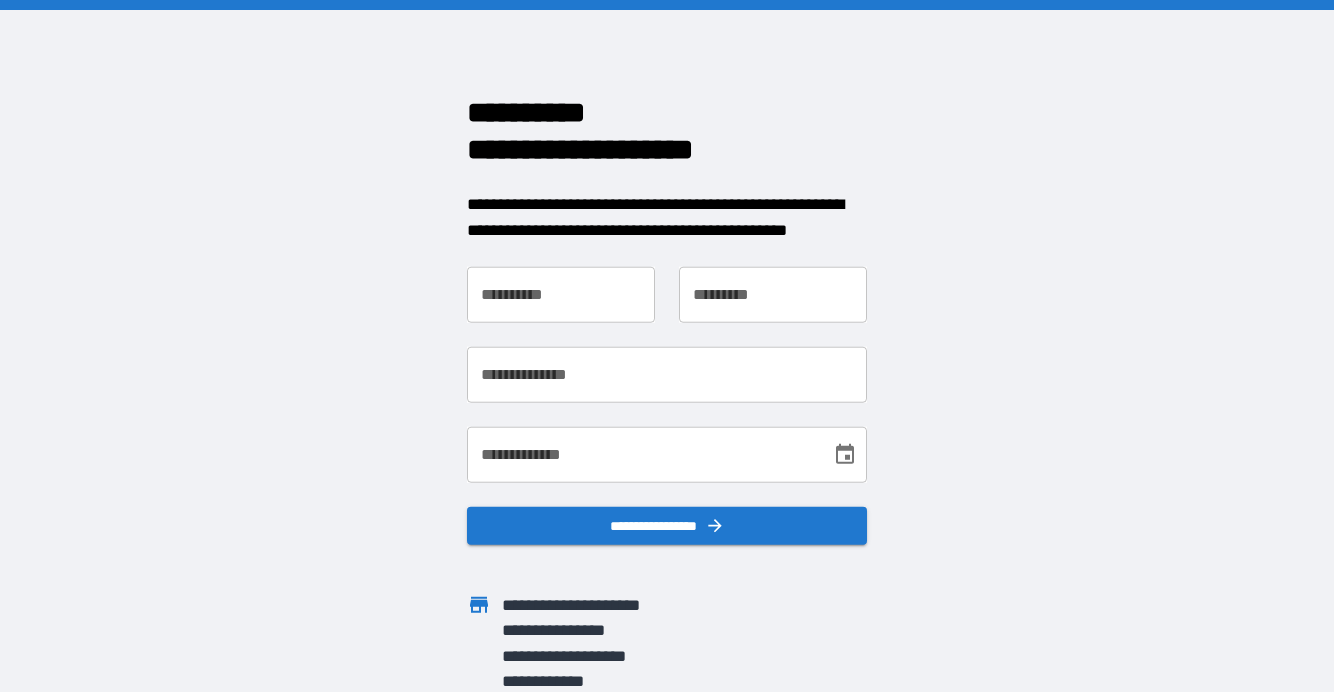 scroll, scrollTop: 0, scrollLeft: 0, axis: both 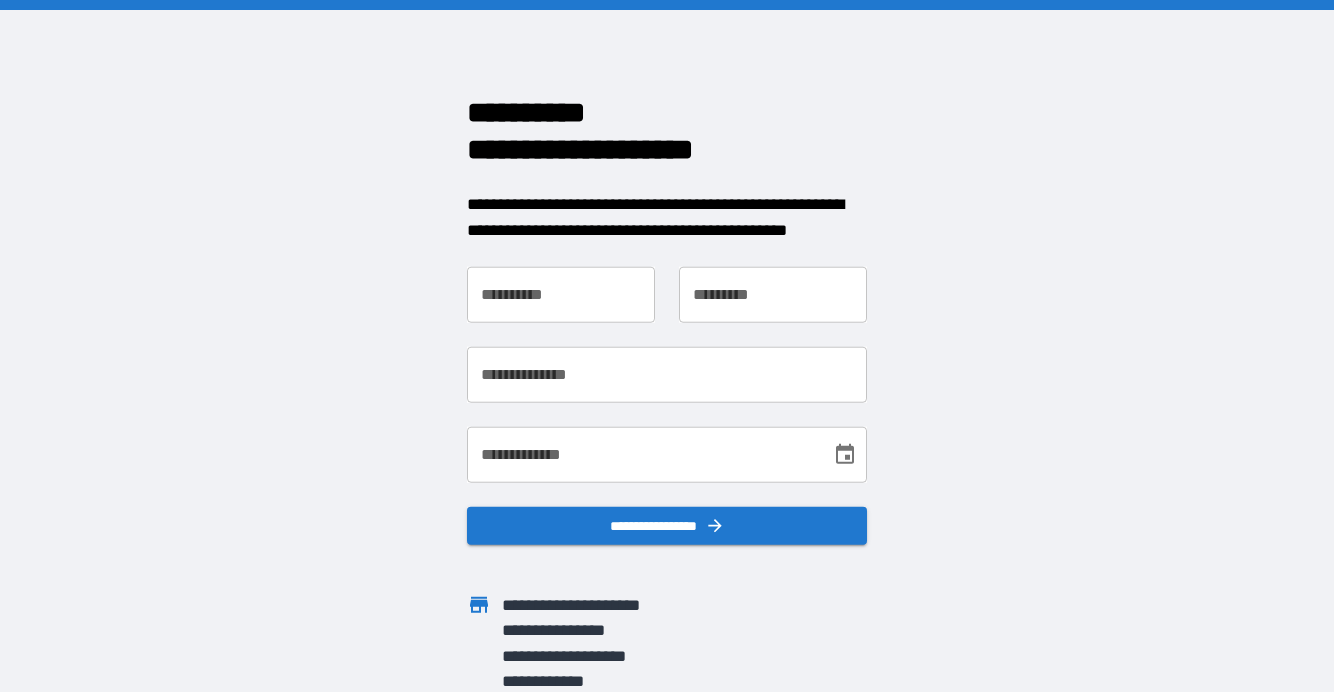 click on "**********" at bounding box center [561, 295] 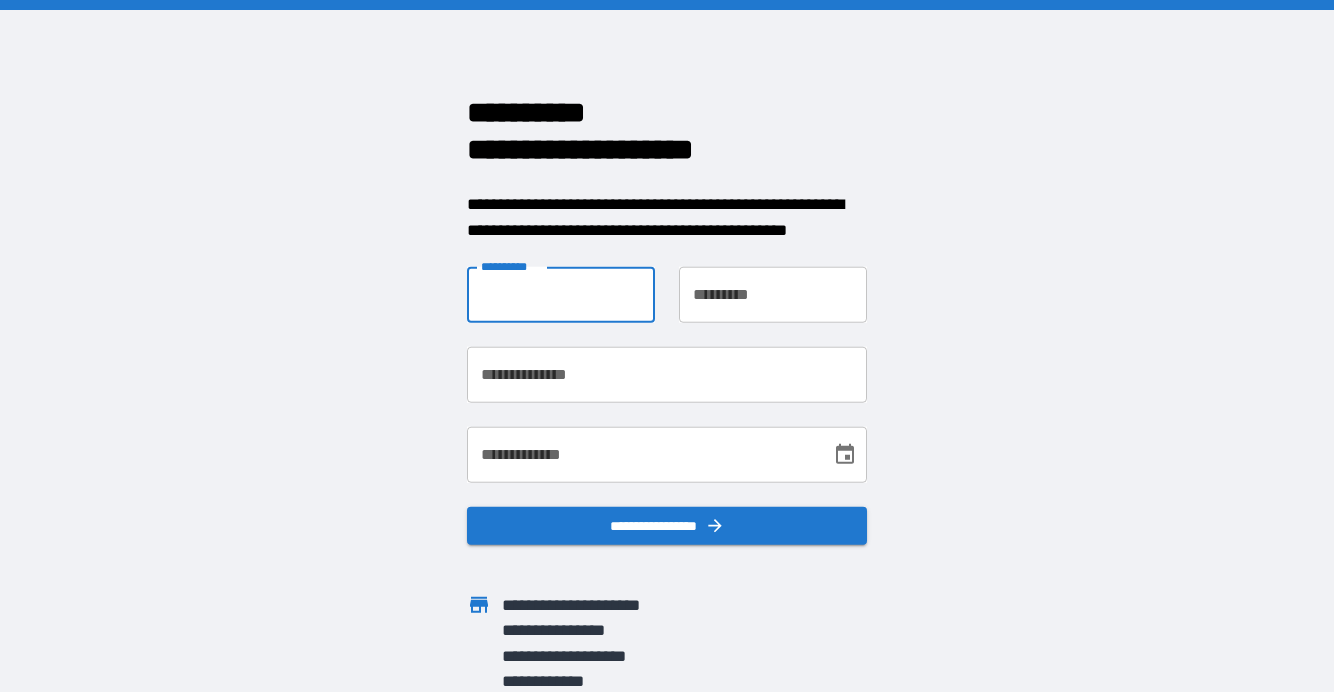 type on "*****" 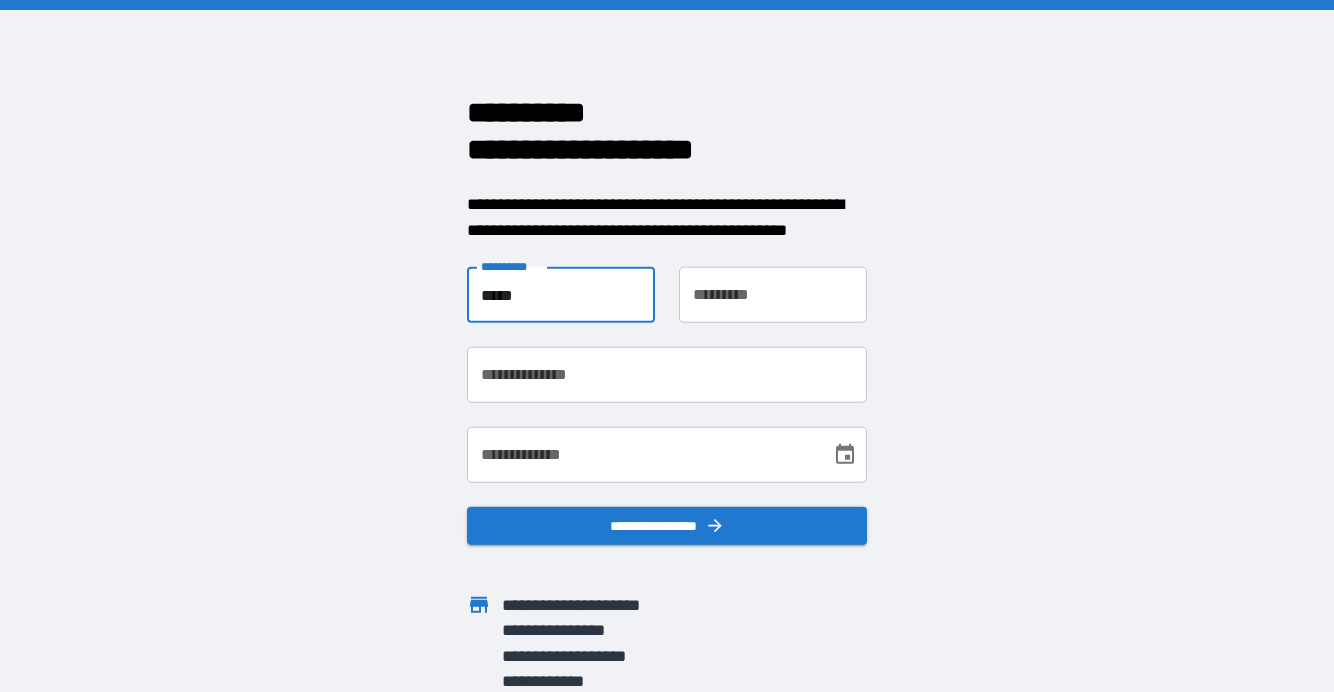 type on "********" 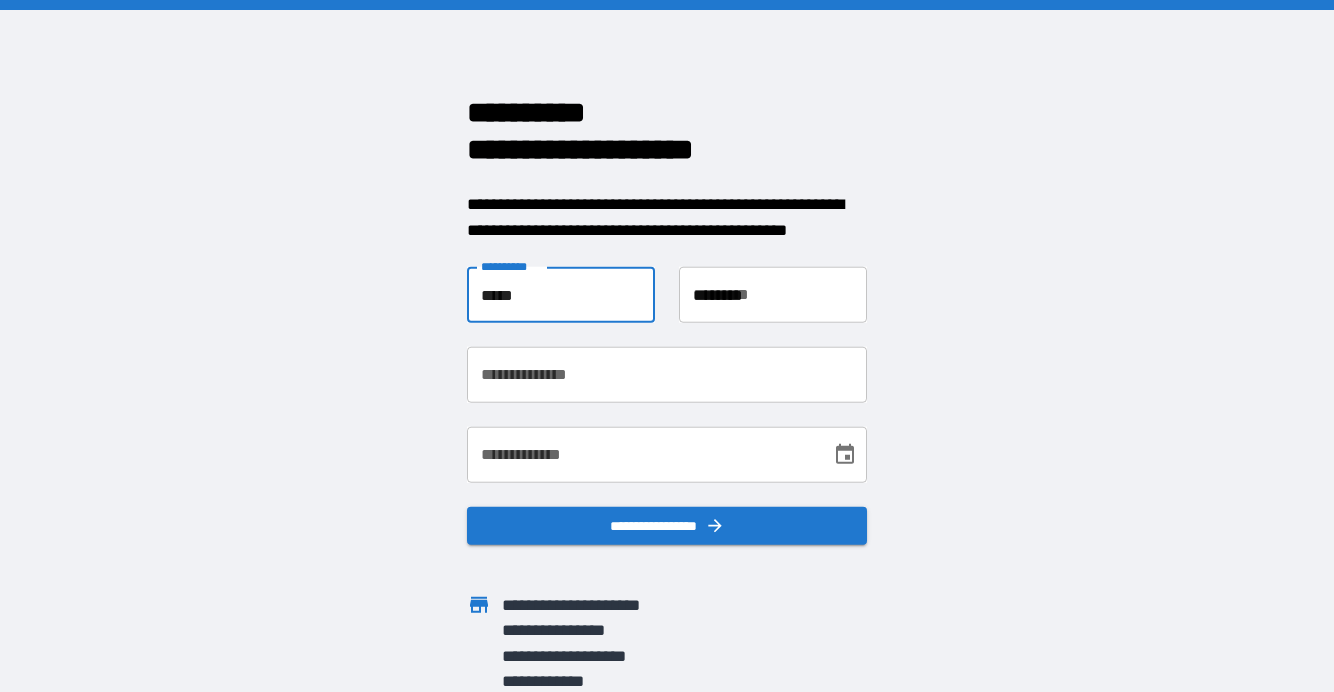 type on "**********" 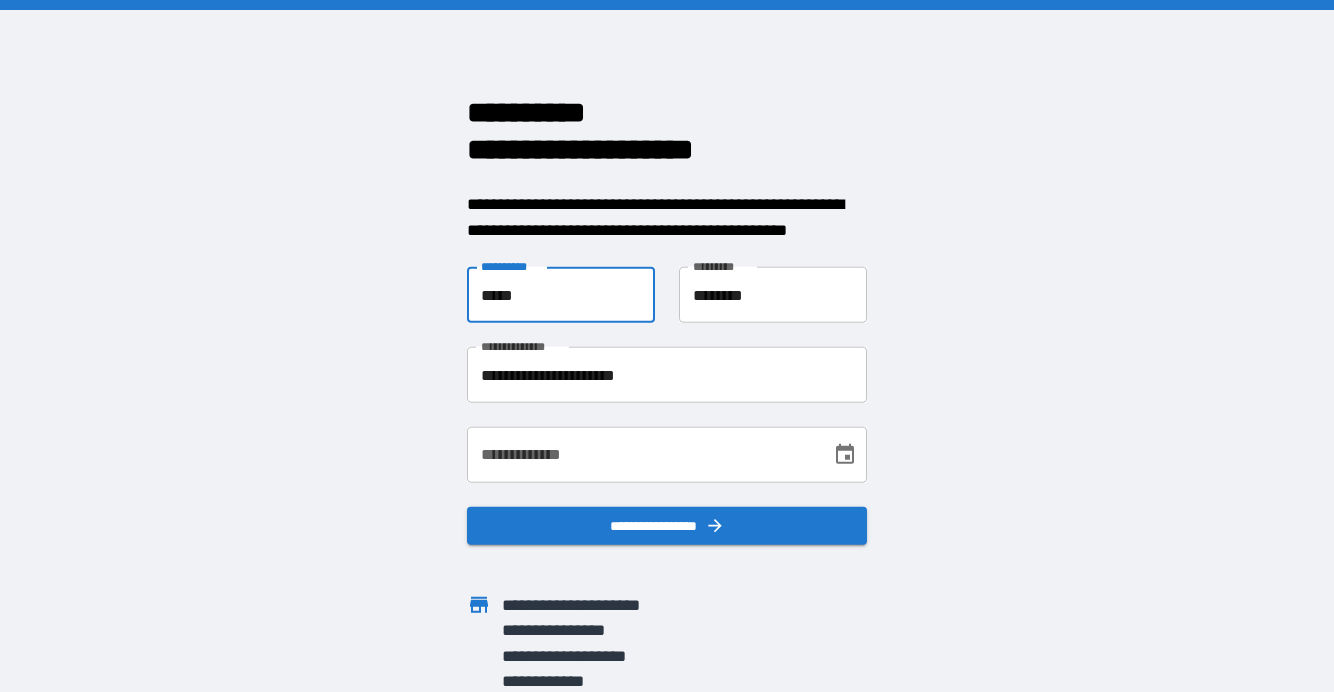 click on "**********" at bounding box center [642, 455] 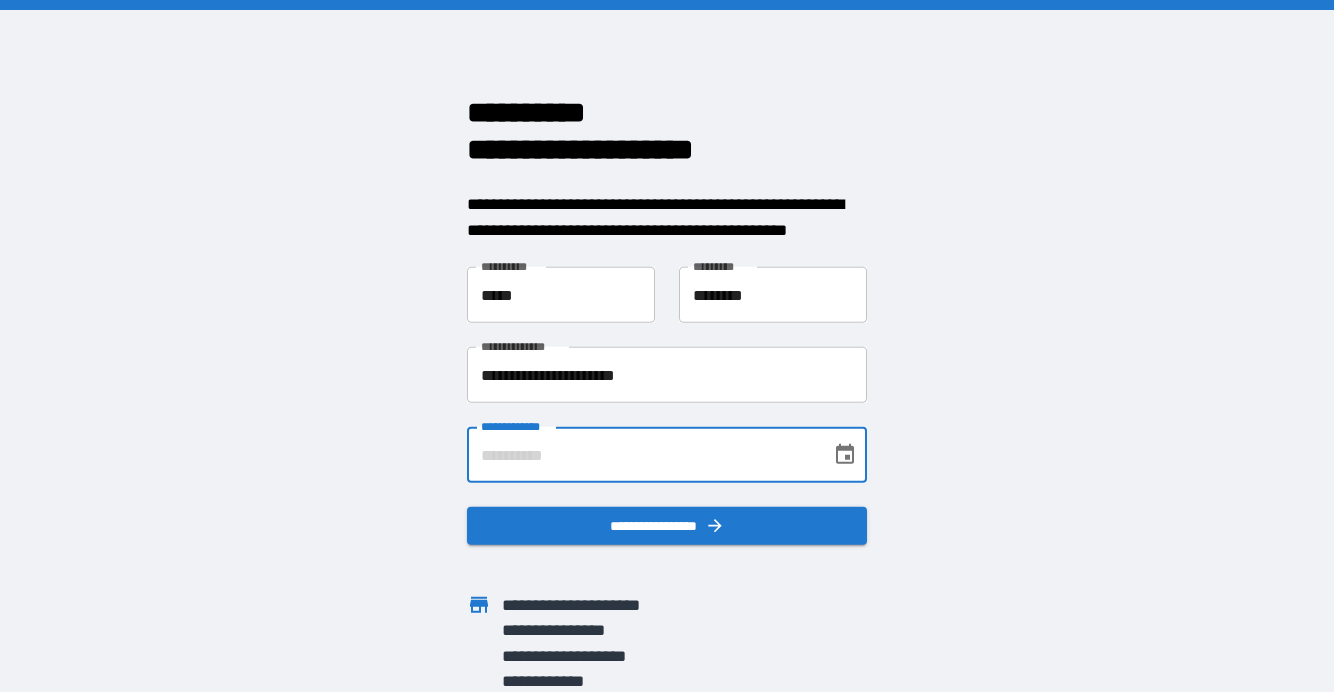 type on "**********" 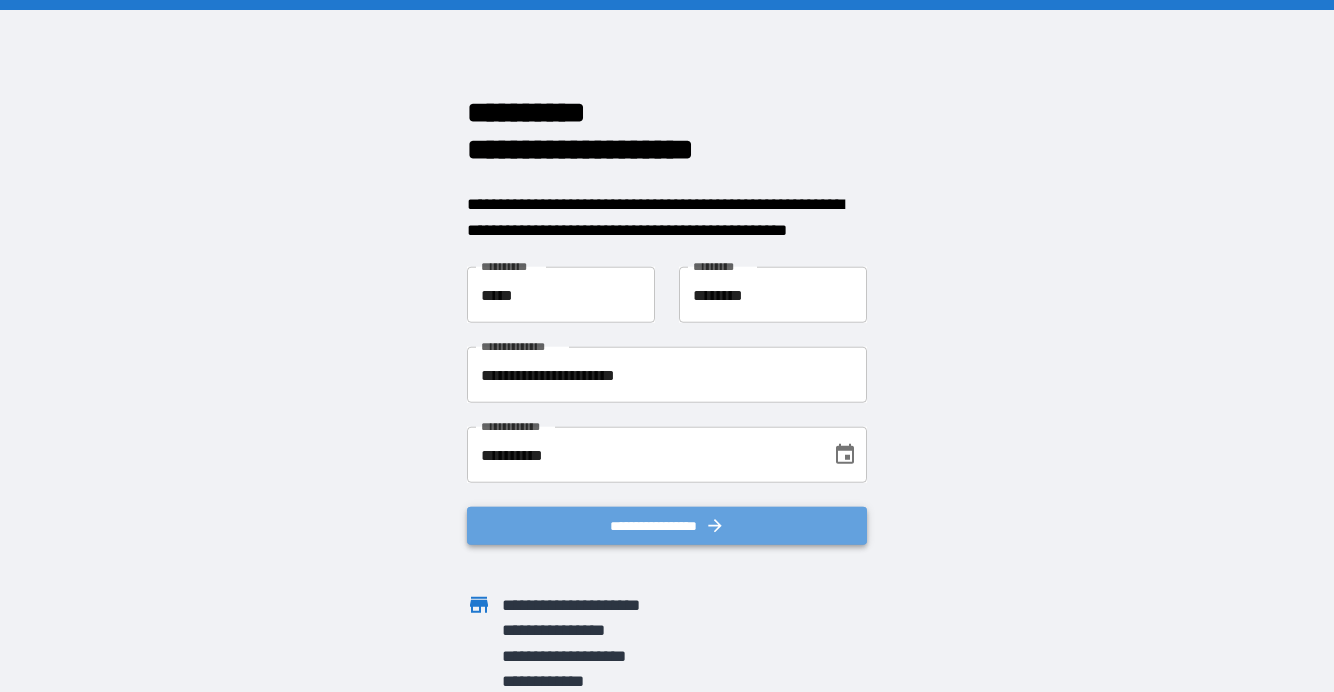 click on "**********" at bounding box center (667, 526) 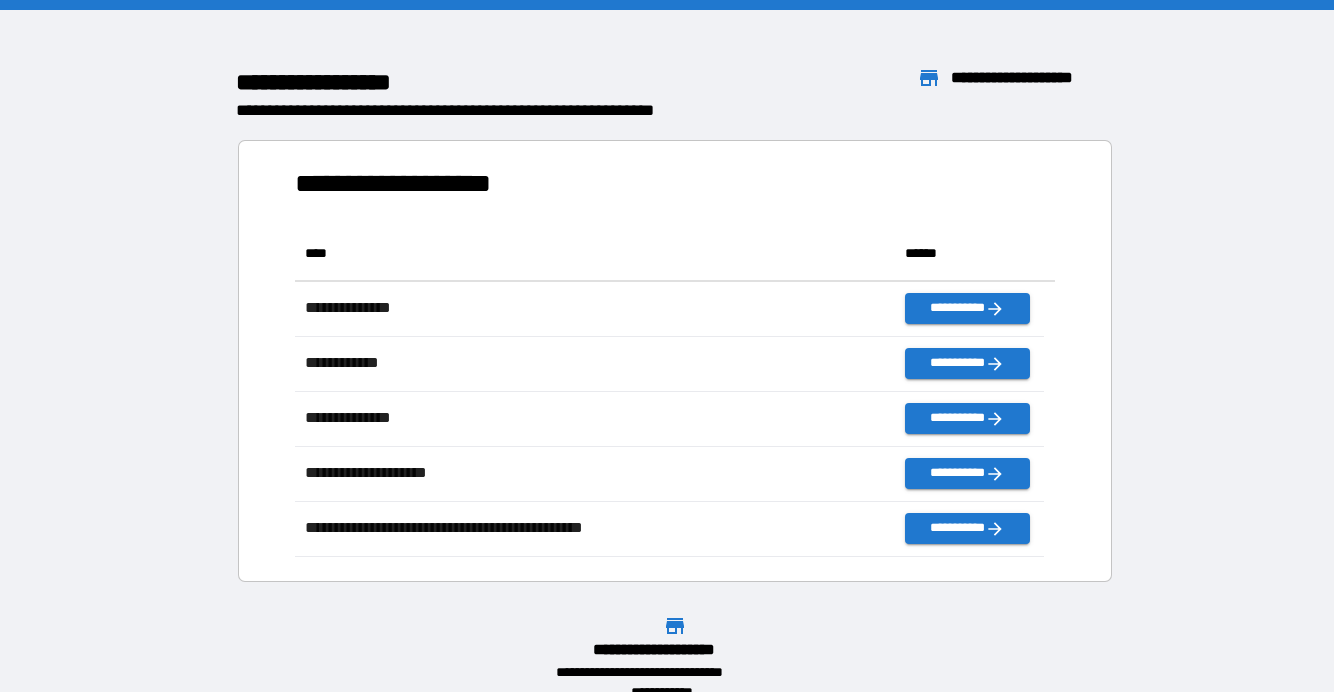 scroll, scrollTop: 16, scrollLeft: 15, axis: both 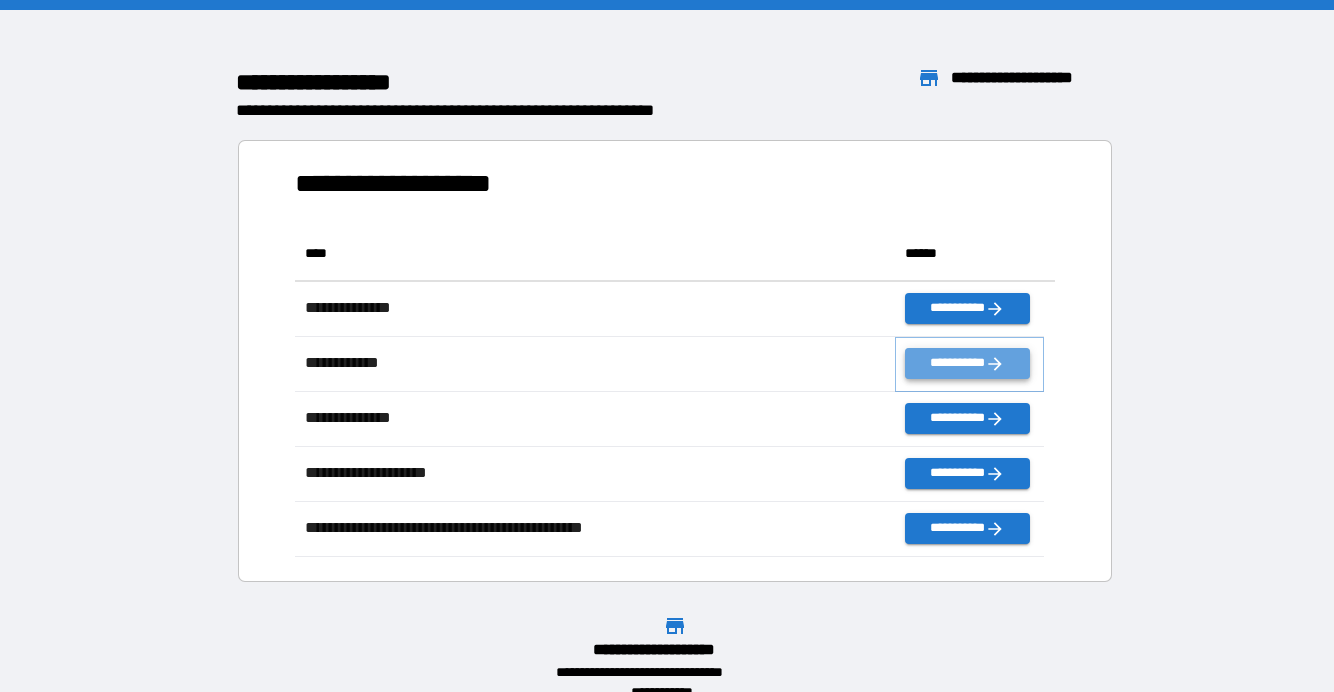 click on "**********" at bounding box center (967, 363) 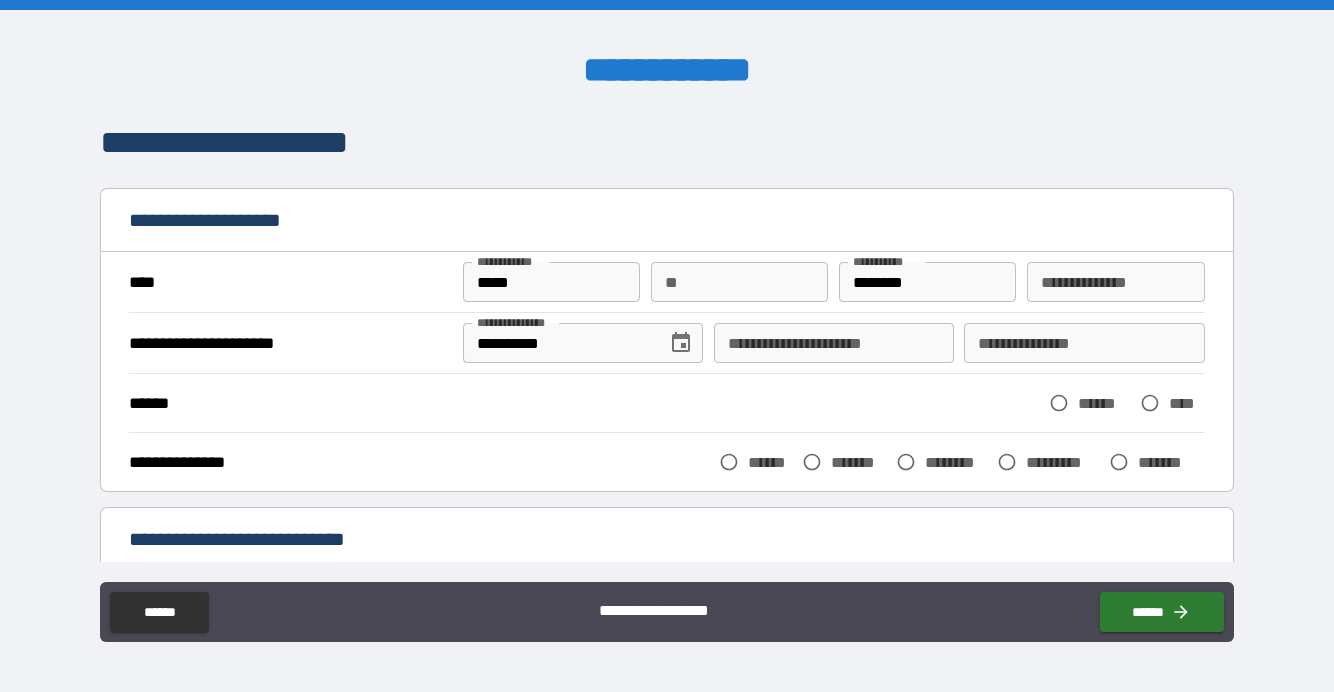 click on "**********" at bounding box center (834, 343) 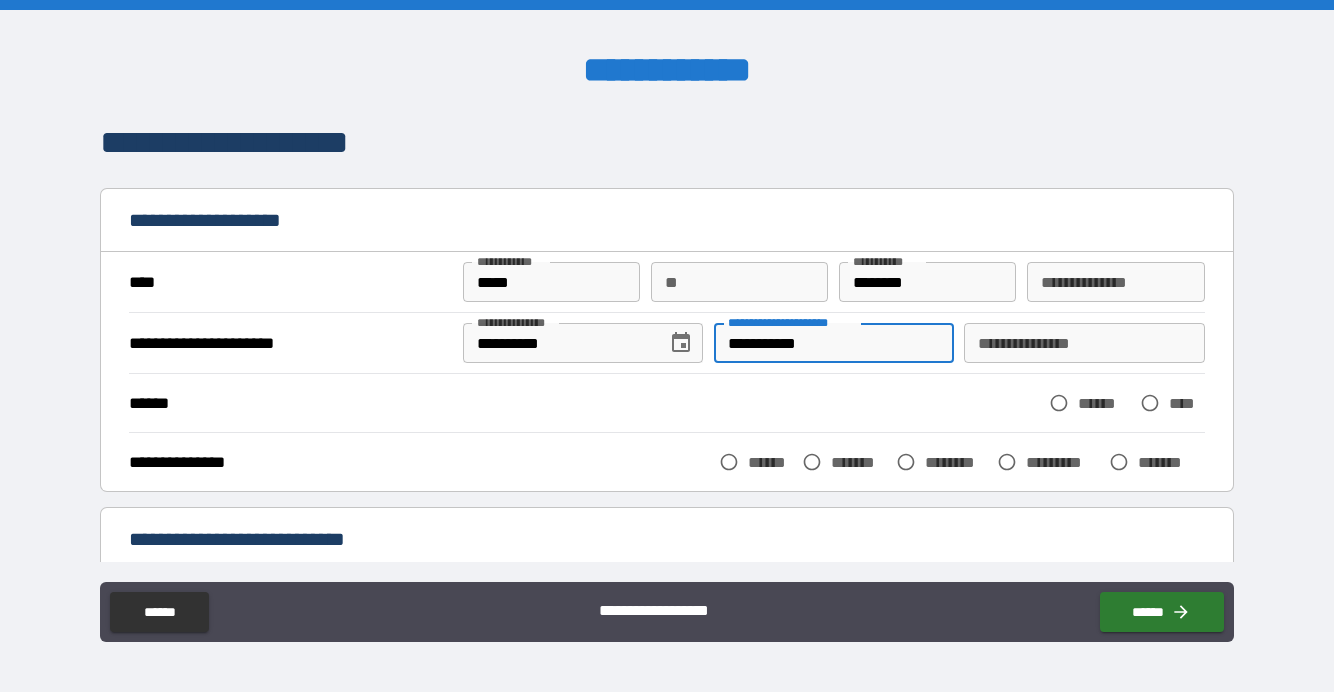 type on "**********" 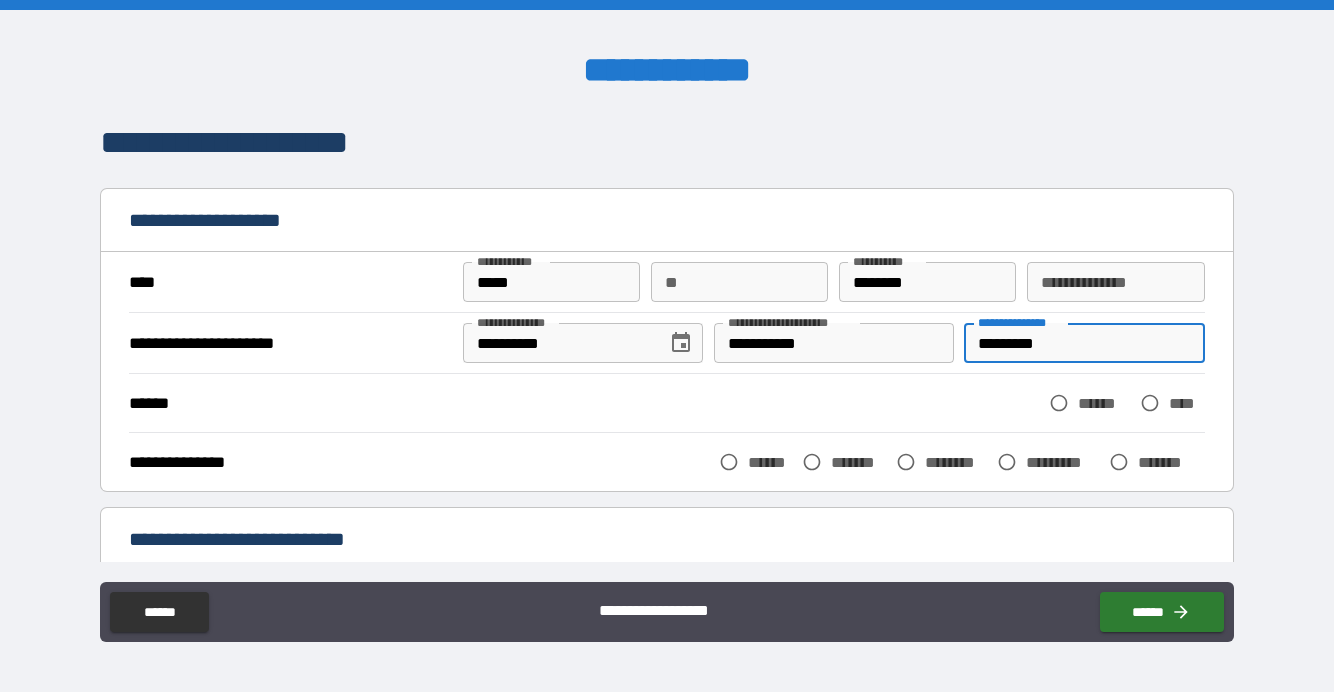 type on "*********" 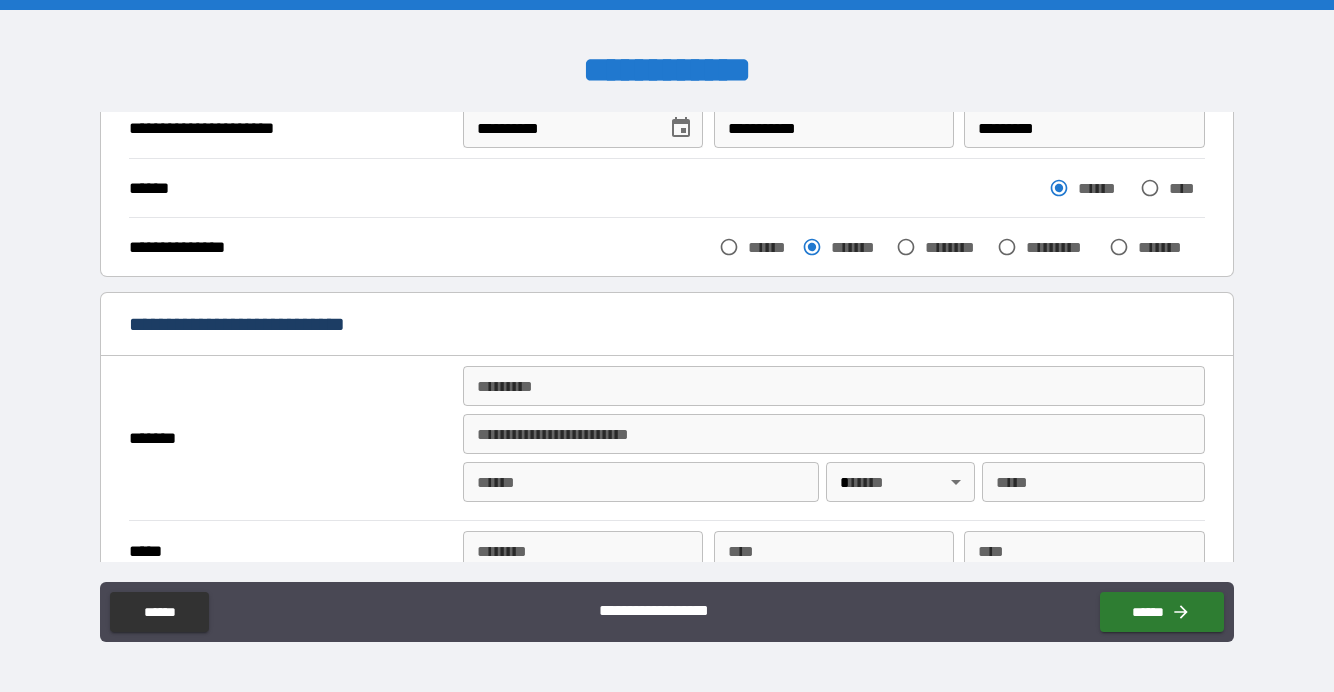 scroll, scrollTop: 316, scrollLeft: 0, axis: vertical 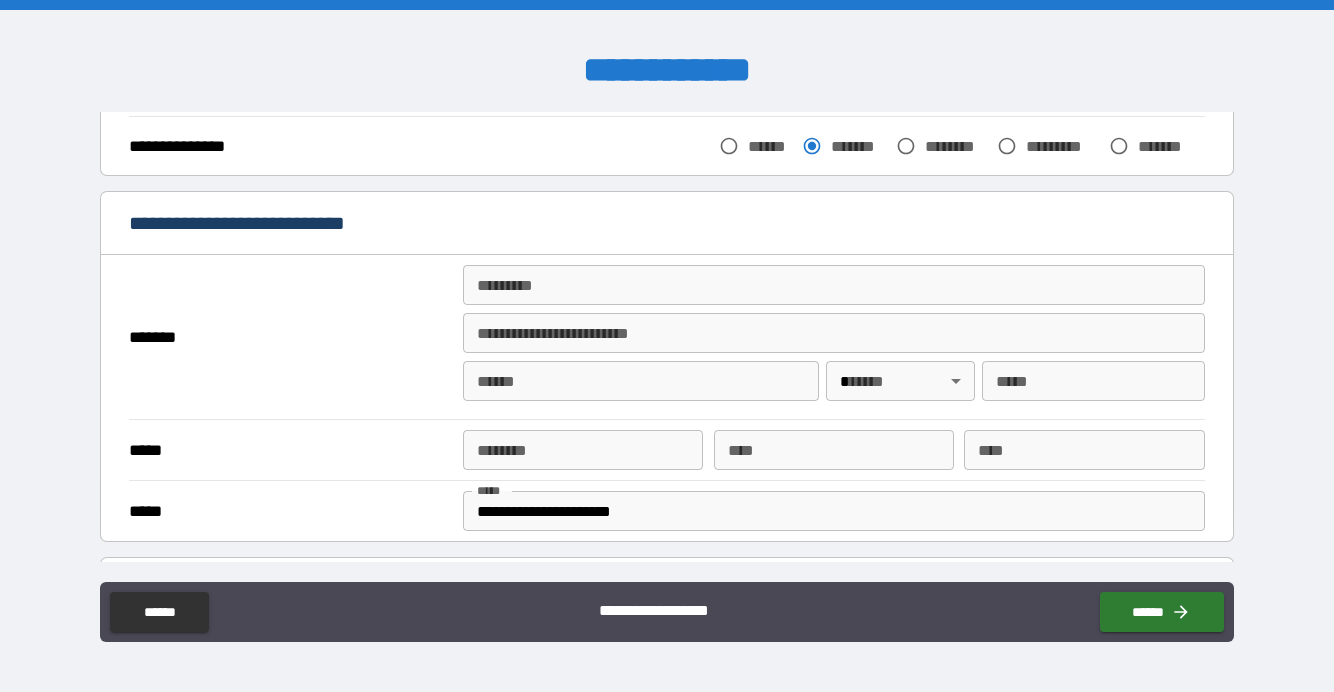 click on "*******   *" at bounding box center [834, 285] 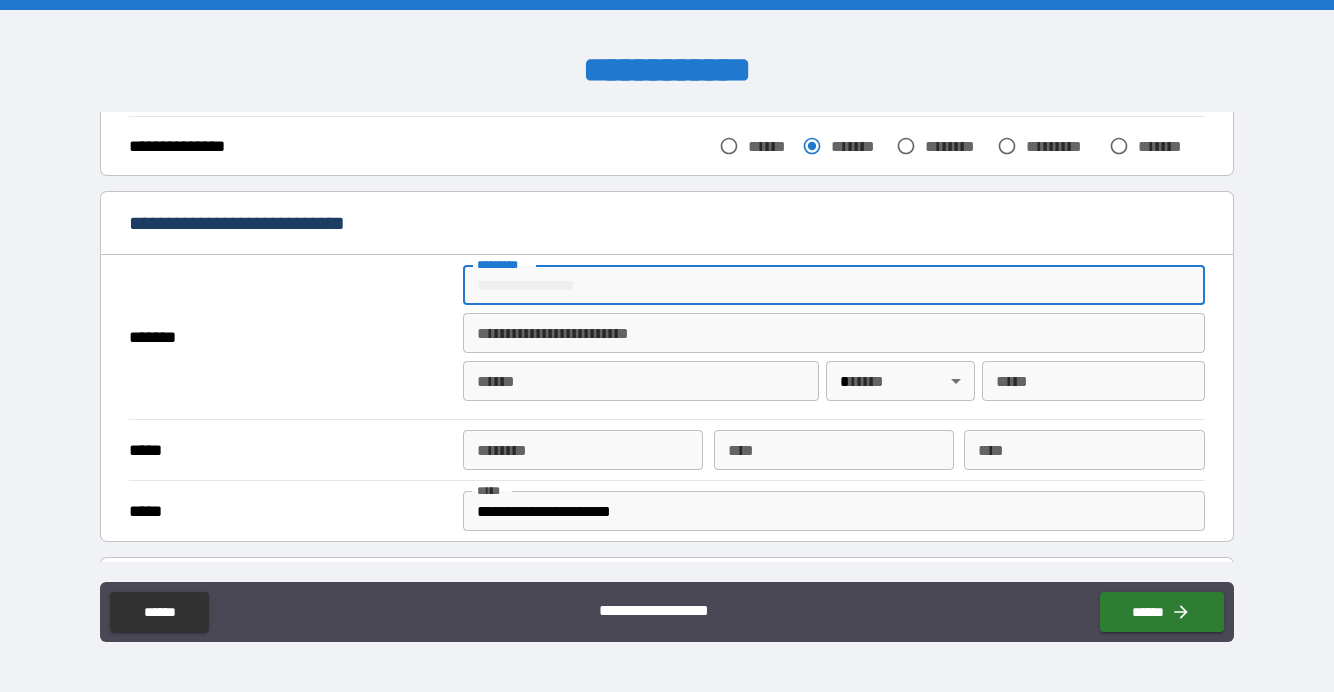type on "**********" 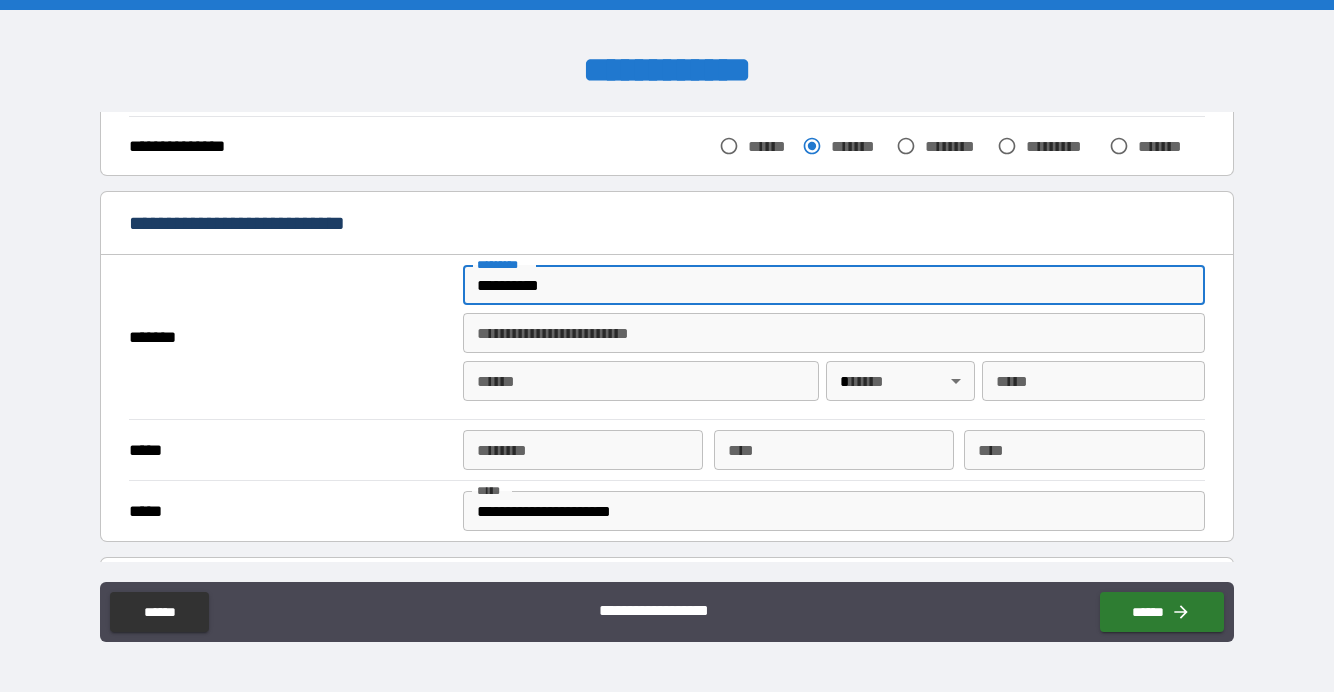 type on "********" 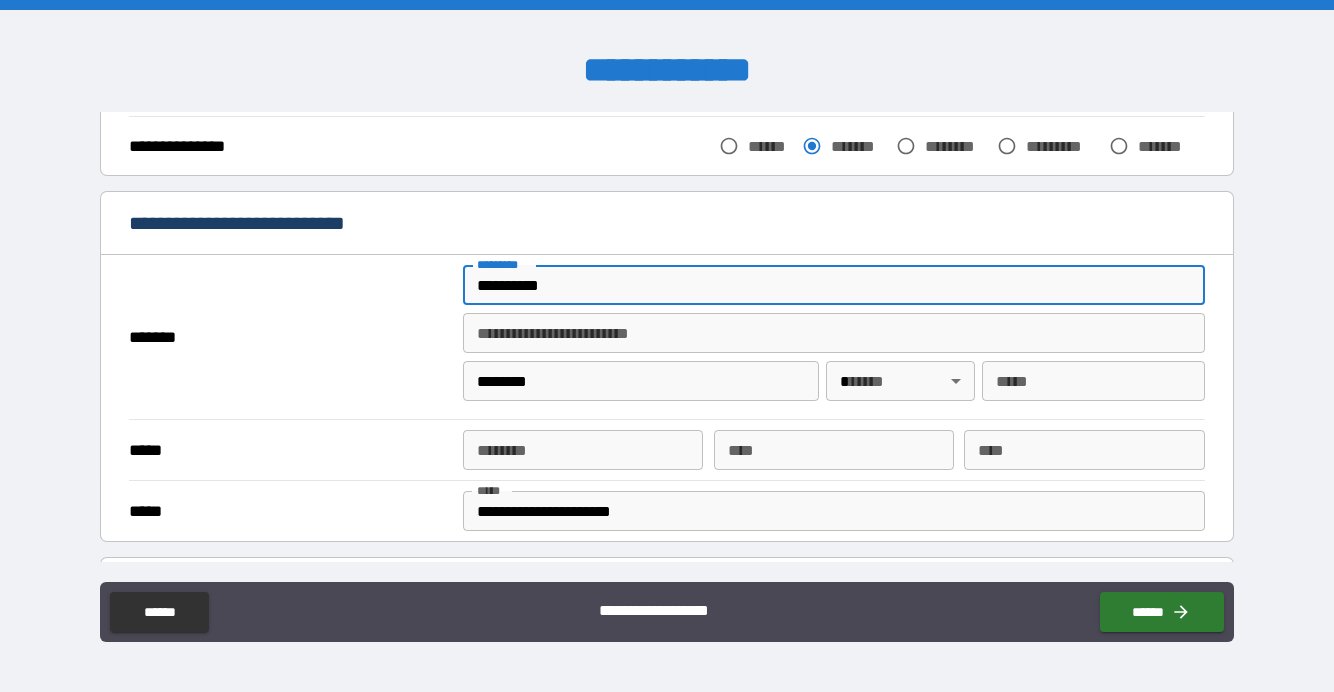 type on "**" 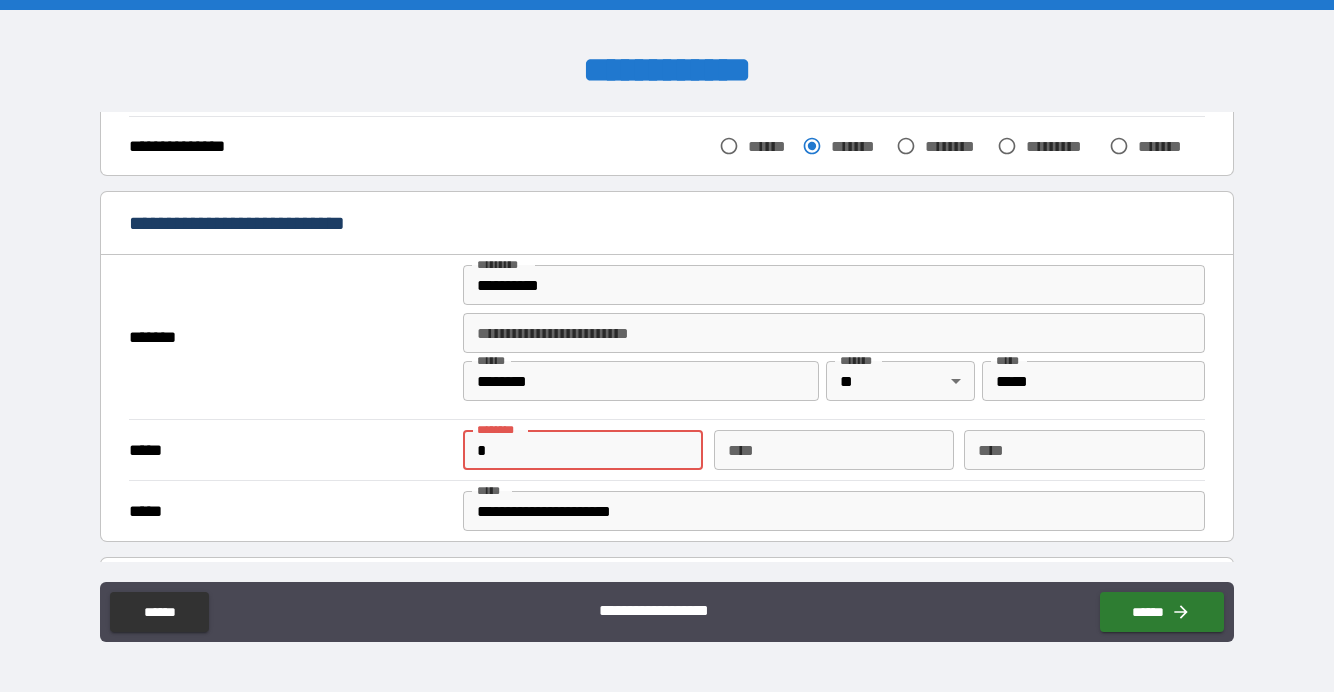 click on "*" at bounding box center [583, 450] 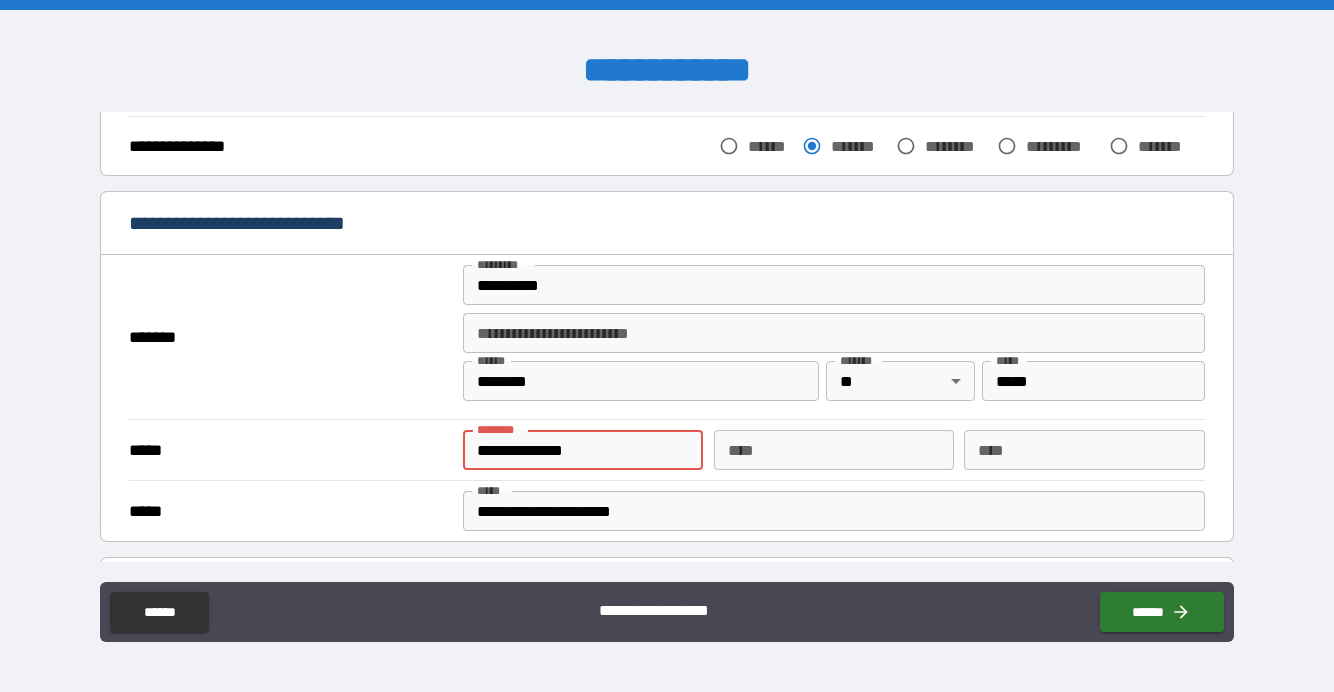 type on "*****" 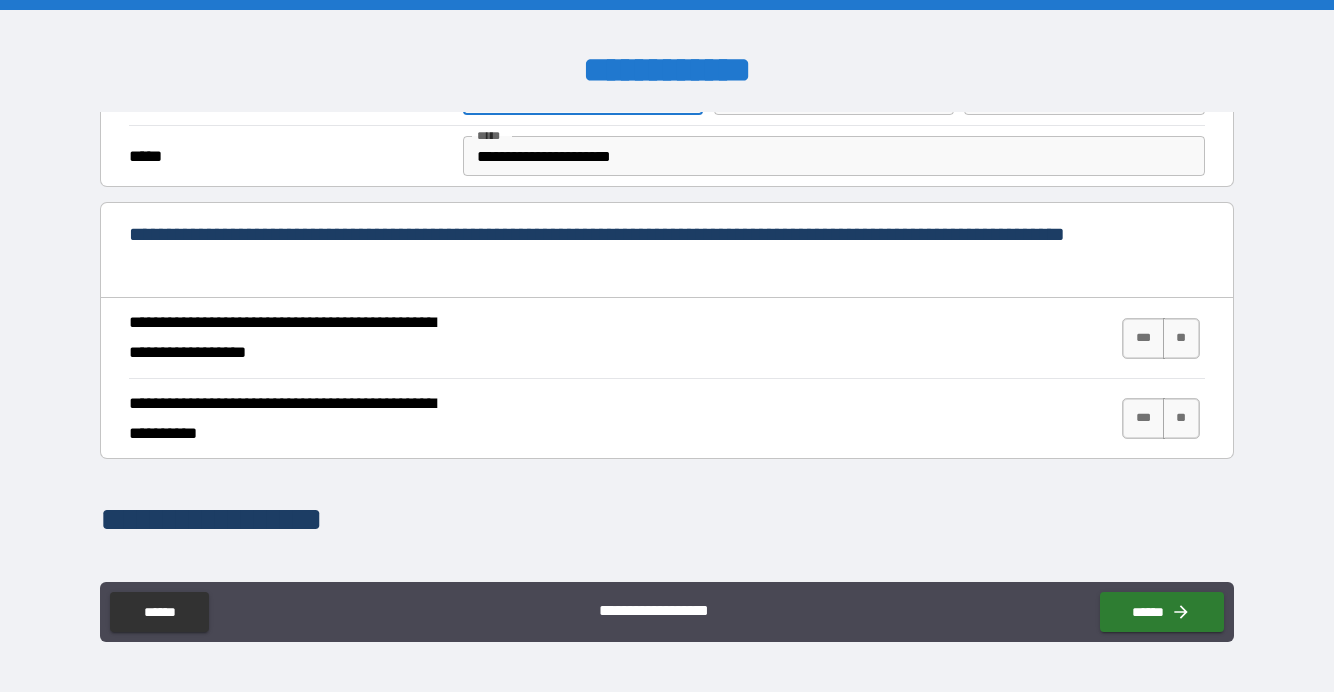 scroll, scrollTop: 686, scrollLeft: 0, axis: vertical 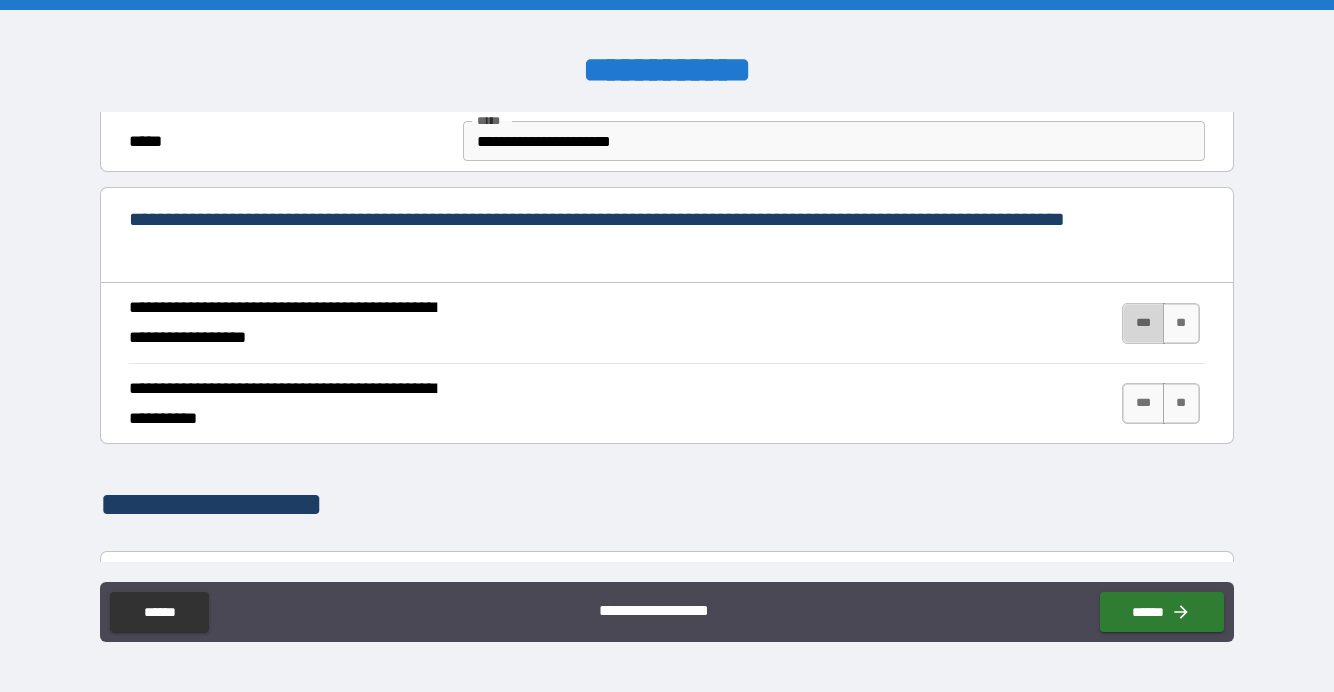 click on "***" at bounding box center [1143, 323] 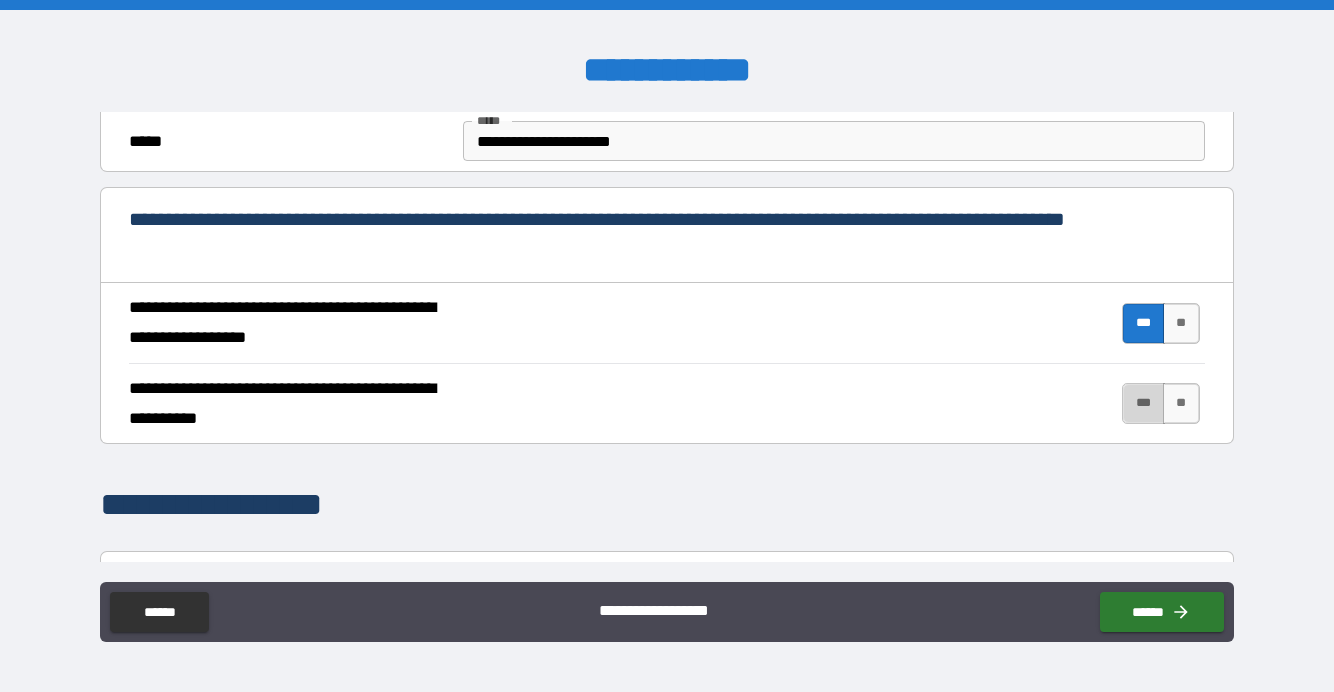 click on "***" at bounding box center (1143, 403) 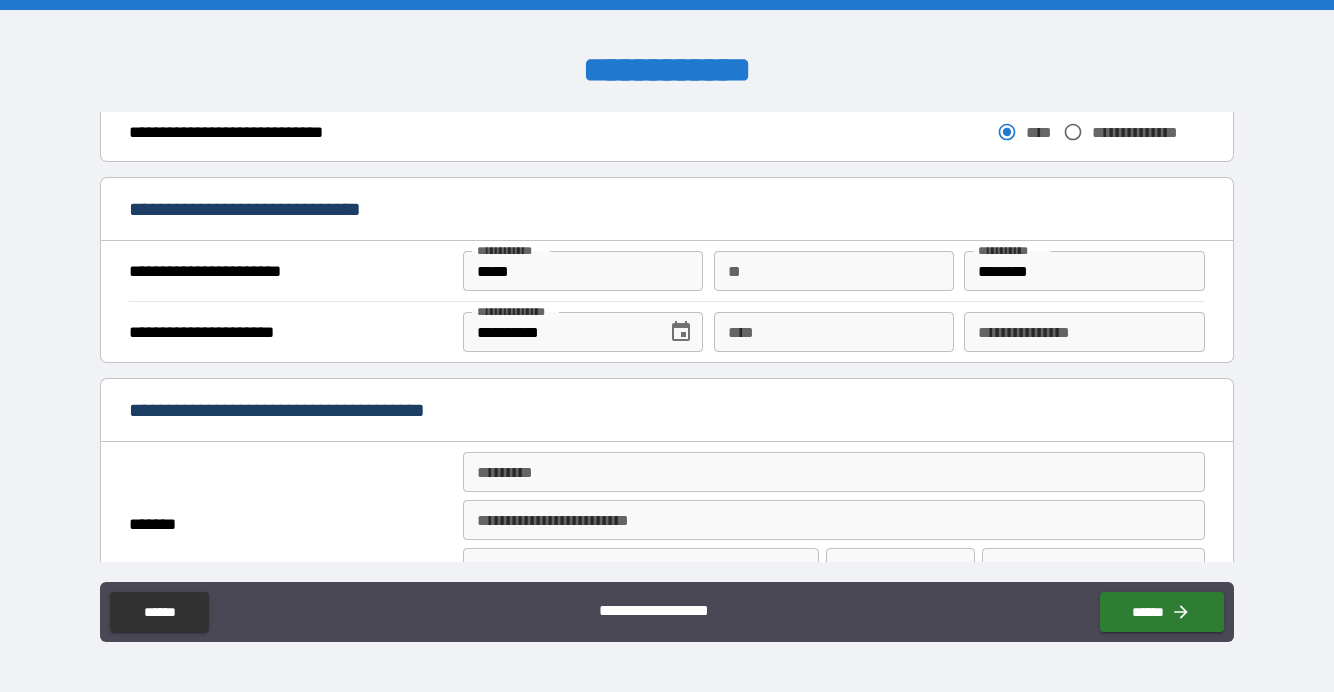 scroll, scrollTop: 1203, scrollLeft: 0, axis: vertical 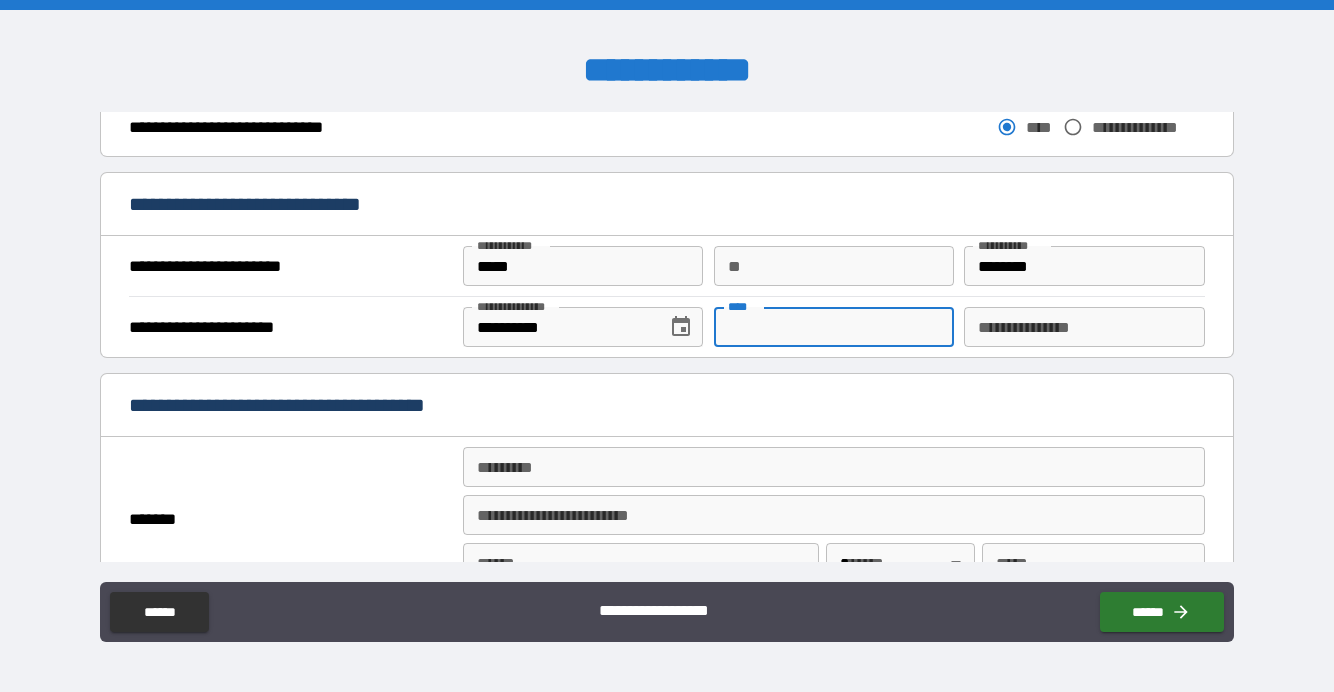 click on "****" at bounding box center (834, 327) 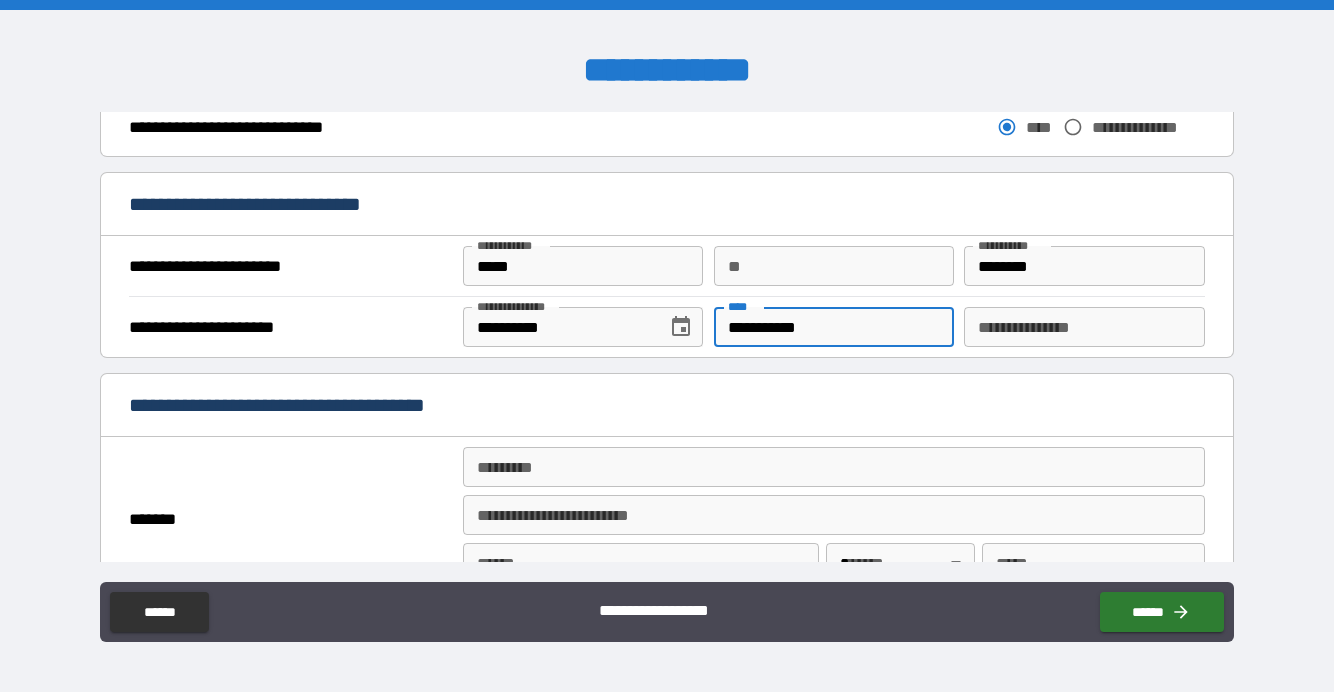 type on "**********" 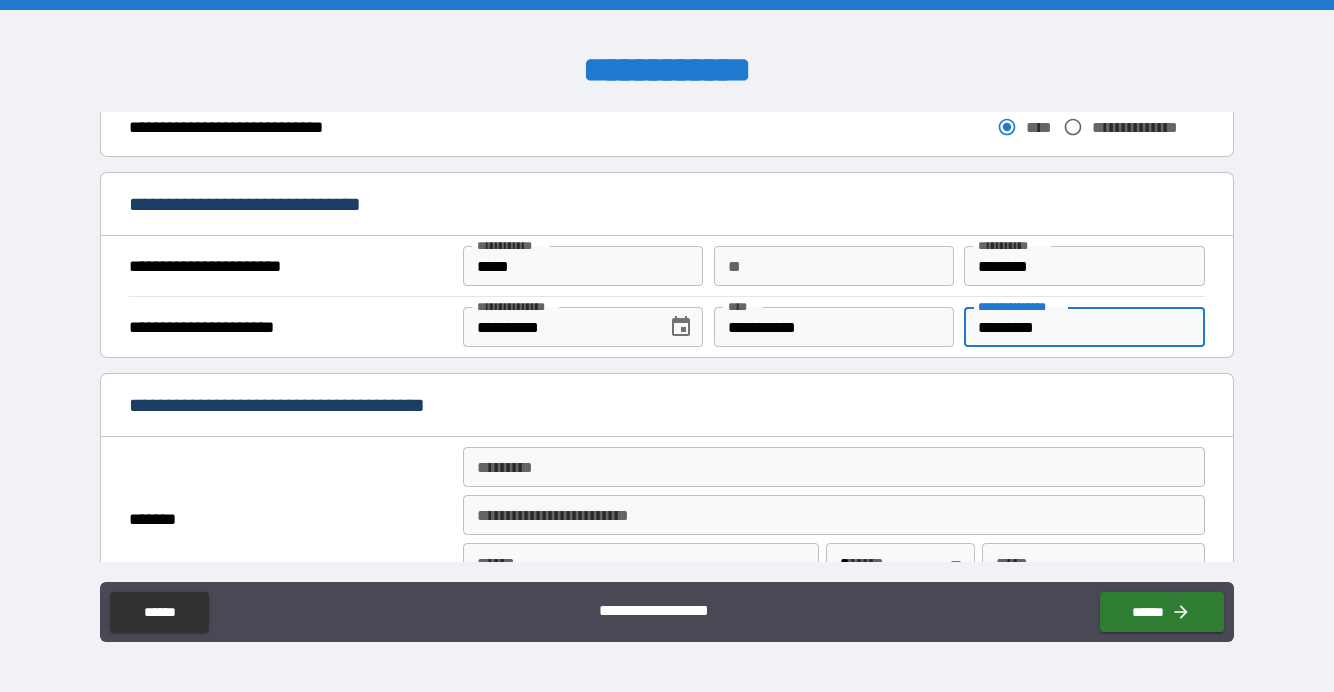 type on "*********" 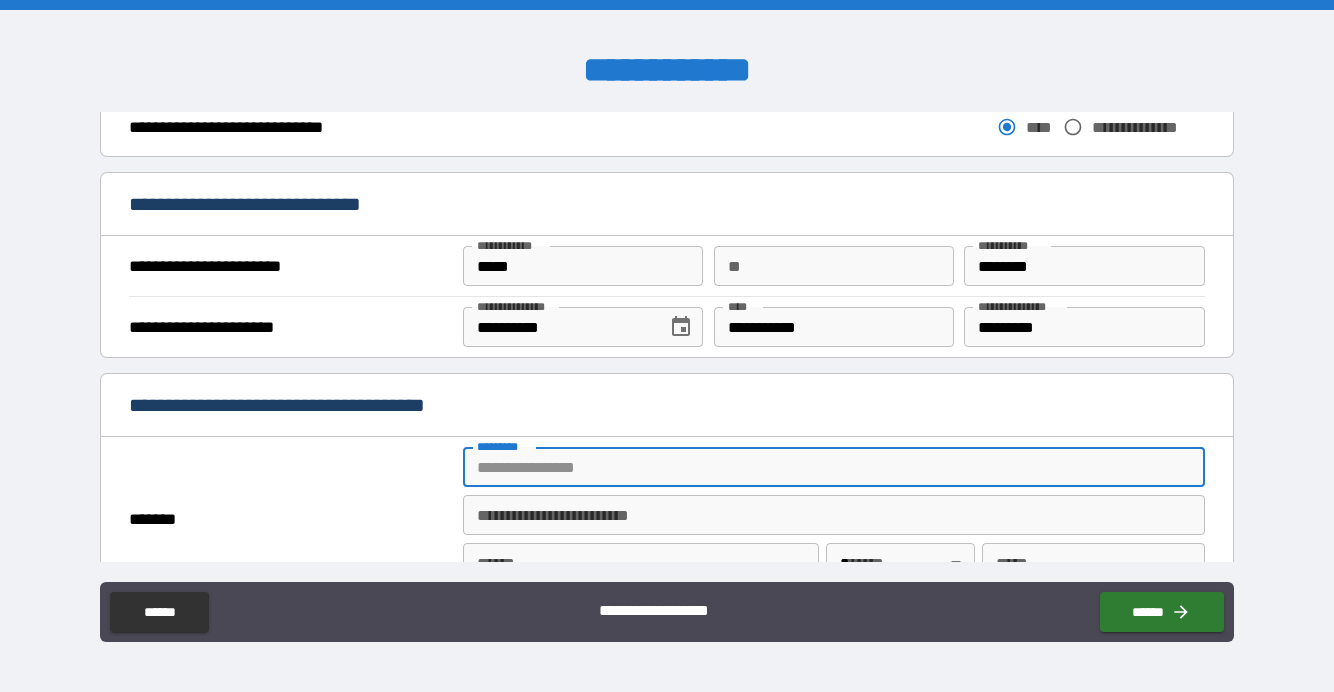 click on "*******   *" at bounding box center [834, 467] 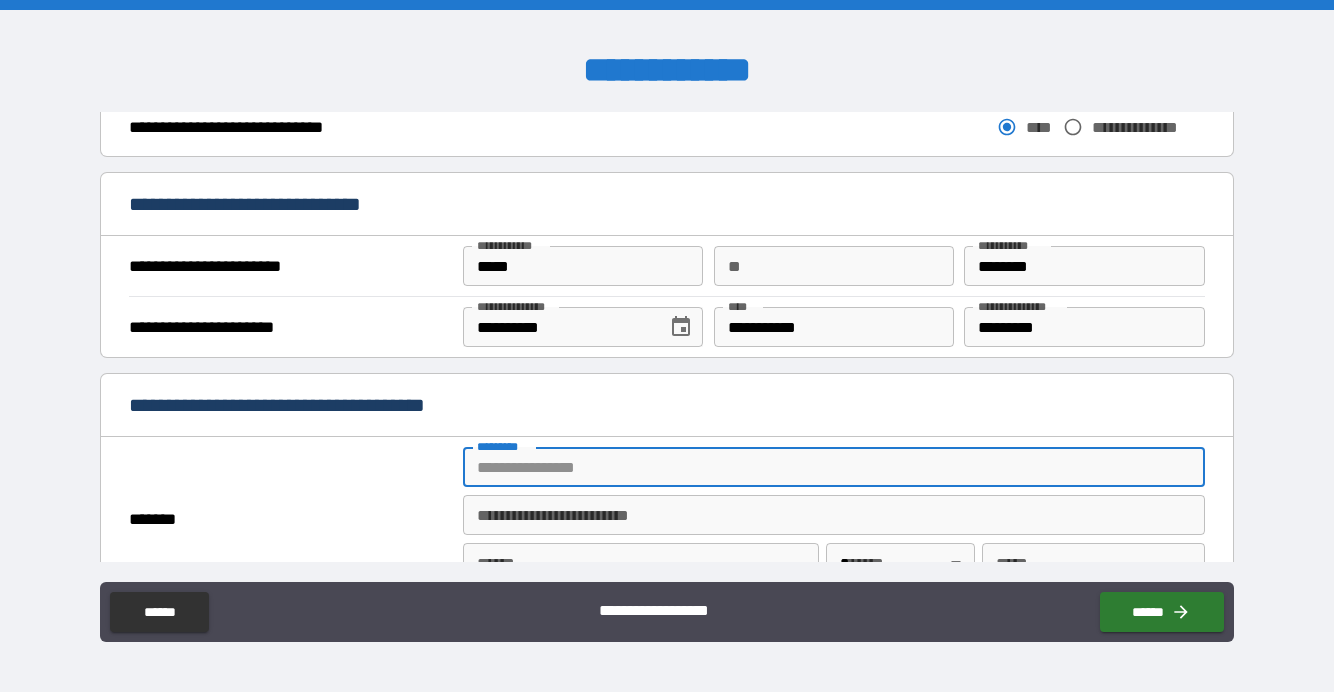 type on "**********" 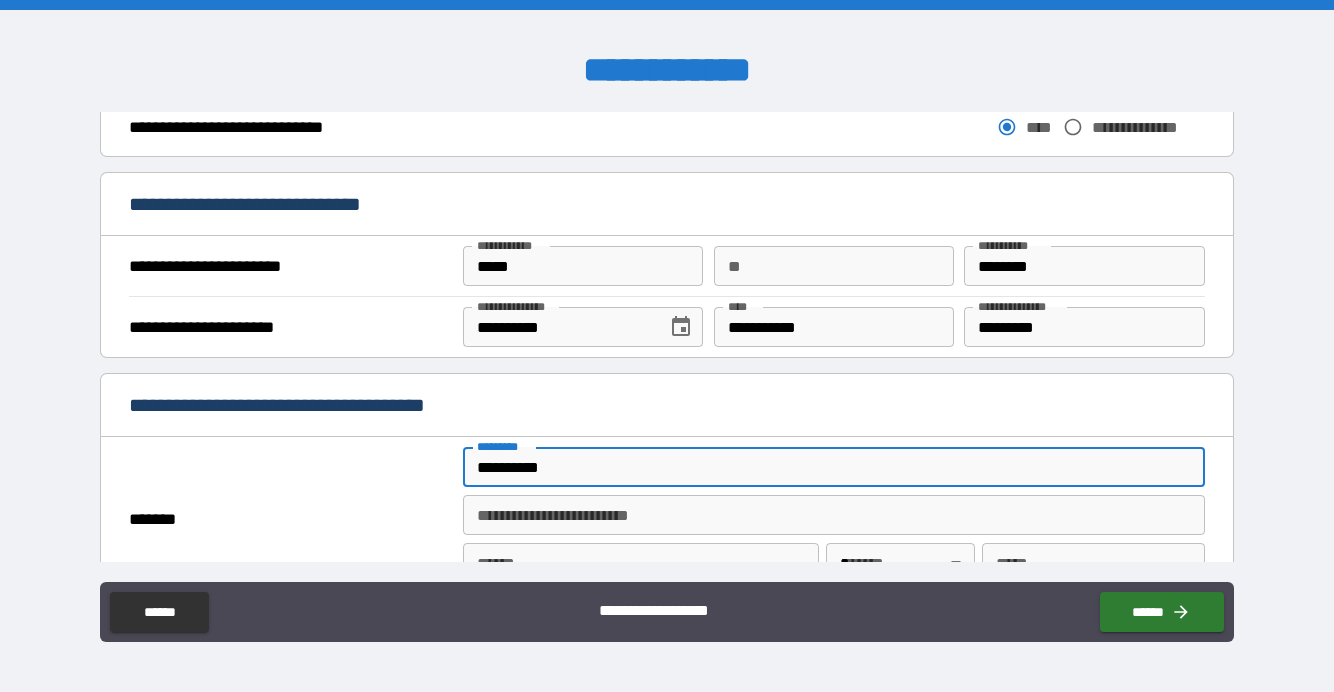 type on "********" 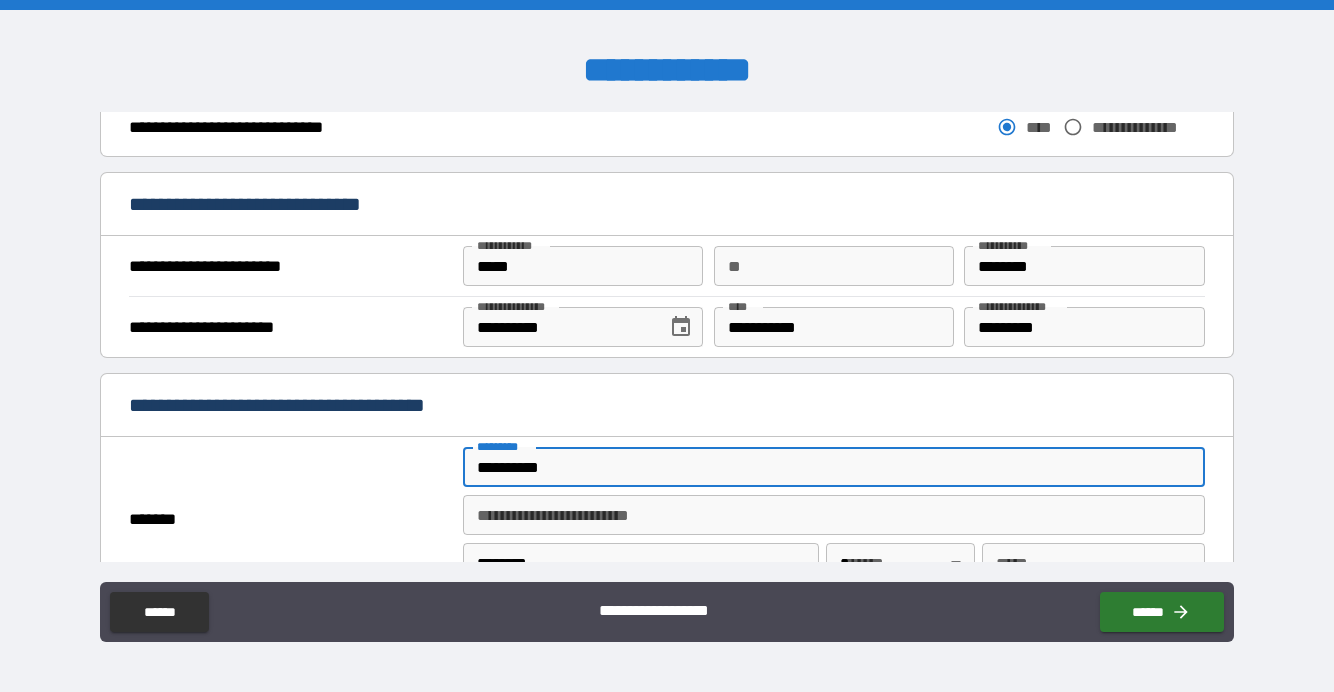 type on "**" 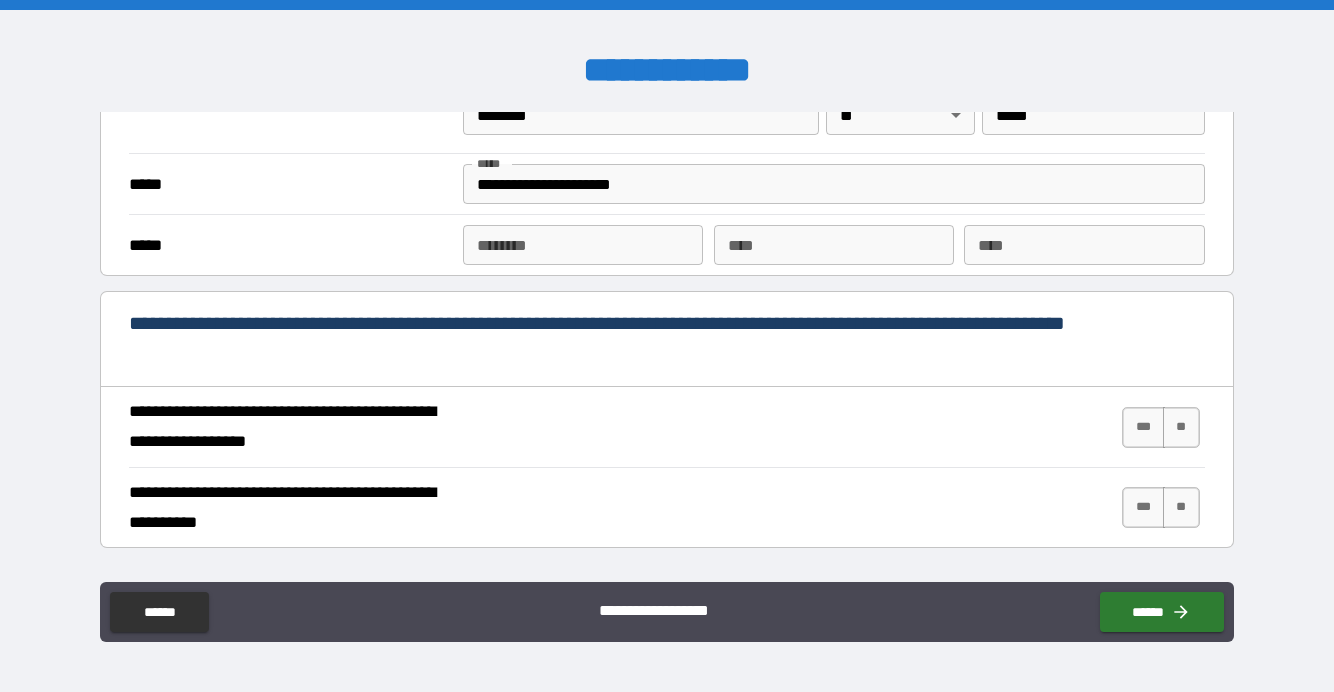 scroll, scrollTop: 1653, scrollLeft: 0, axis: vertical 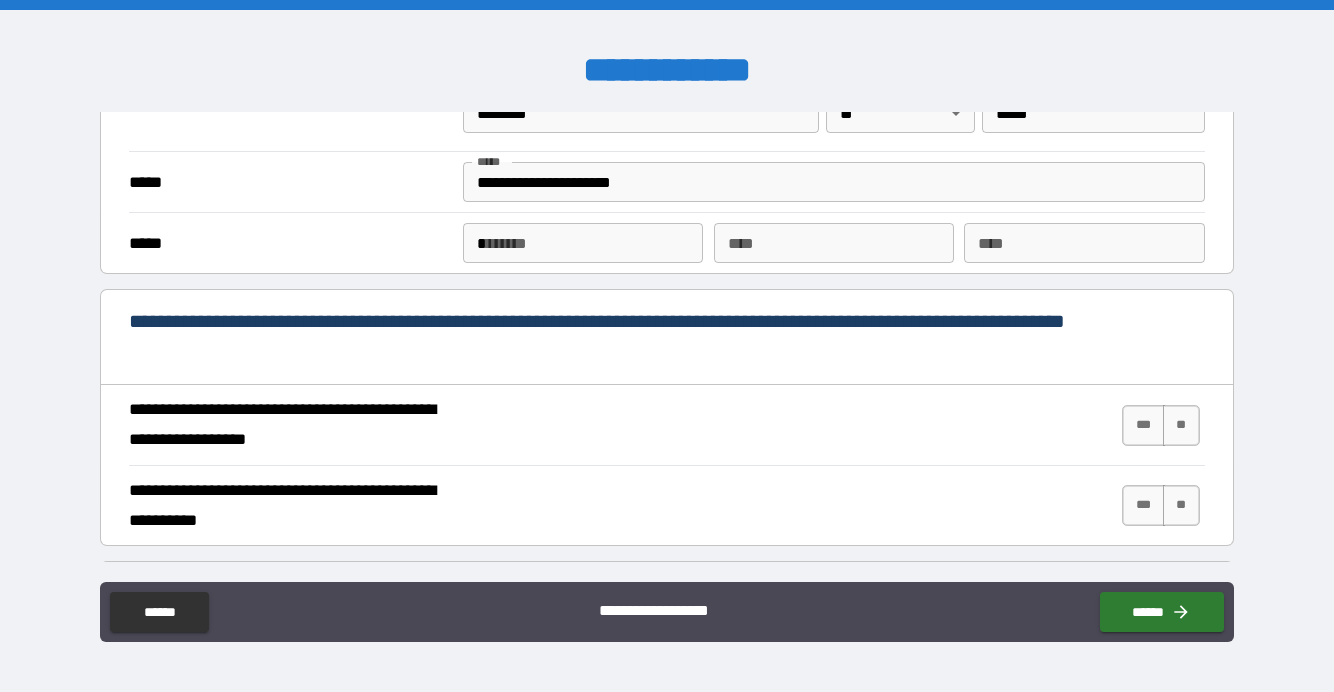 click on "*" at bounding box center [583, 243] 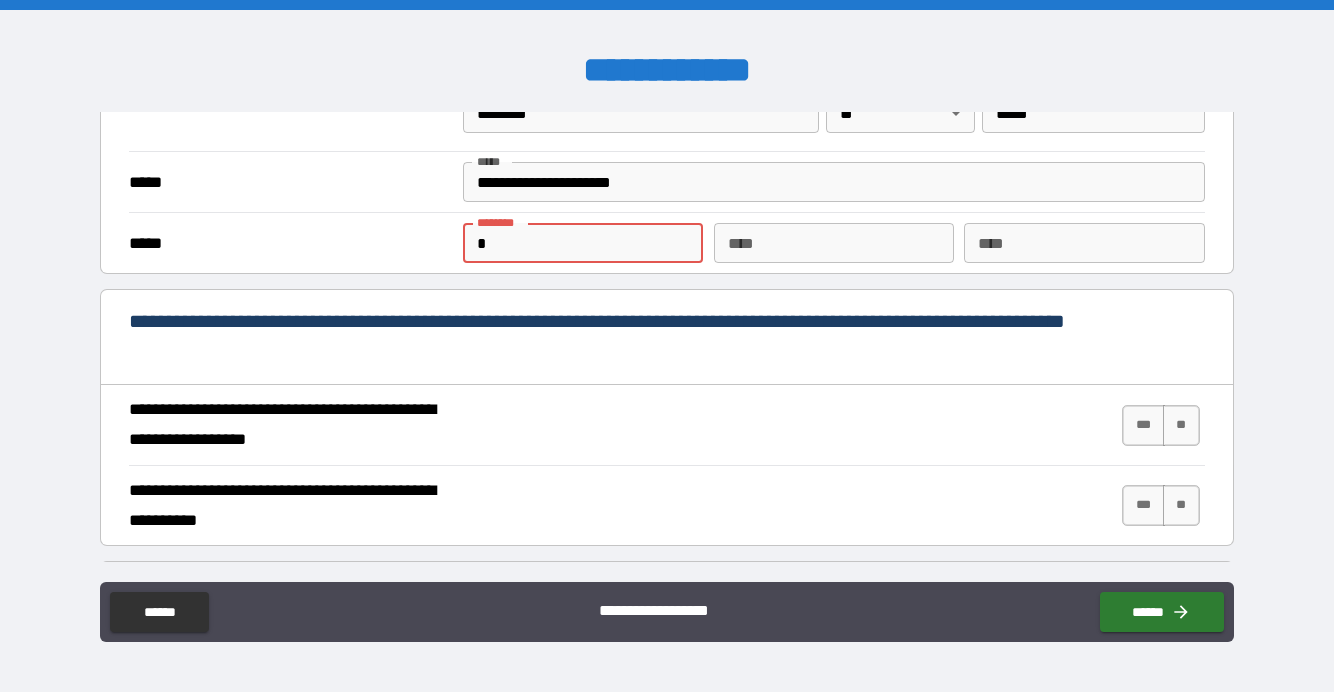type on "**********" 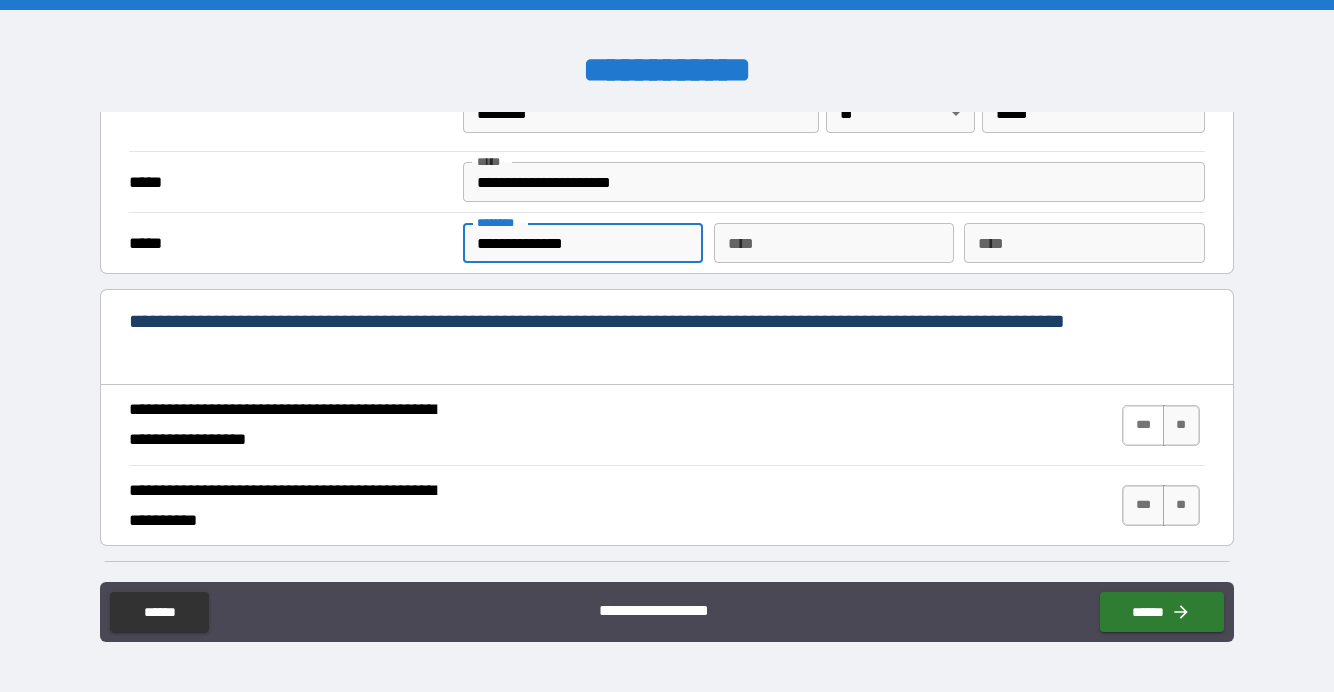 click on "***" at bounding box center [1143, 425] 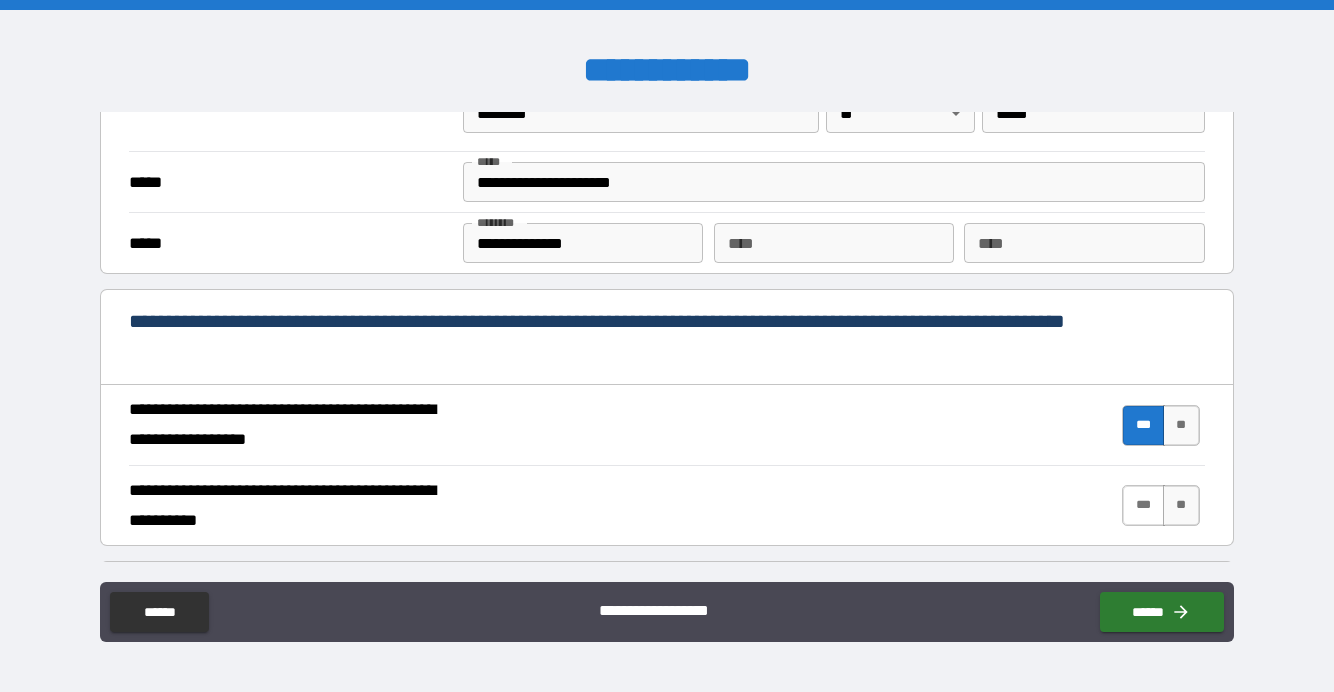 click on "***" at bounding box center [1143, 505] 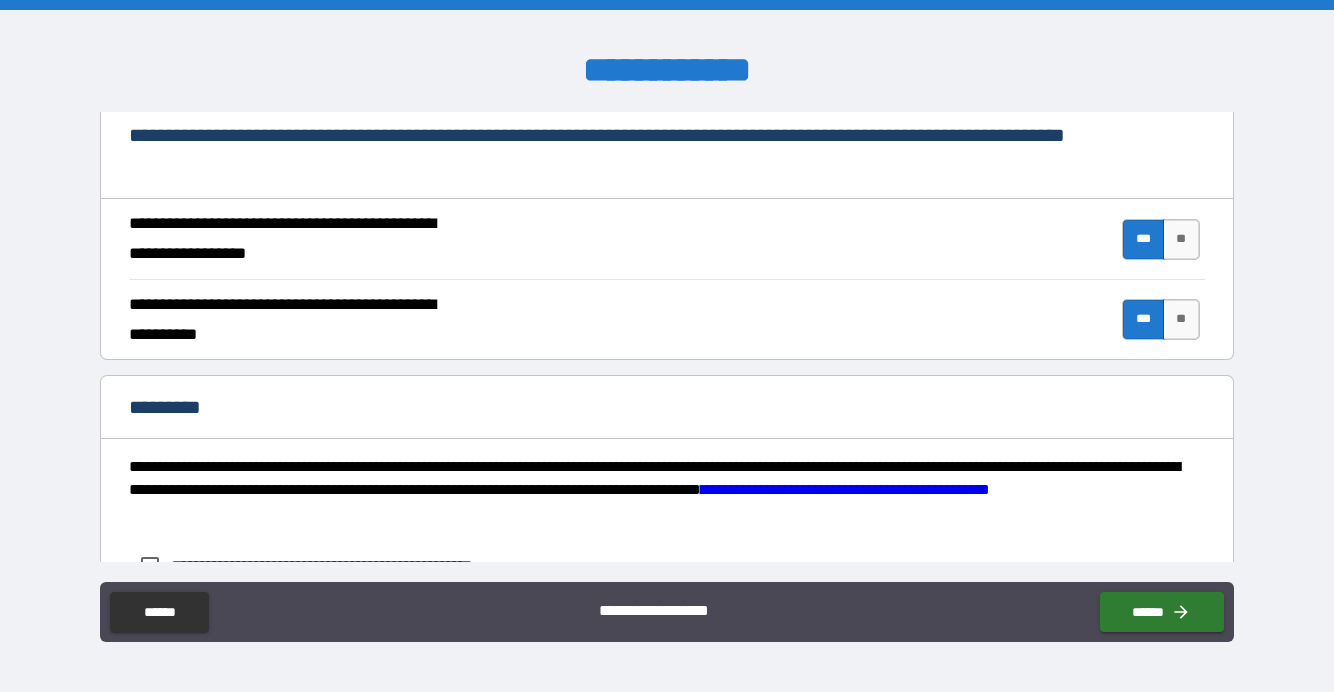 scroll, scrollTop: 1996, scrollLeft: 0, axis: vertical 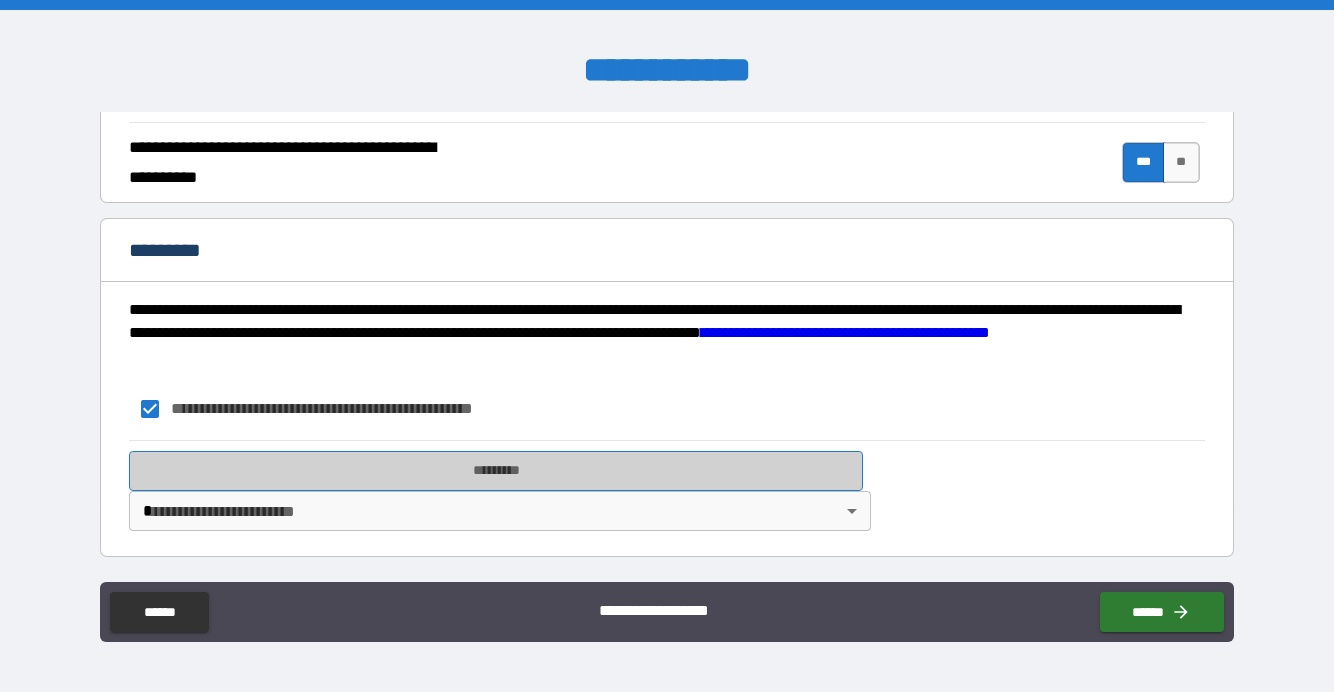 click on "*********" at bounding box center (496, 471) 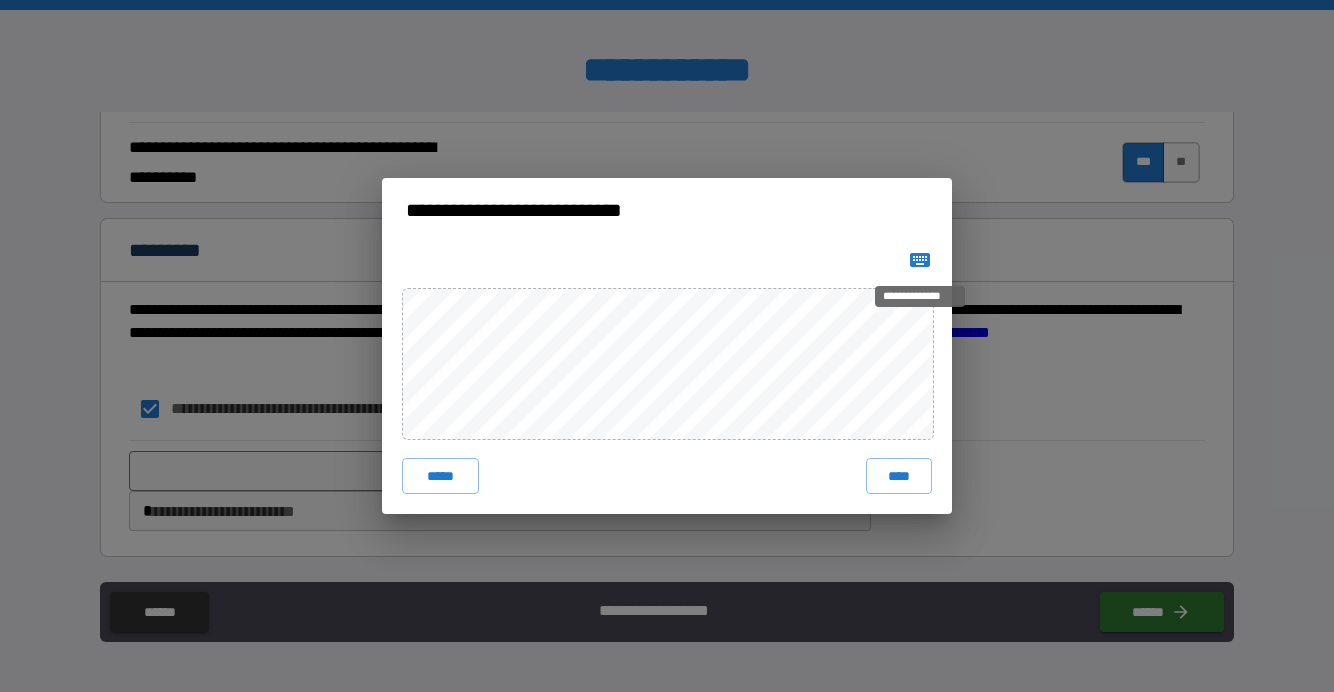 click 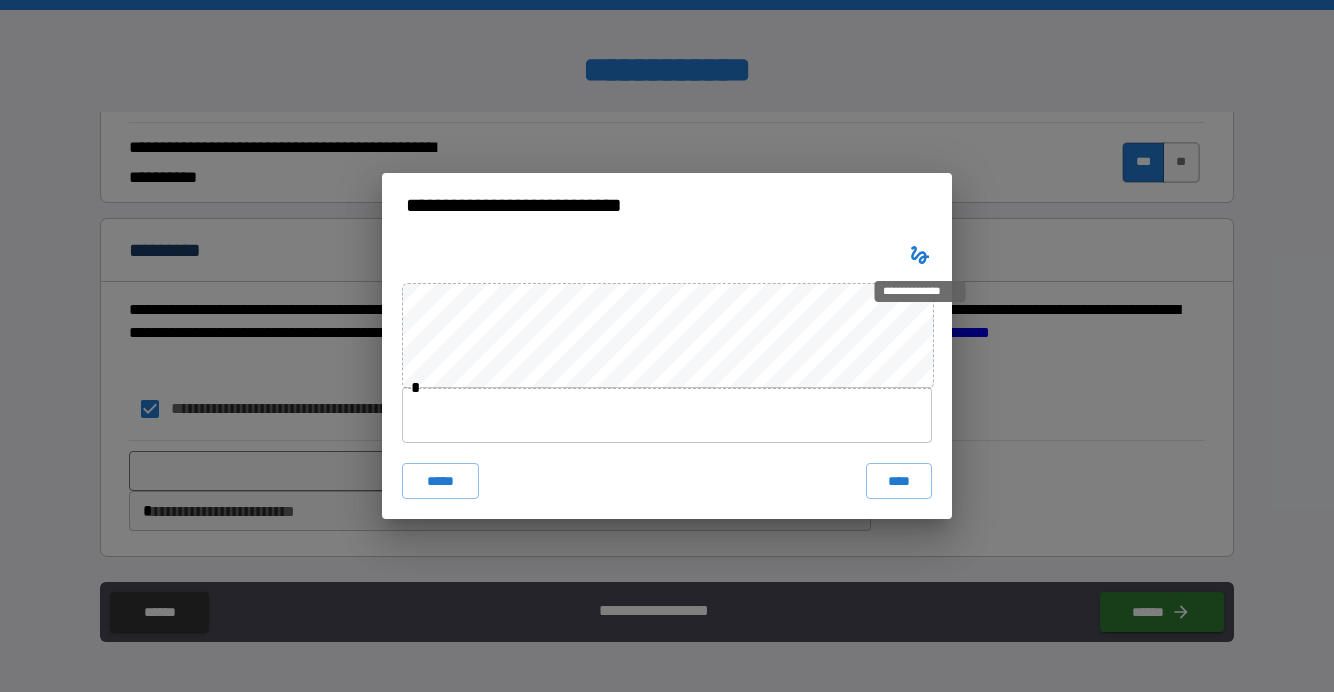 type 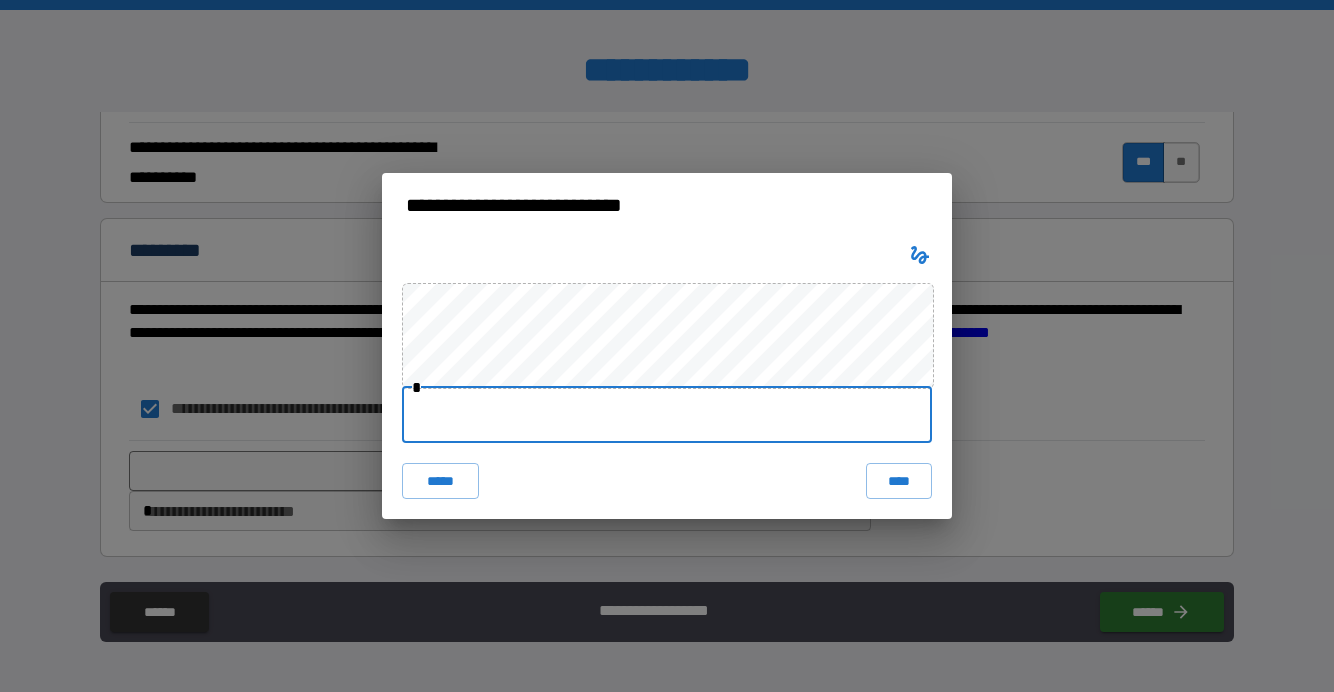 click at bounding box center (667, 415) 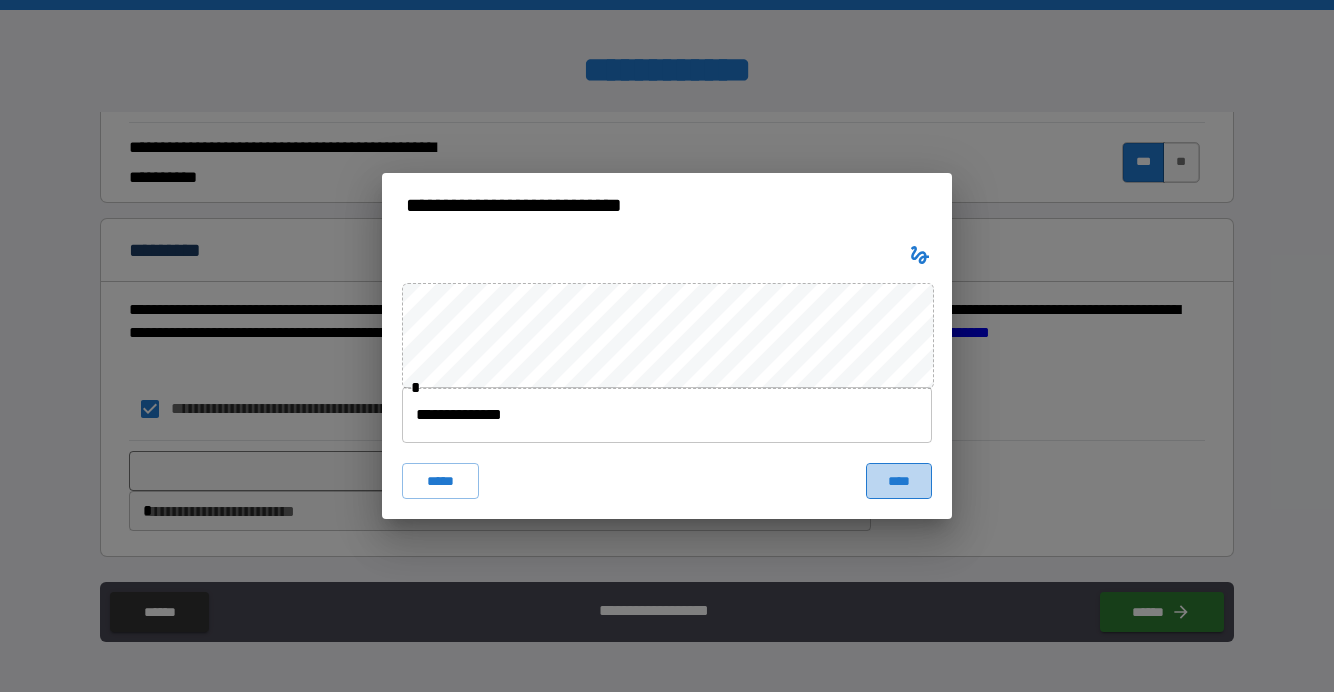 click on "****" at bounding box center [899, 481] 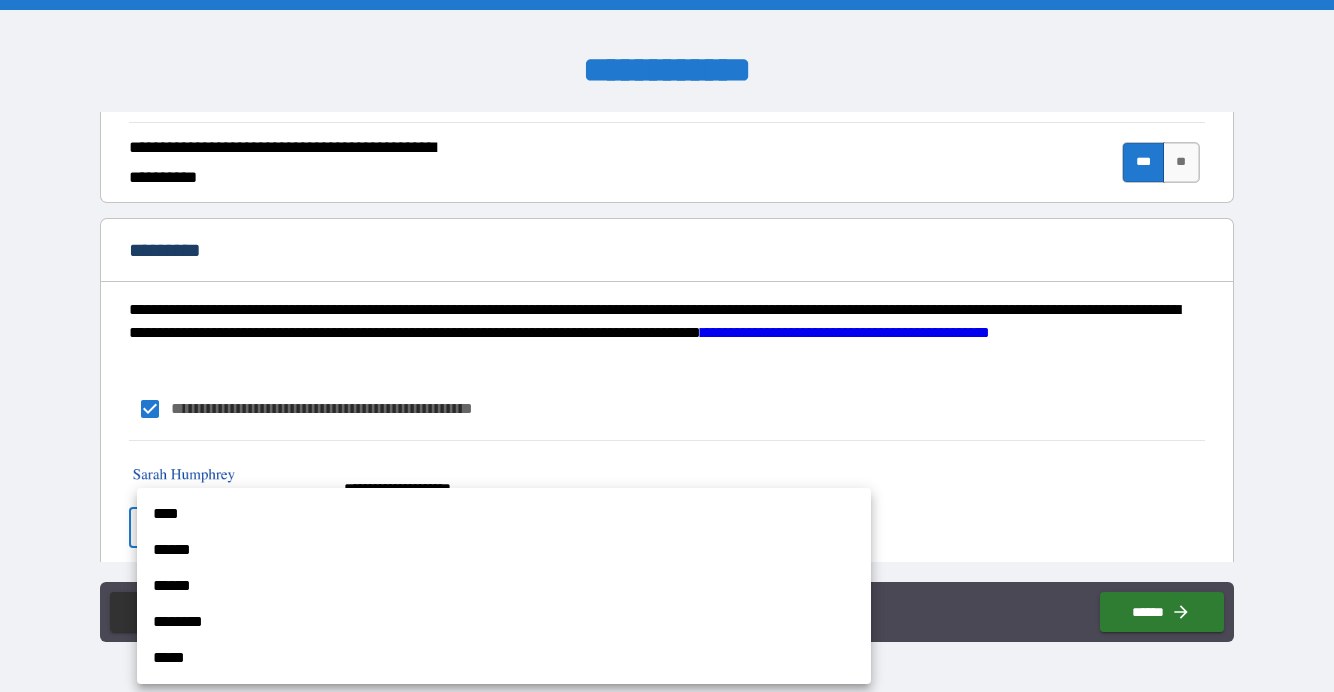 click on "**********" at bounding box center [667, 346] 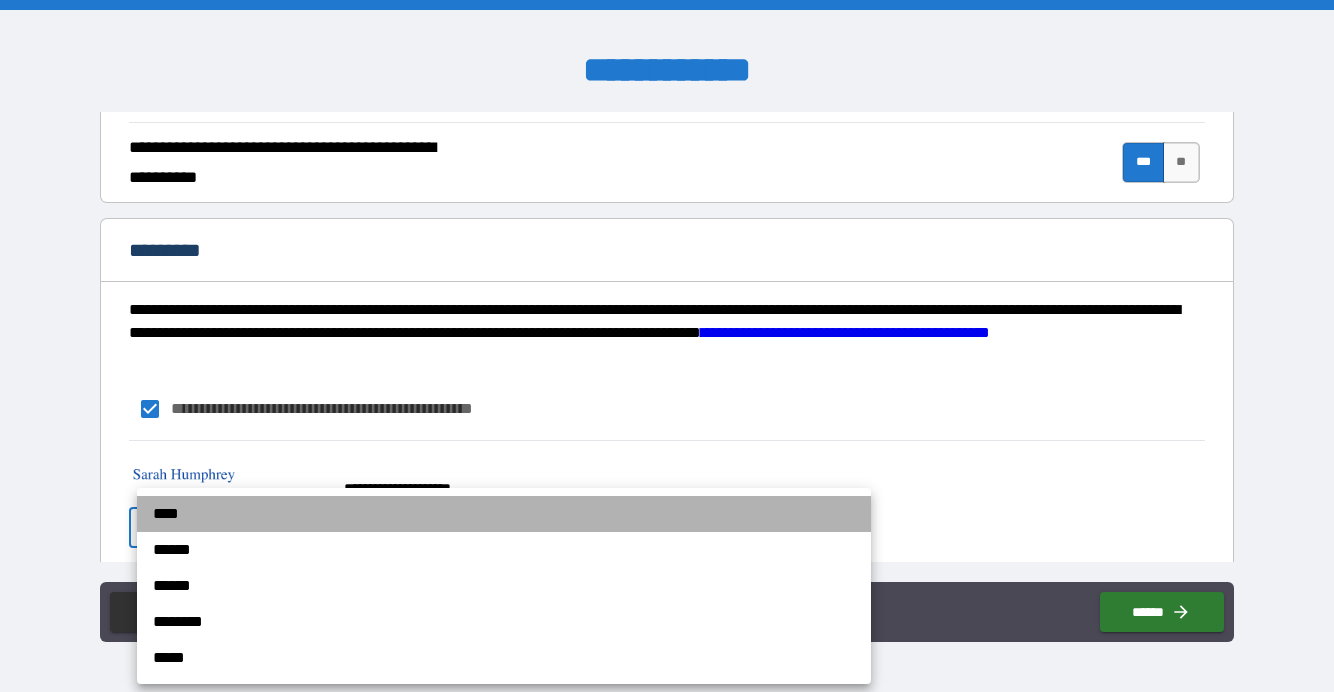 click on "****" at bounding box center [504, 514] 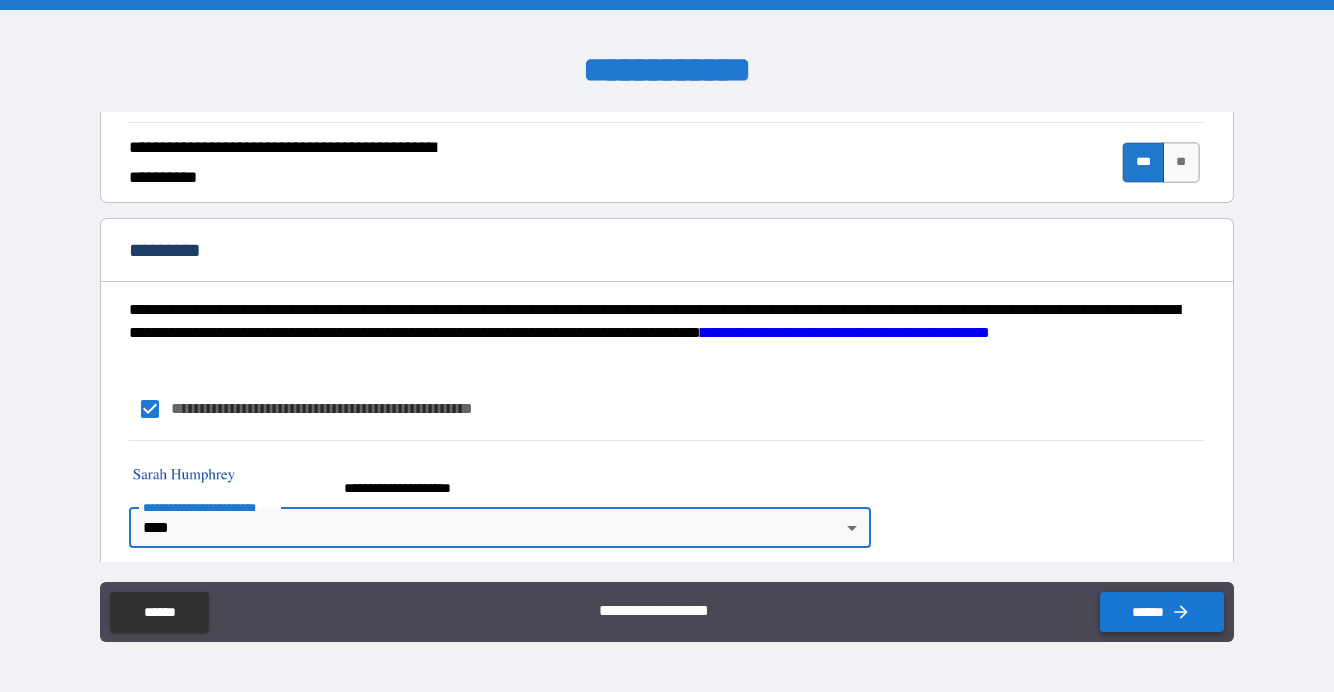 click on "******" at bounding box center [1162, 612] 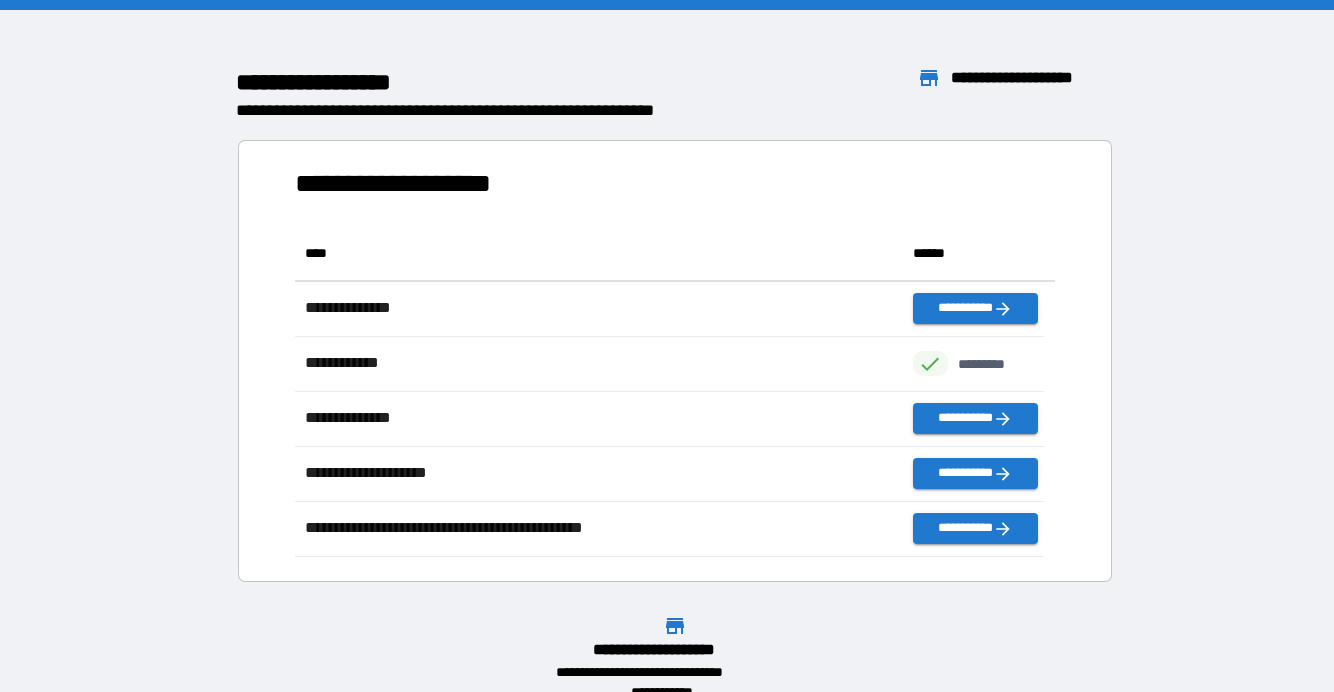 scroll, scrollTop: 16, scrollLeft: 15, axis: both 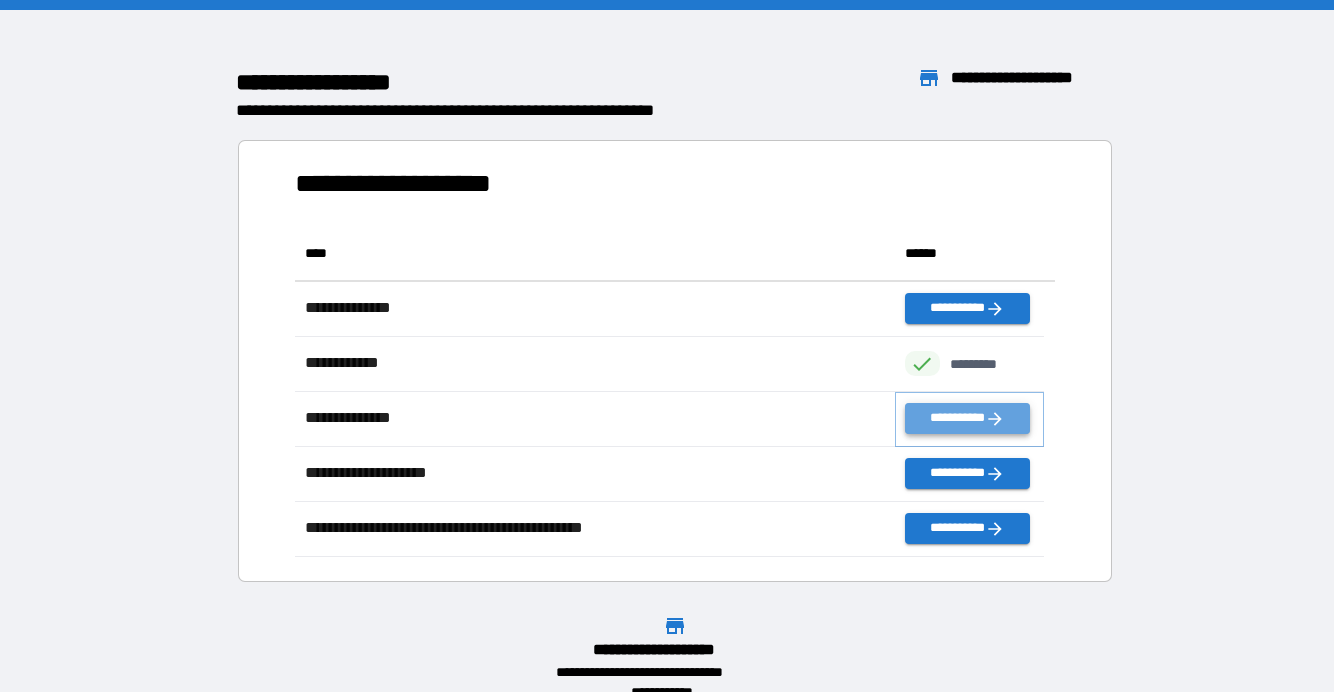 click on "**********" at bounding box center [967, 418] 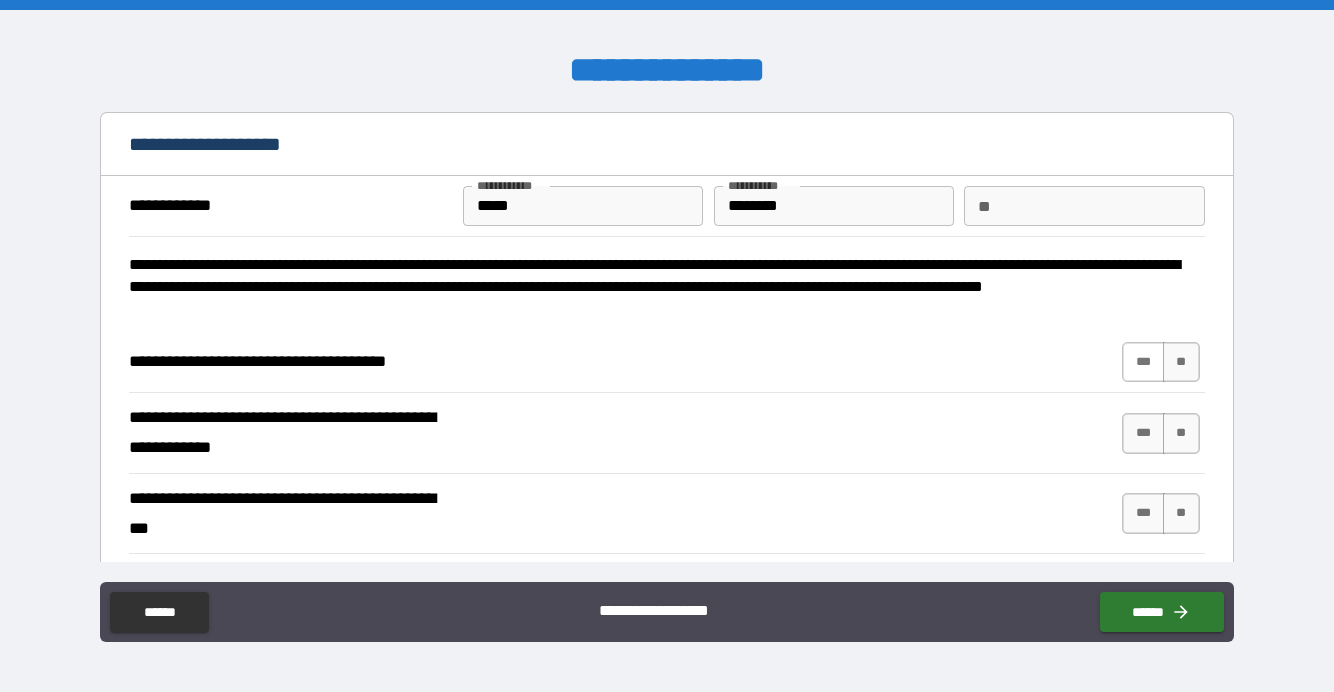 click on "***" at bounding box center (1143, 362) 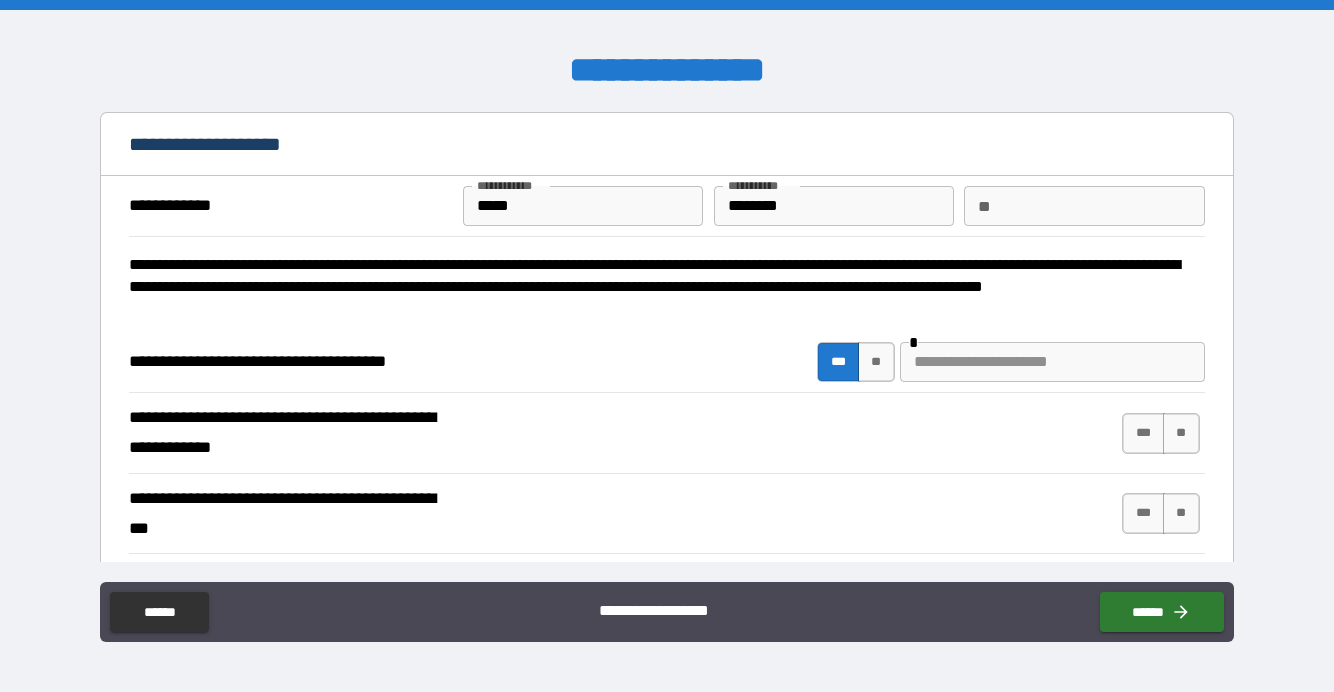 click on "**" at bounding box center (876, 362) 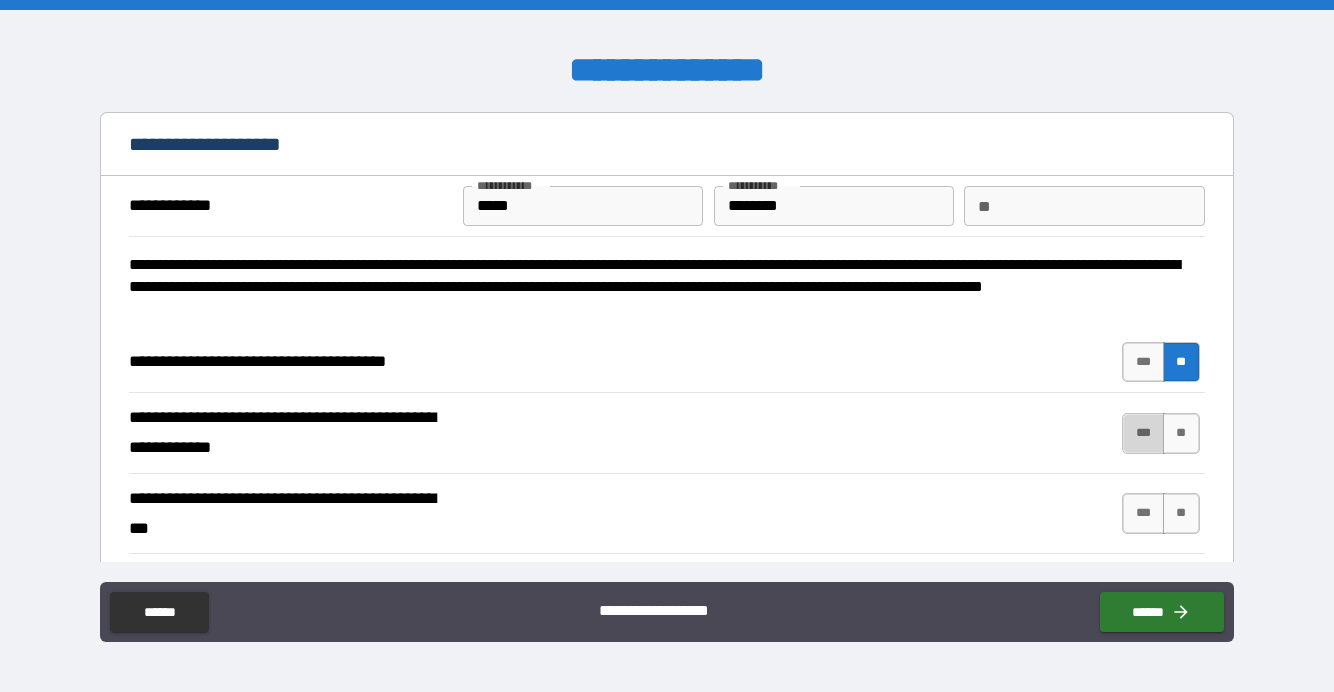 click on "***" at bounding box center [1143, 433] 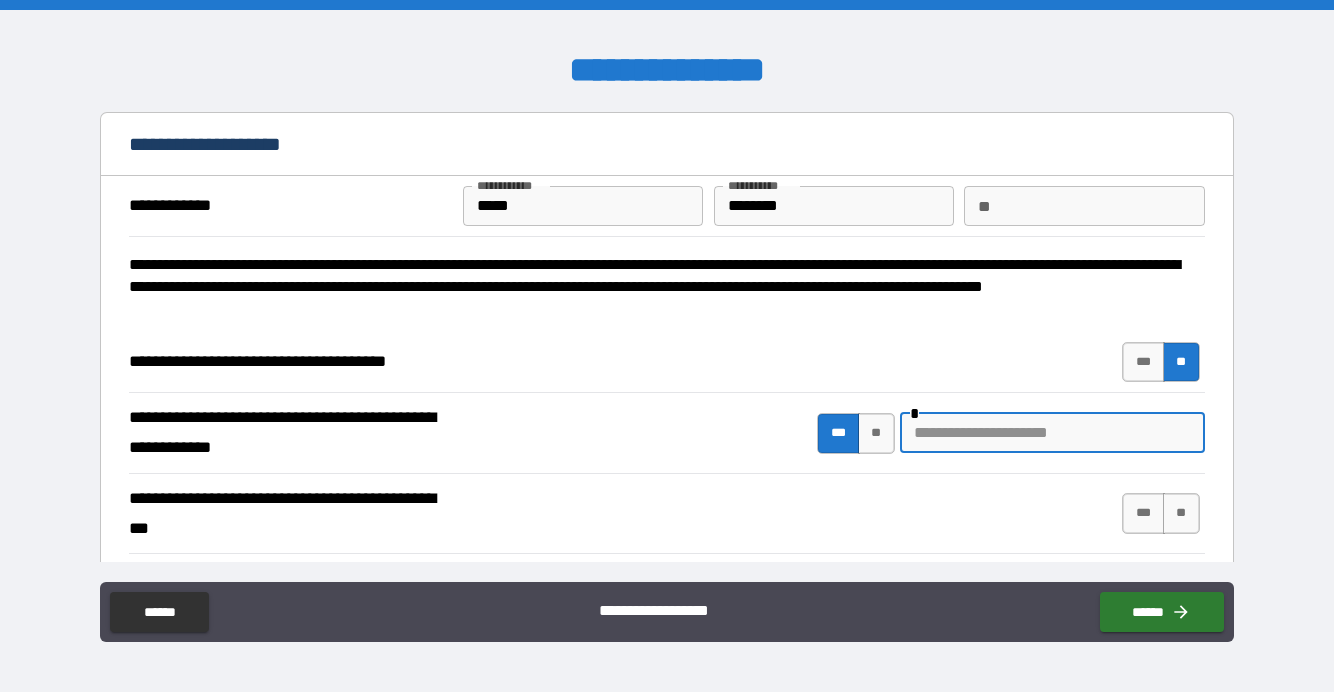 click at bounding box center (1052, 433) 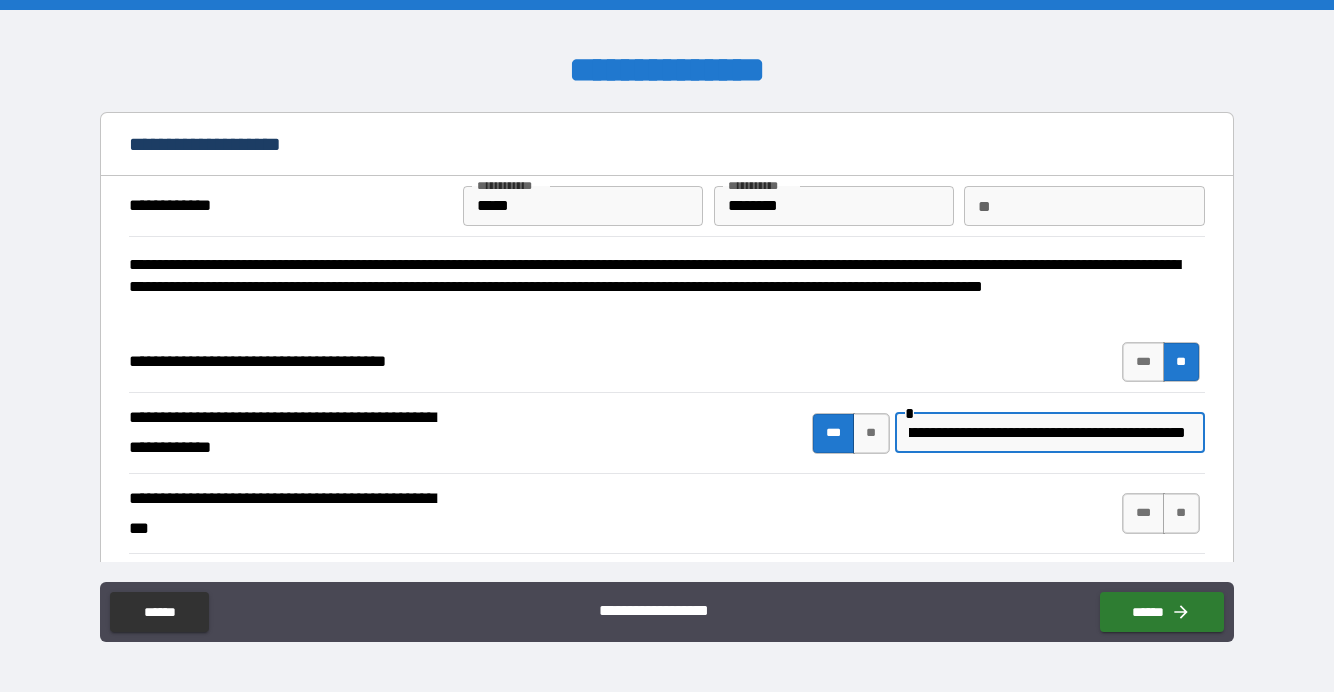 scroll, scrollTop: 0, scrollLeft: 231, axis: horizontal 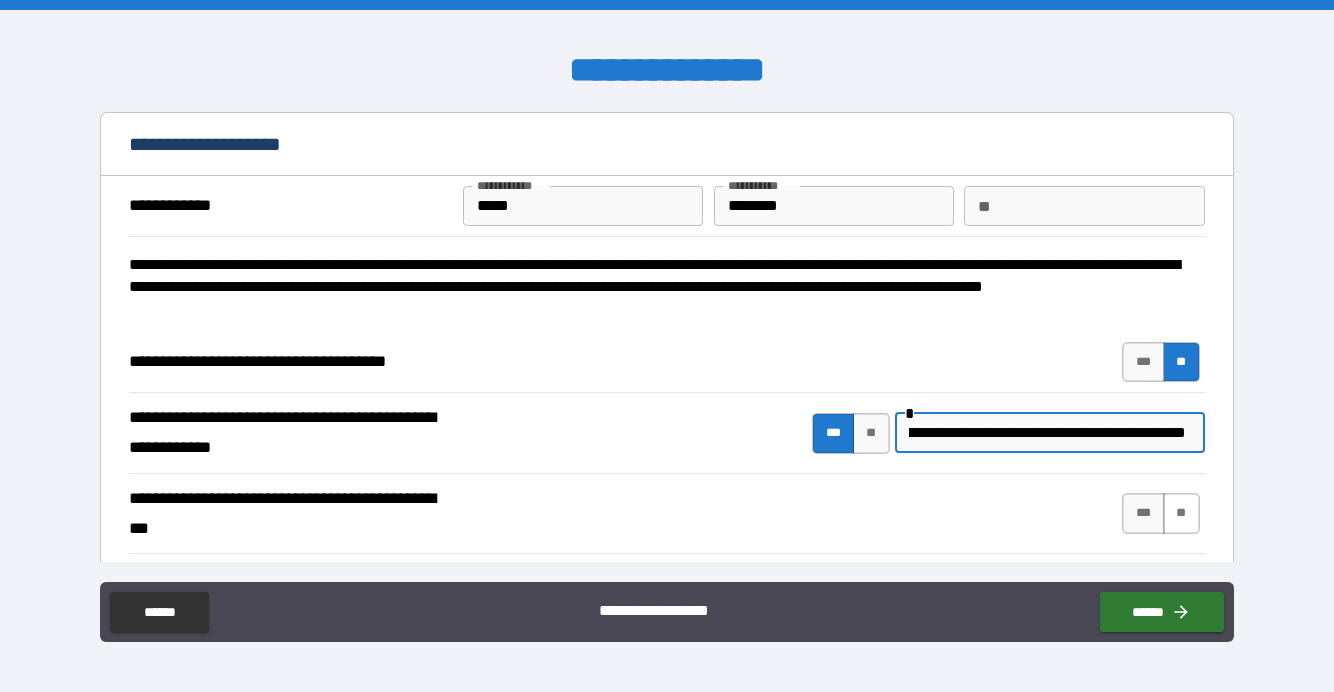 type on "**********" 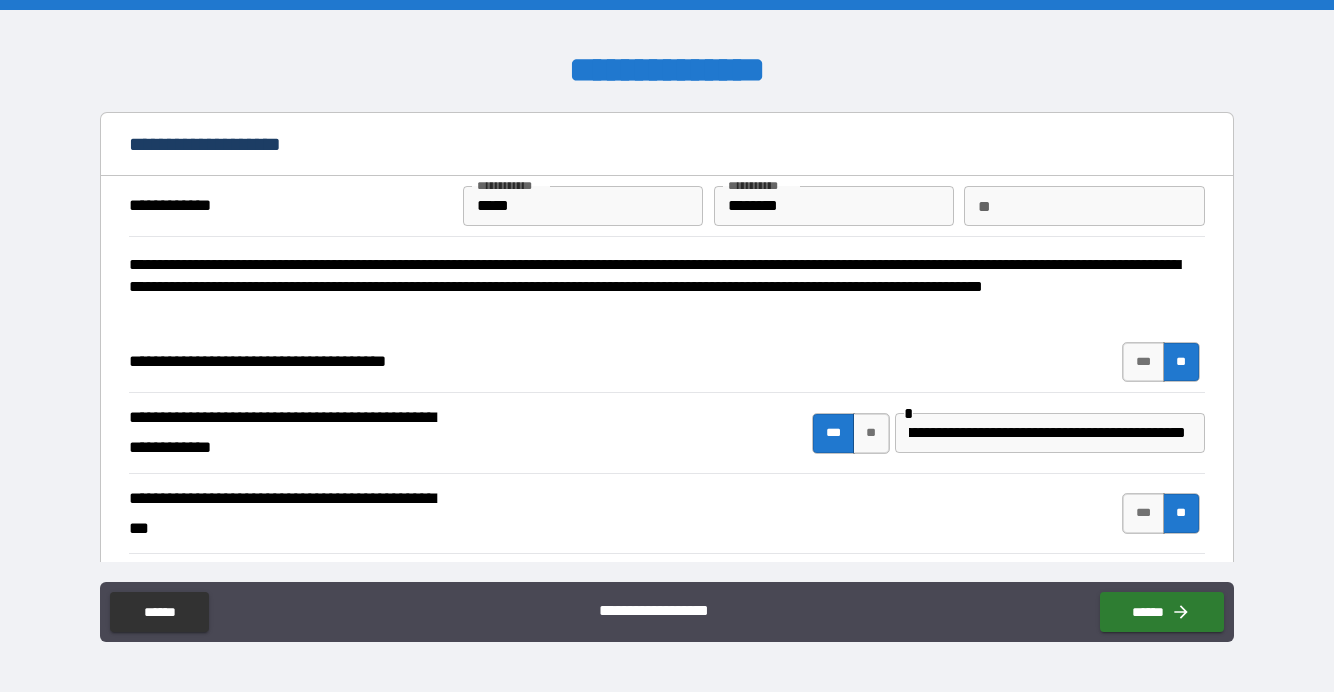 scroll, scrollTop: 0, scrollLeft: 0, axis: both 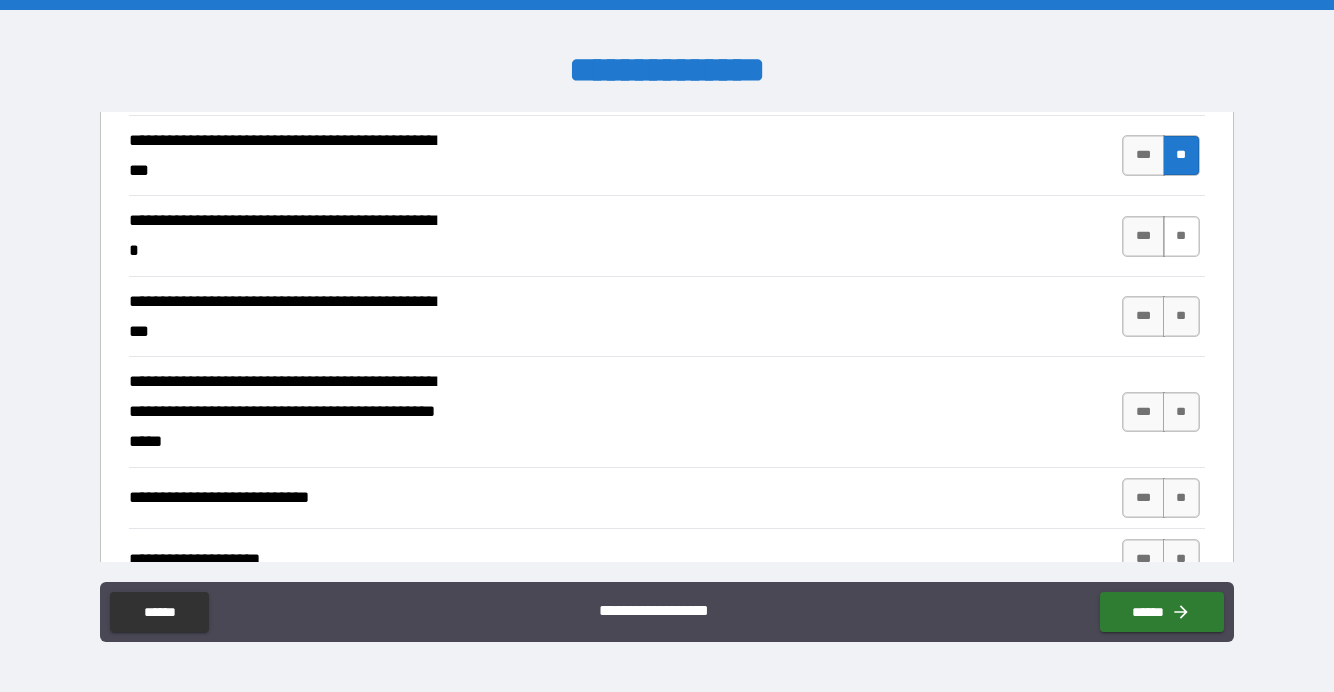 click on "**" at bounding box center [1181, 236] 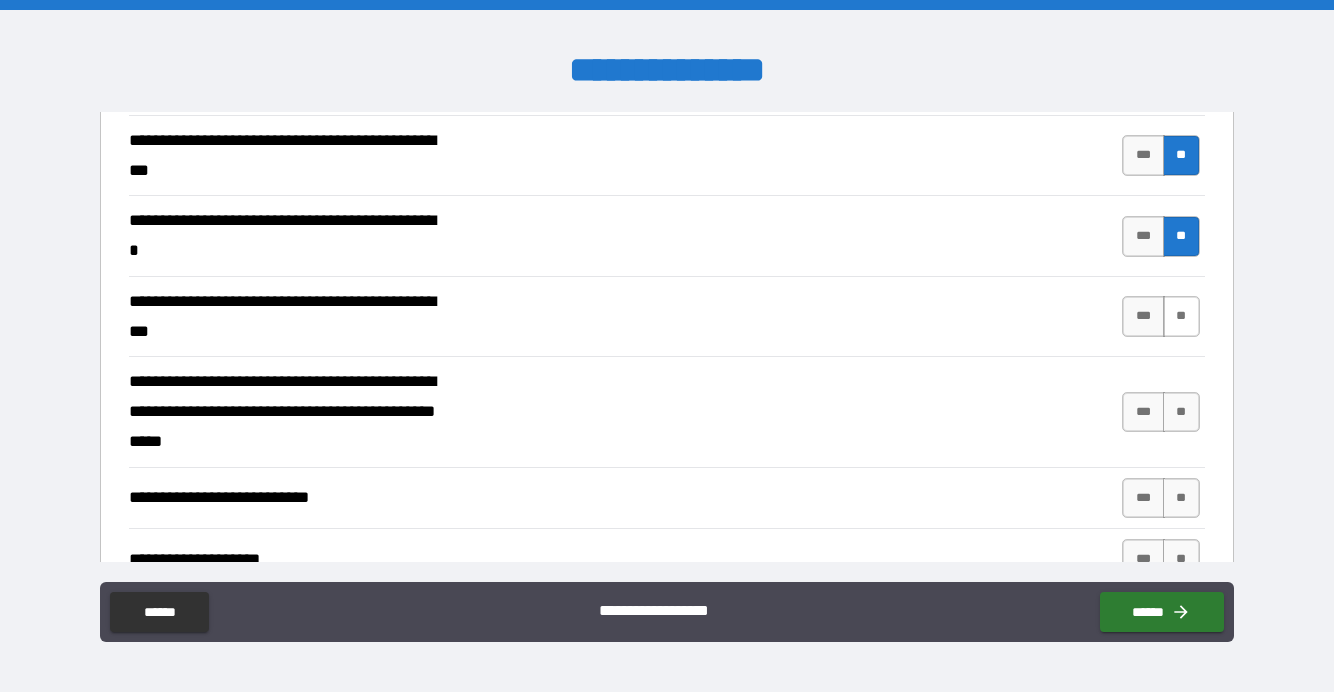 click on "**" at bounding box center [1181, 316] 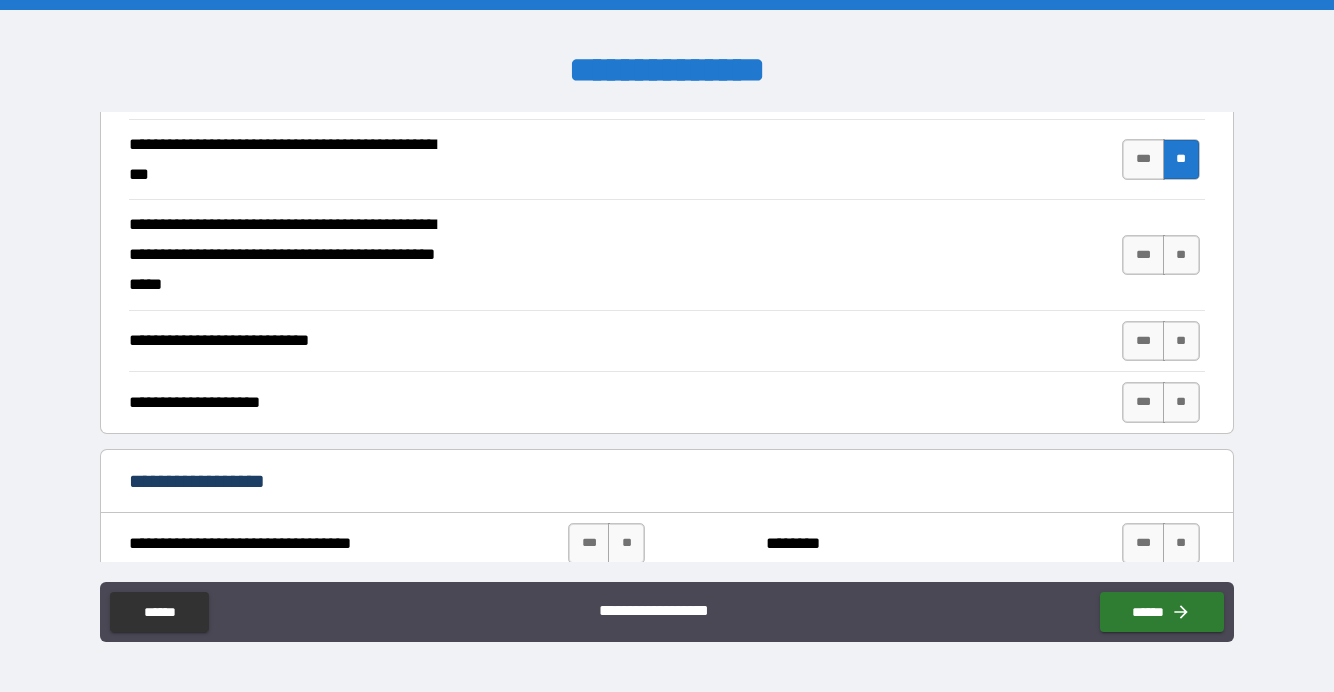 scroll, scrollTop: 520, scrollLeft: 0, axis: vertical 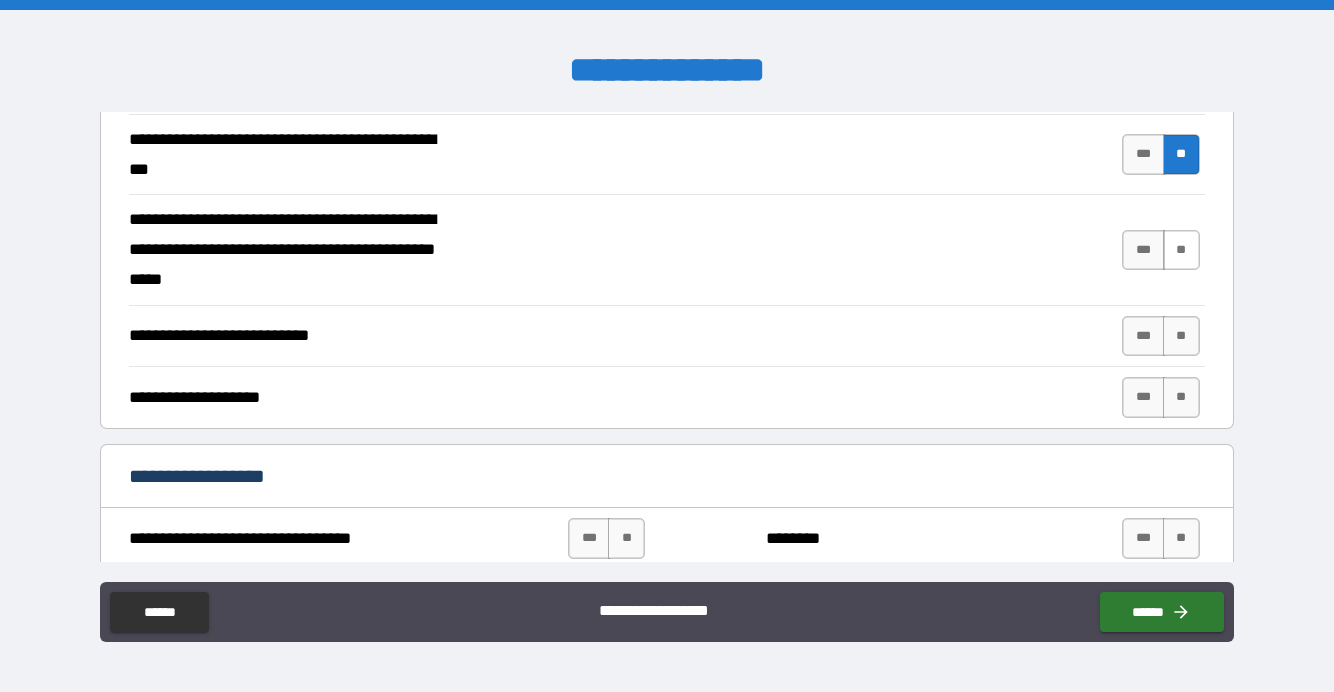 click on "**" at bounding box center [1181, 250] 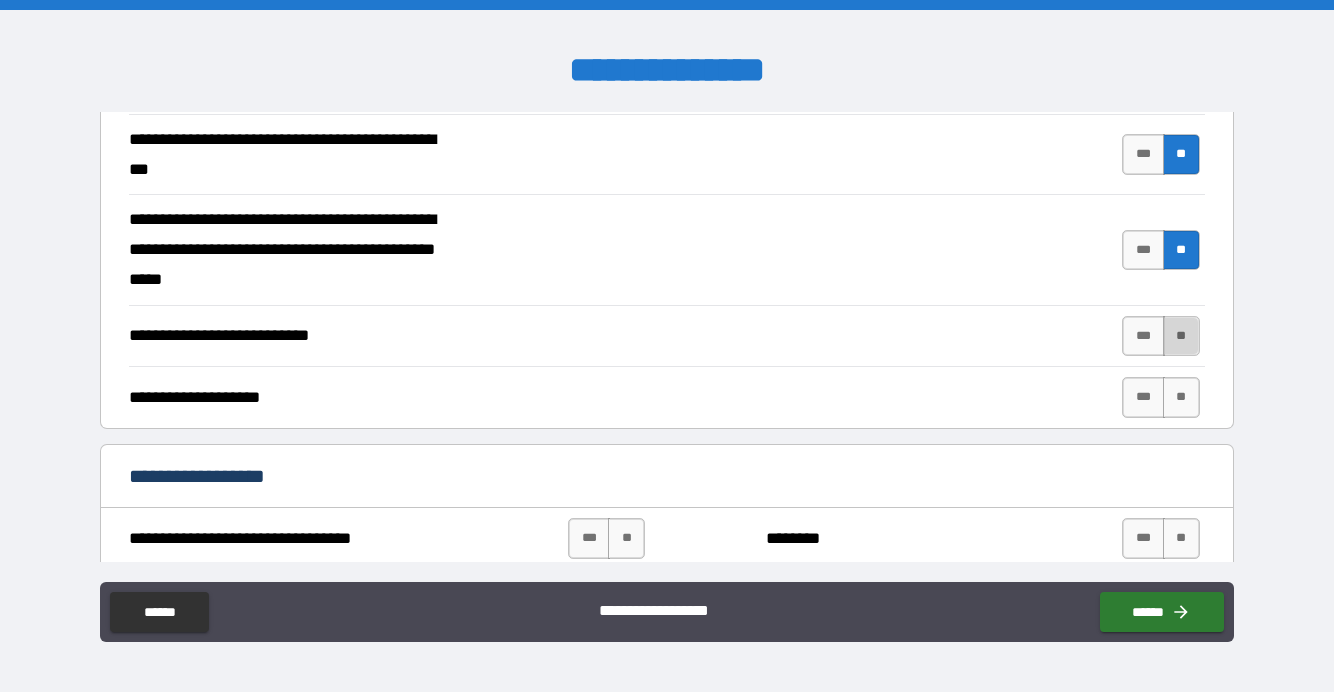 click on "**" at bounding box center [1181, 336] 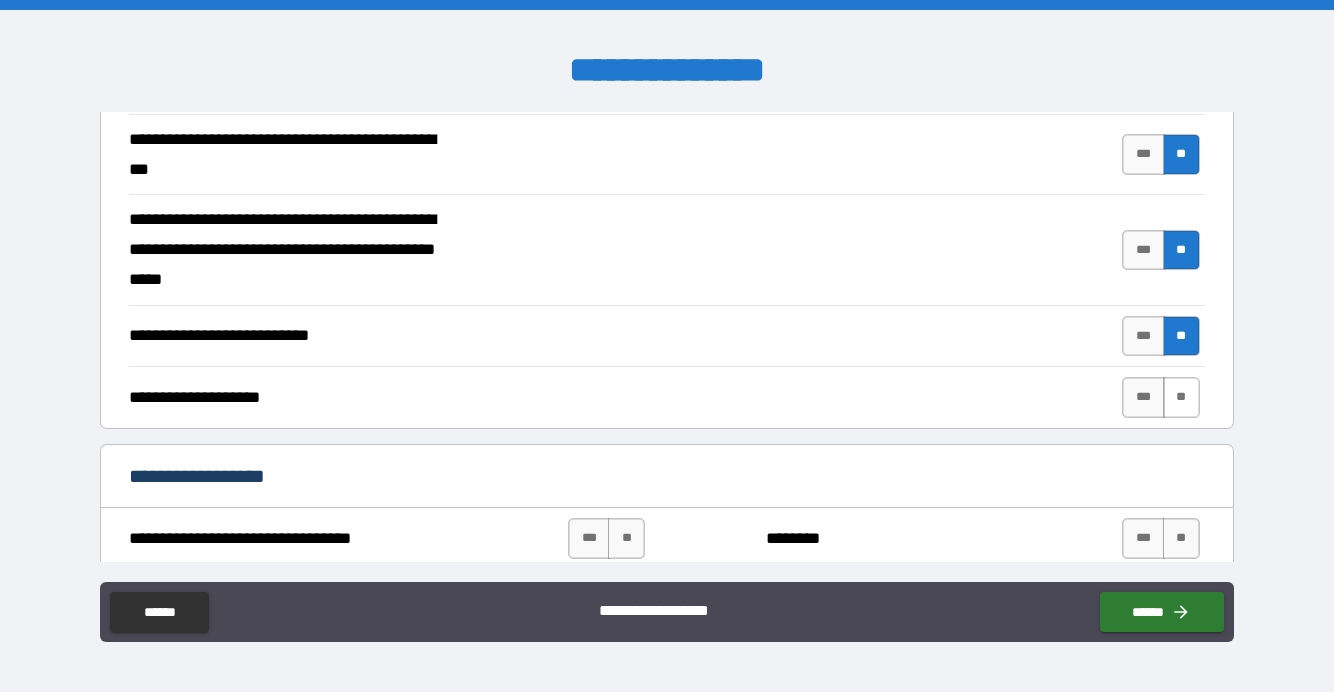 click on "**" at bounding box center [1181, 397] 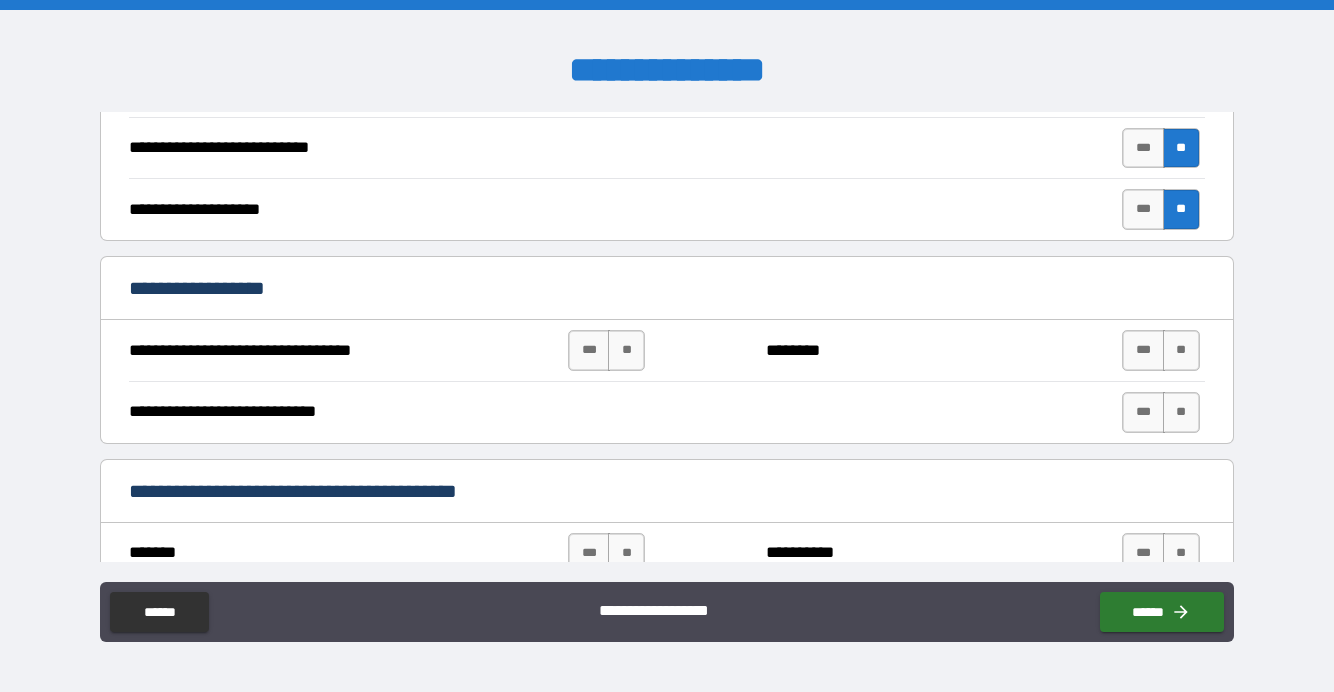 scroll, scrollTop: 768, scrollLeft: 0, axis: vertical 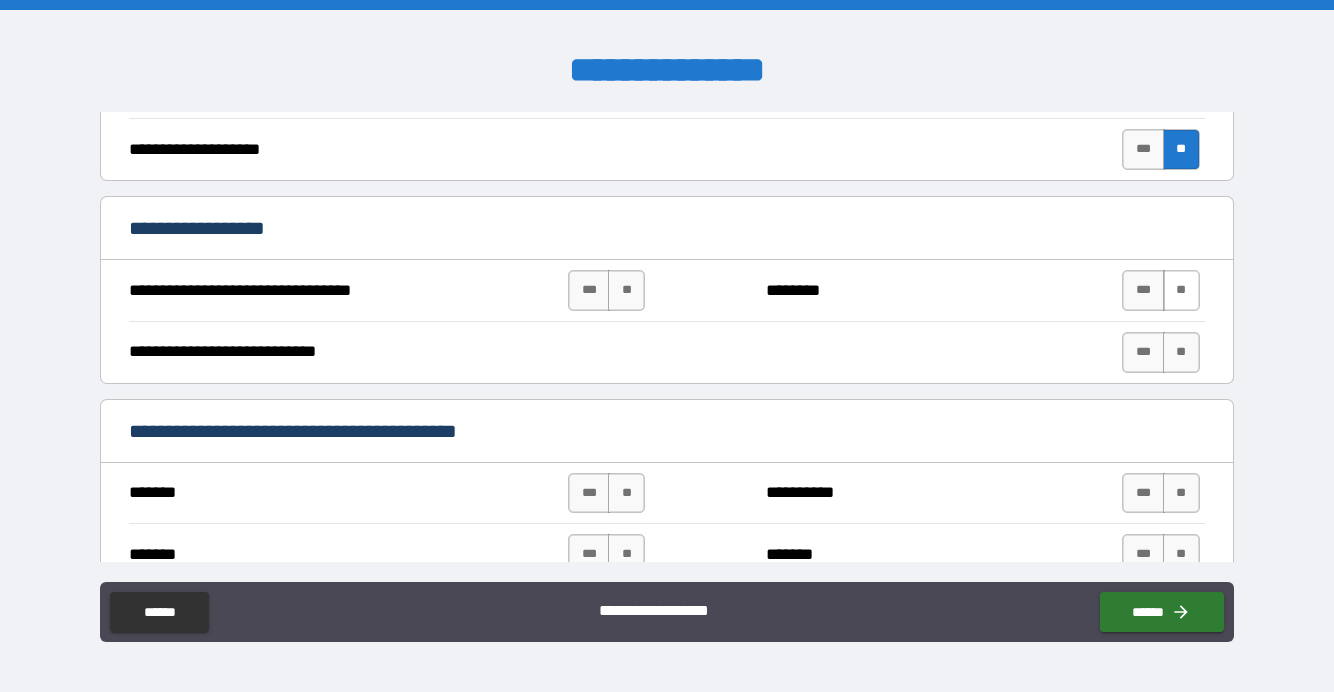 click on "**" at bounding box center [1181, 290] 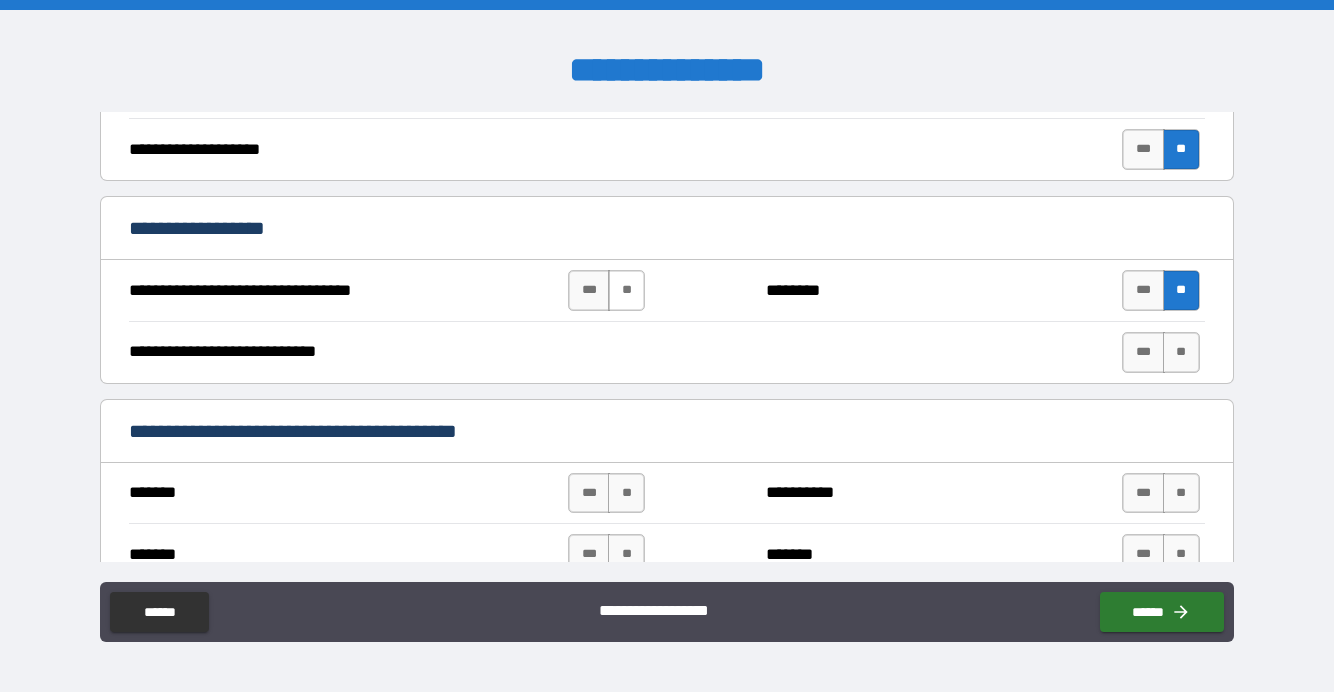 click on "**" at bounding box center (626, 290) 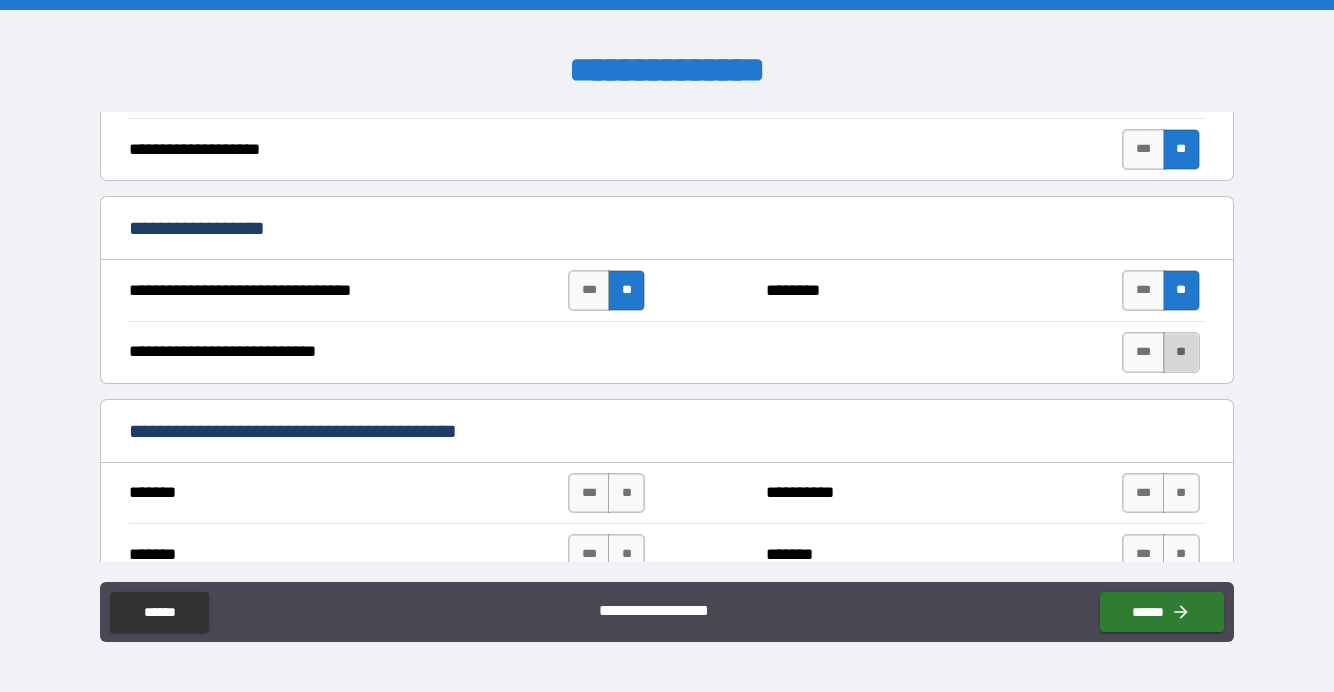 click on "**" at bounding box center (1181, 352) 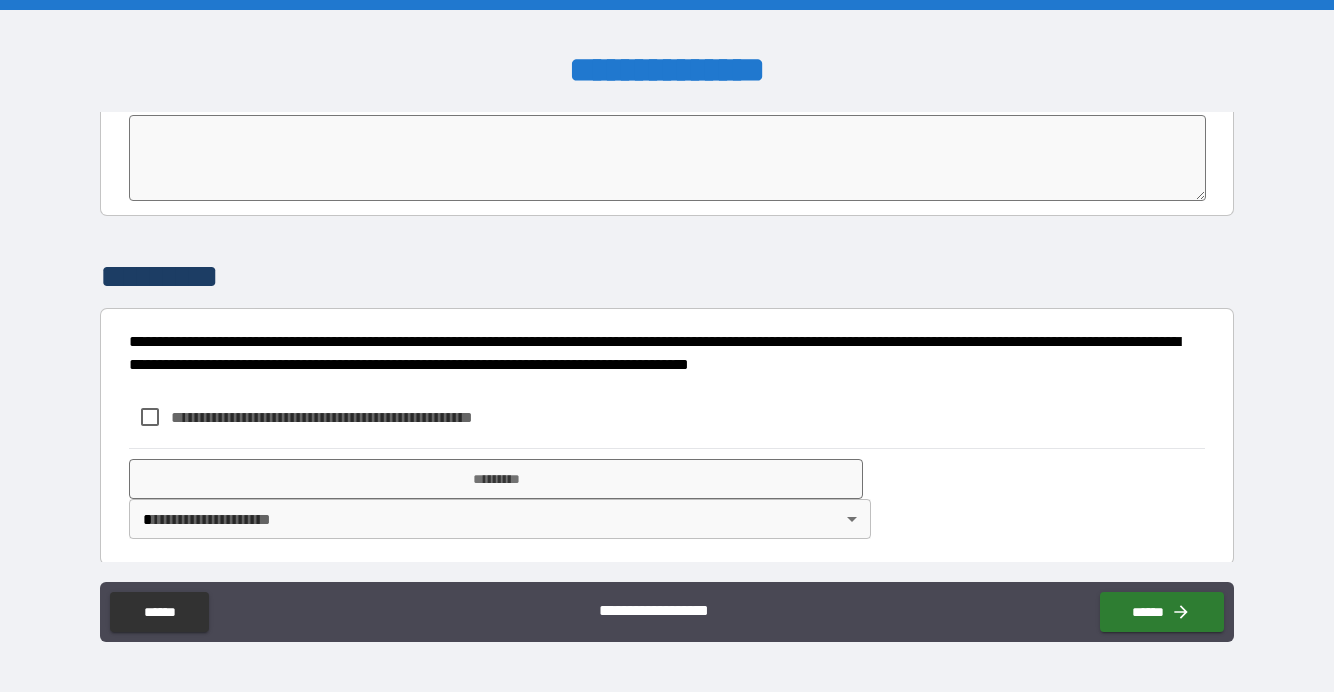 scroll, scrollTop: 4152, scrollLeft: 0, axis: vertical 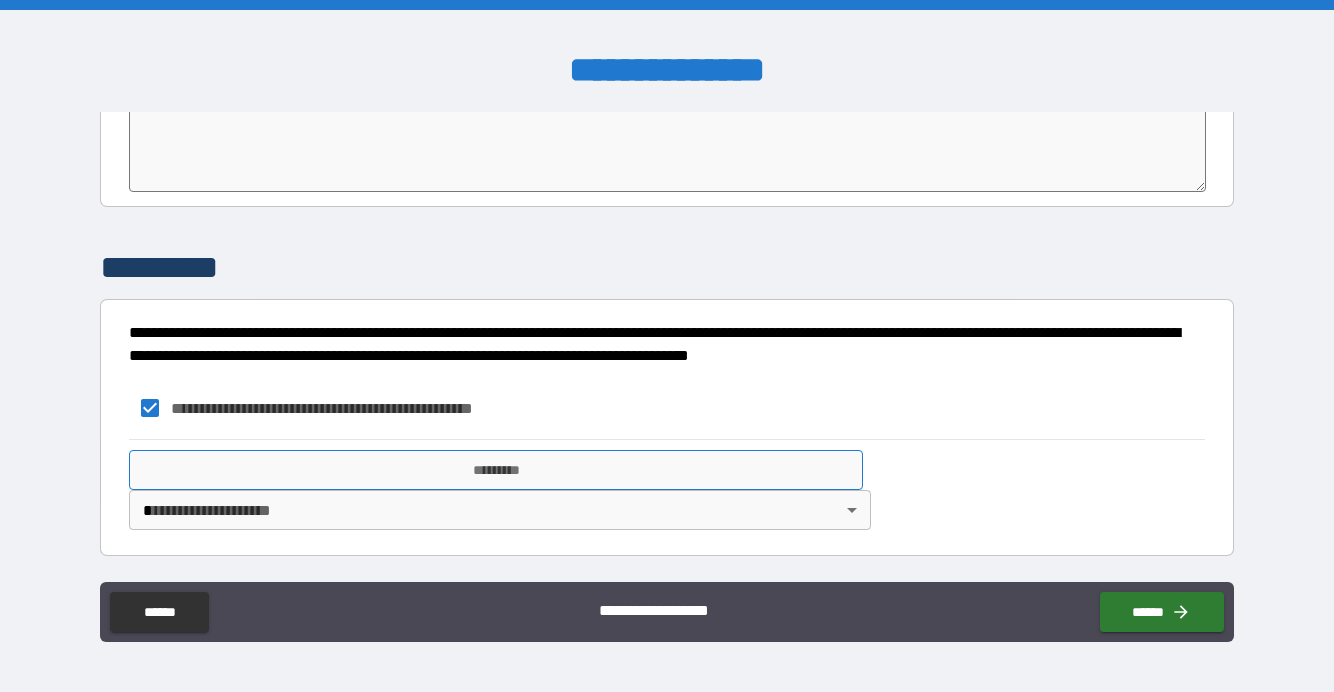 click on "*********" at bounding box center (496, 470) 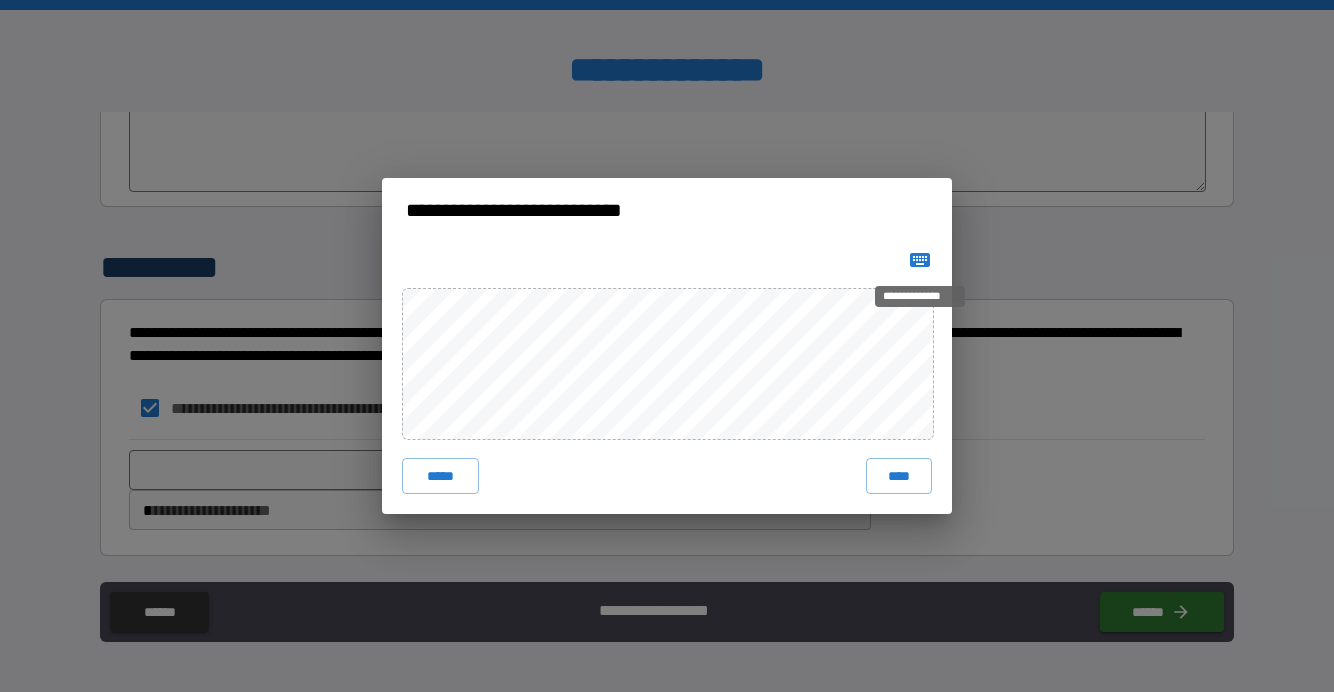 click 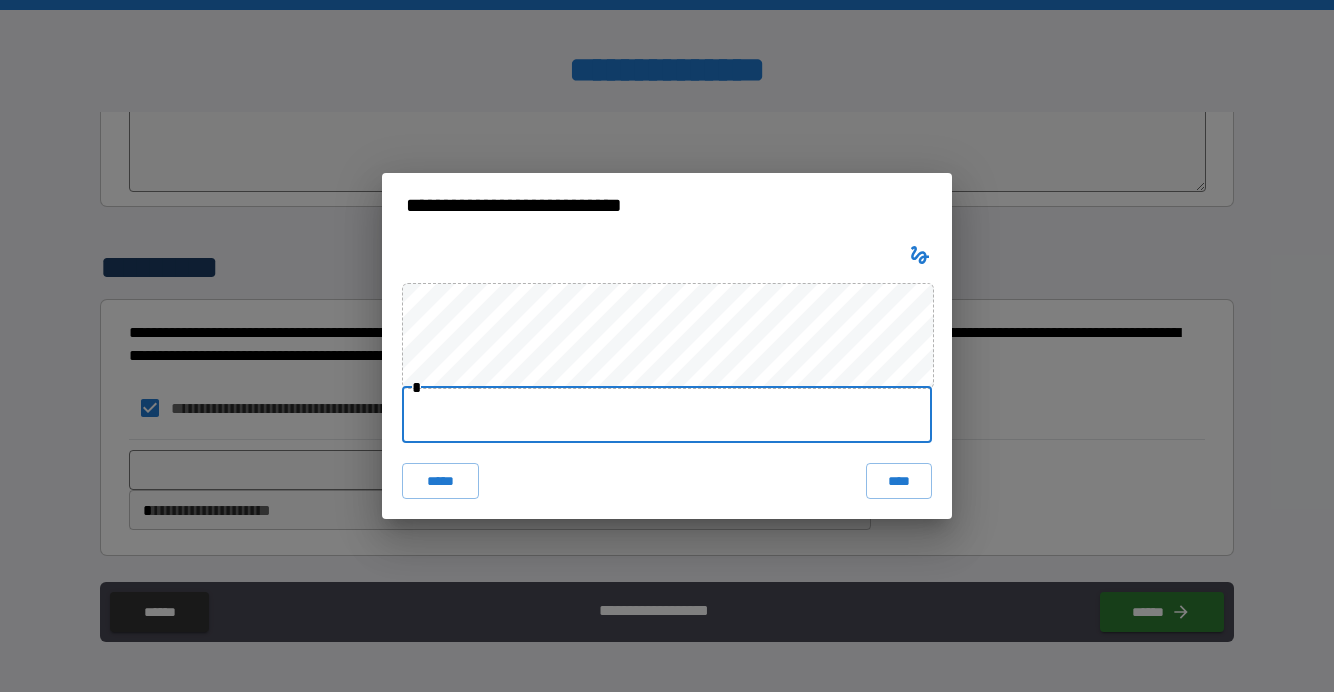 click at bounding box center [667, 415] 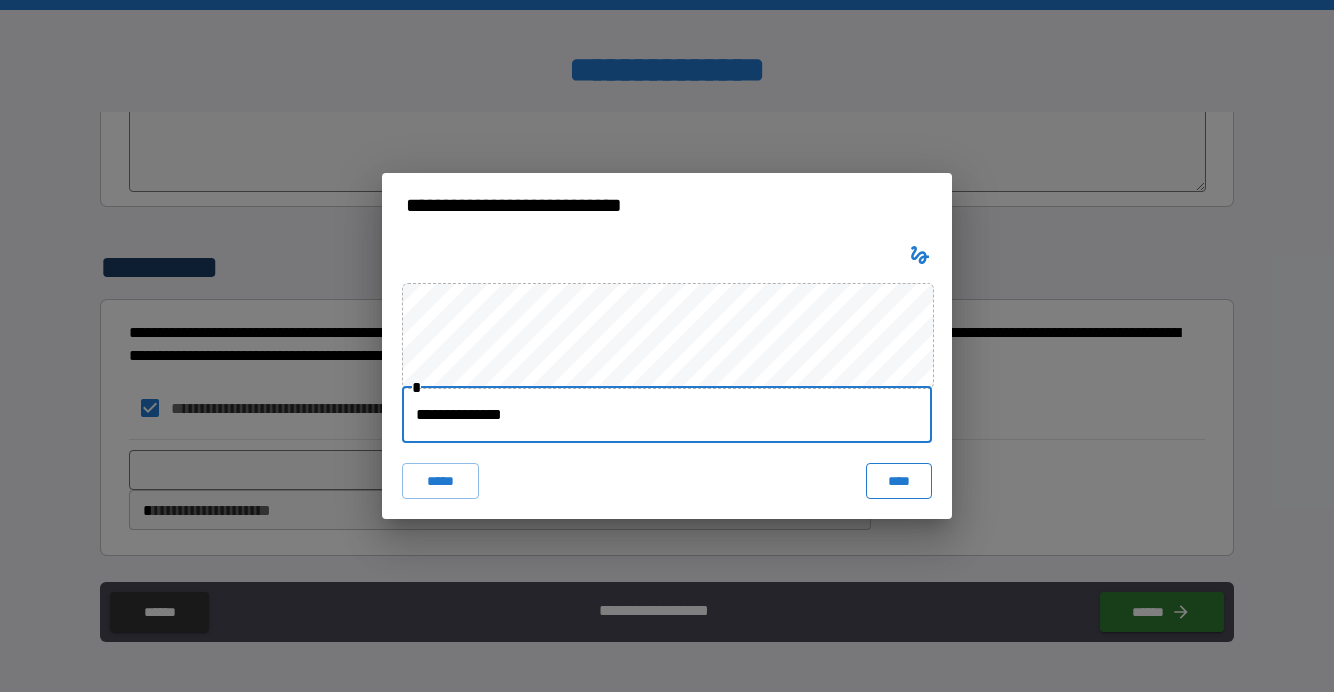 type on "**********" 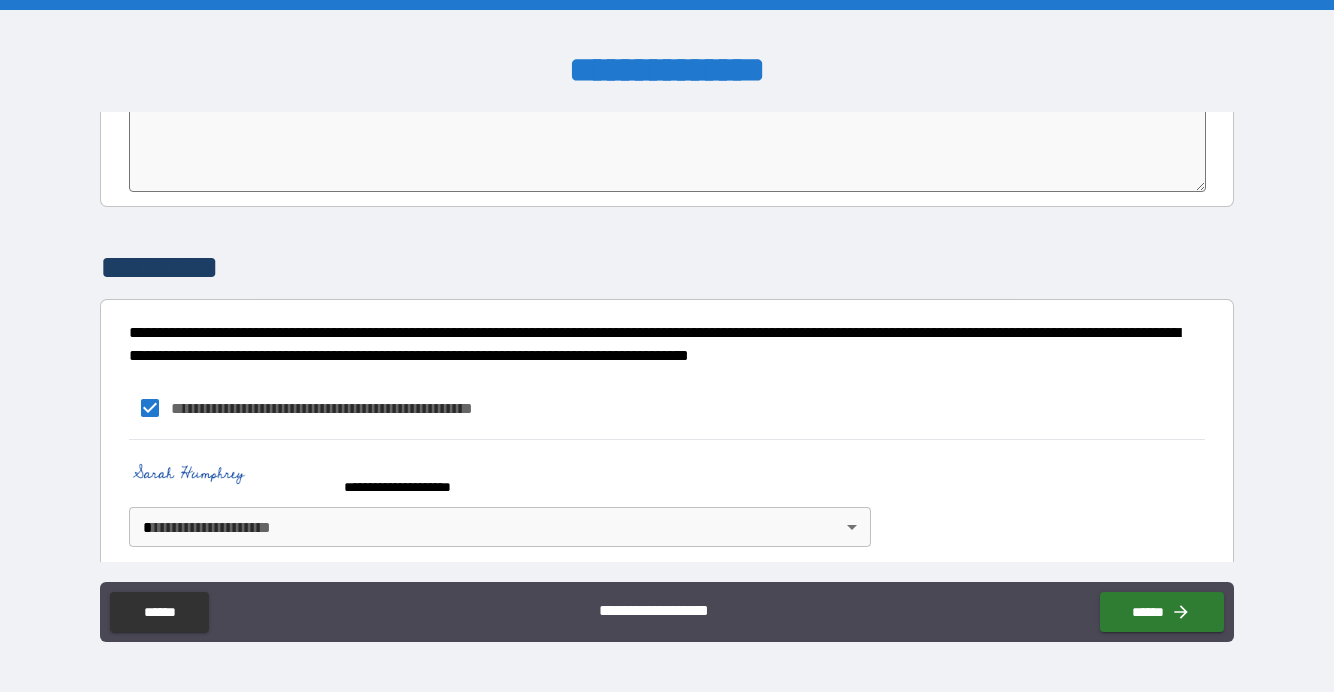 click on "**********" at bounding box center [667, 346] 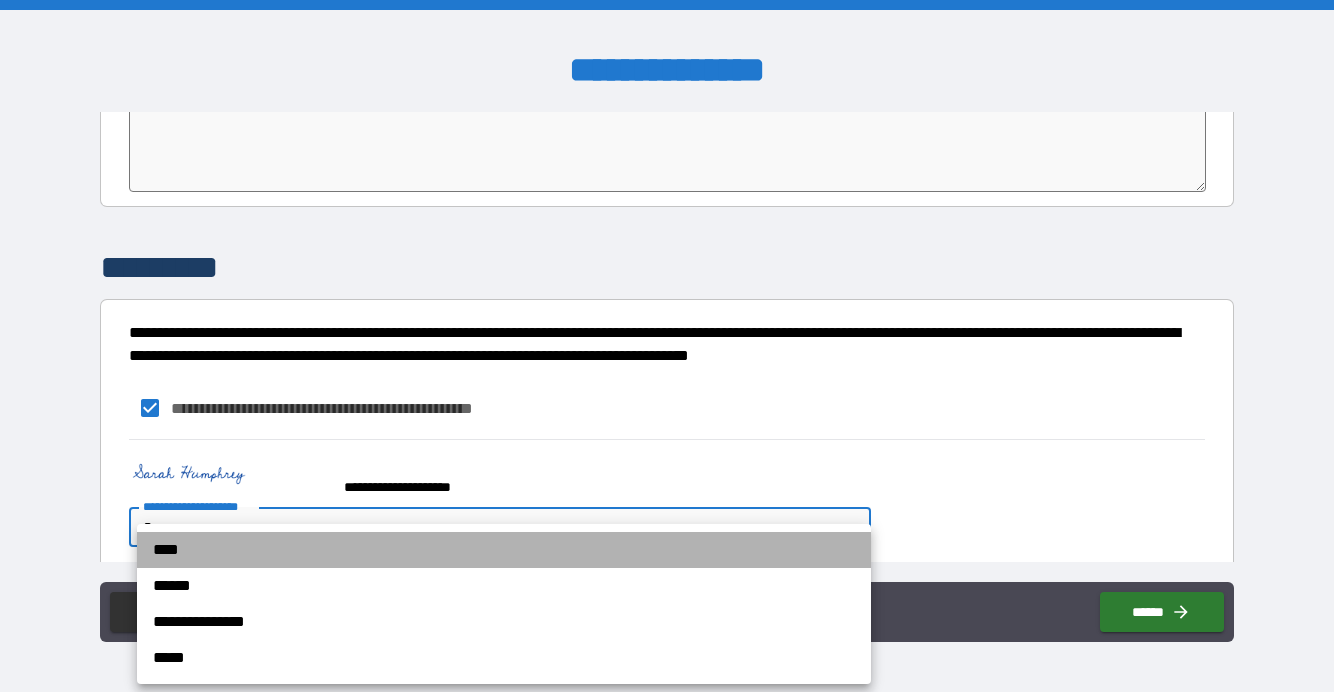 click on "****" at bounding box center [504, 550] 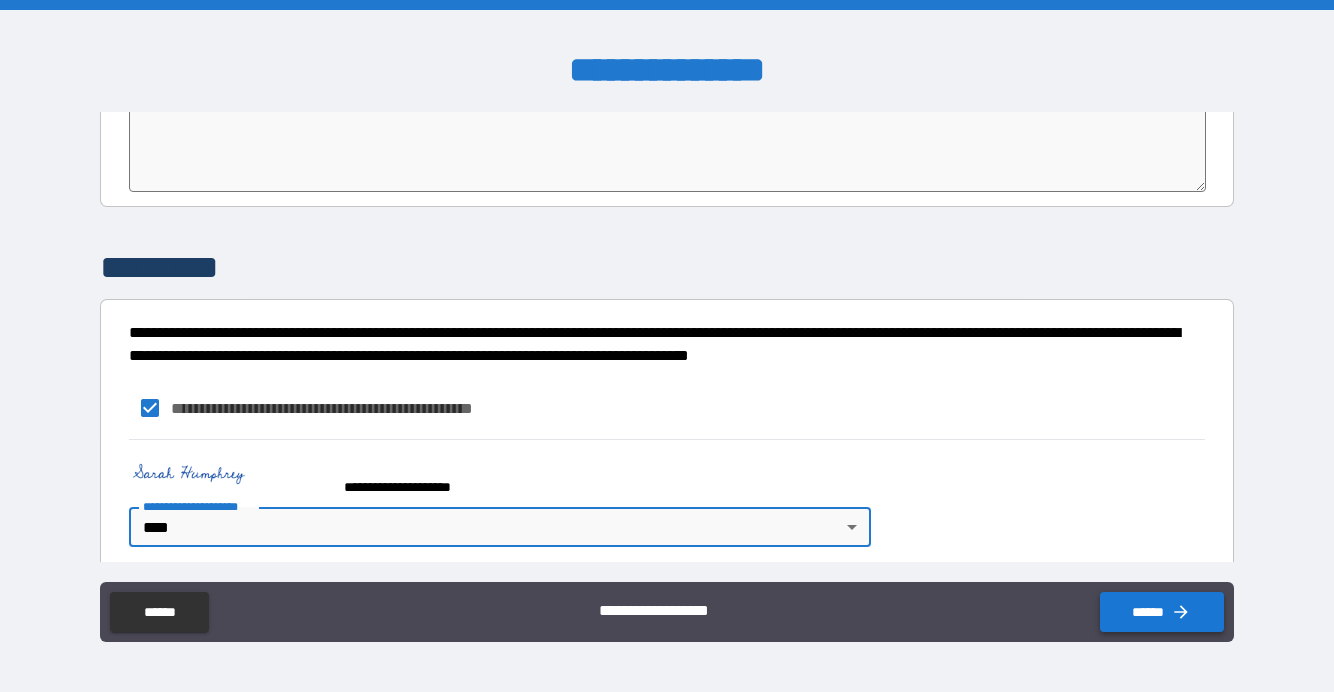 click on "******" at bounding box center [1162, 612] 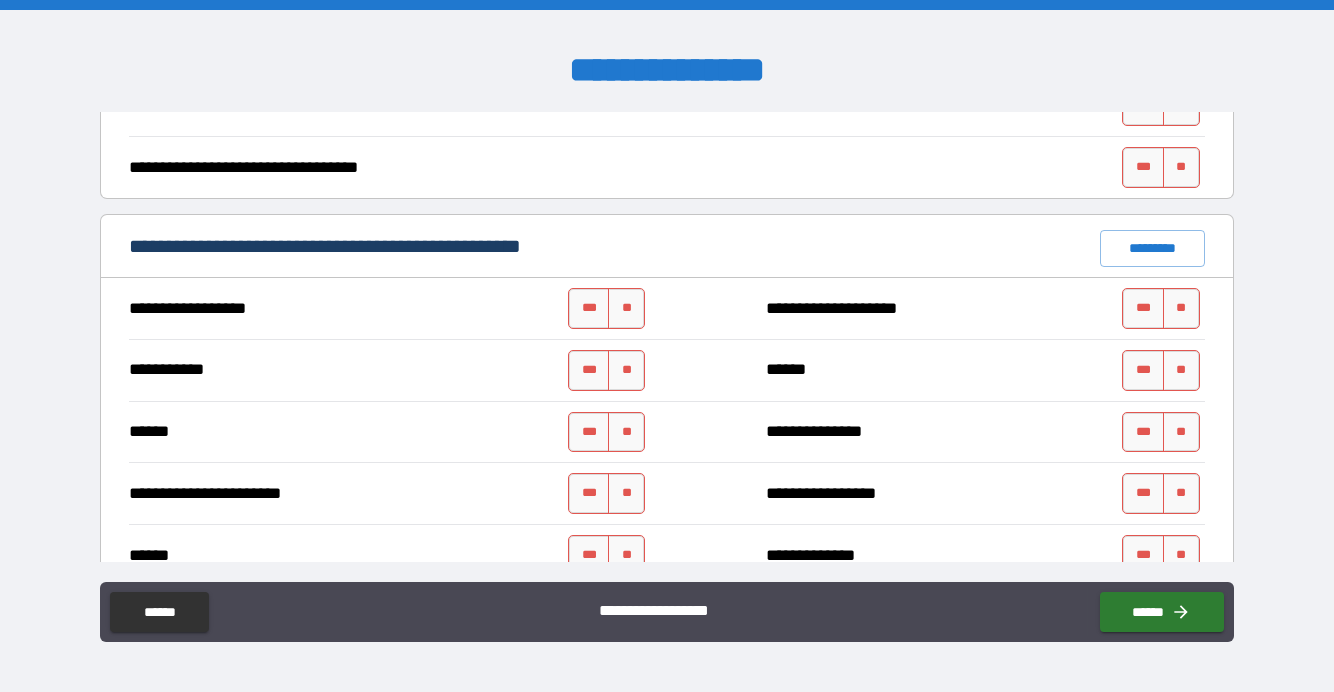 scroll, scrollTop: 1335, scrollLeft: 0, axis: vertical 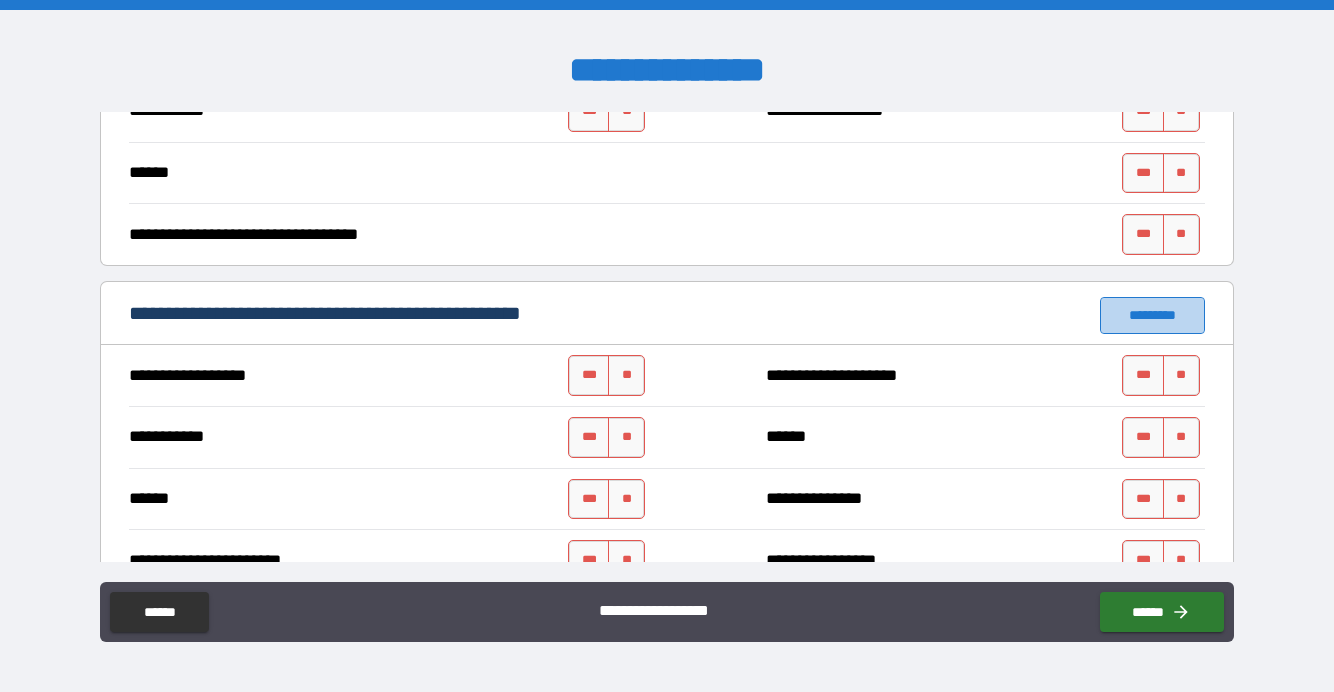 click on "*********" at bounding box center (1152, 315) 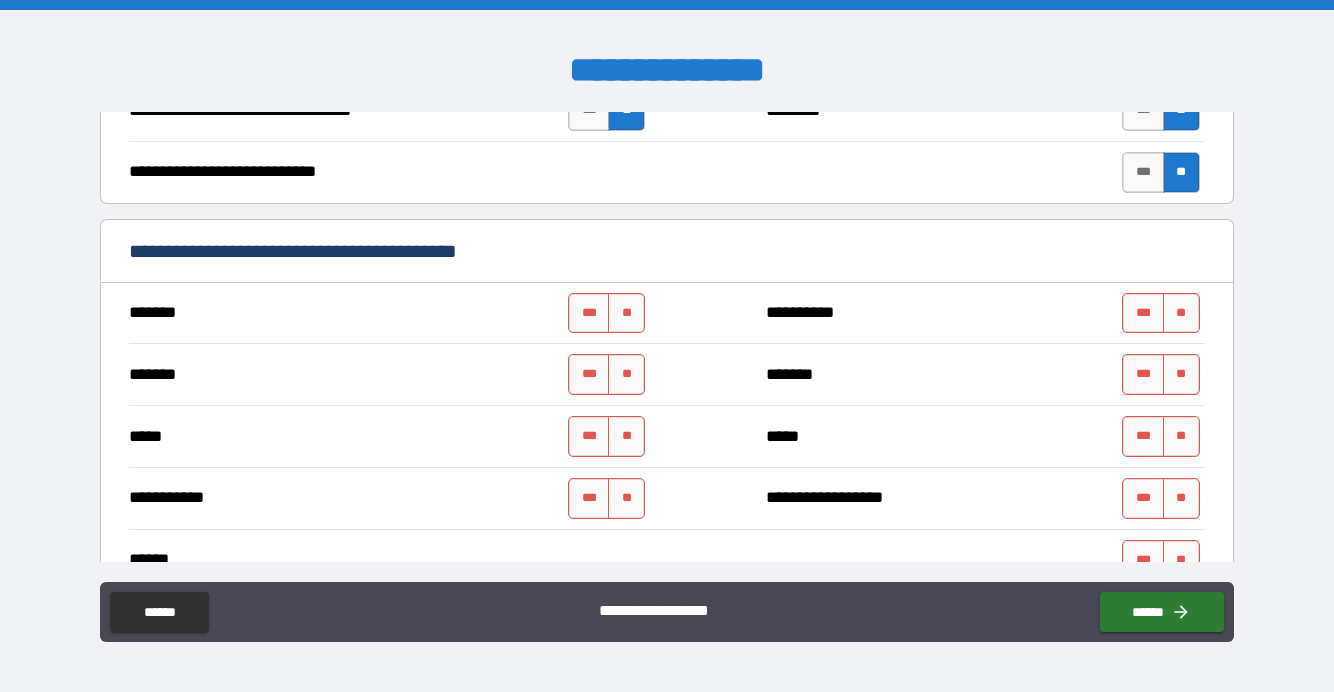 scroll, scrollTop: 953, scrollLeft: 0, axis: vertical 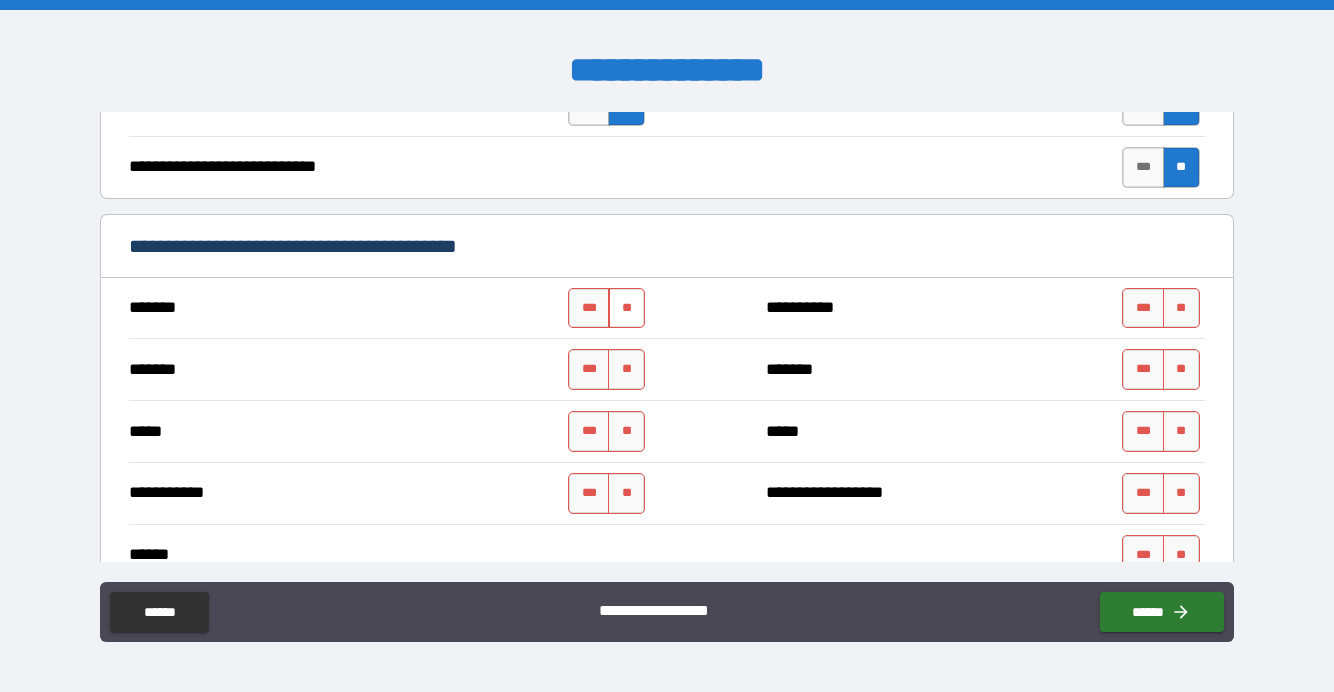 click on "**" at bounding box center (626, 308) 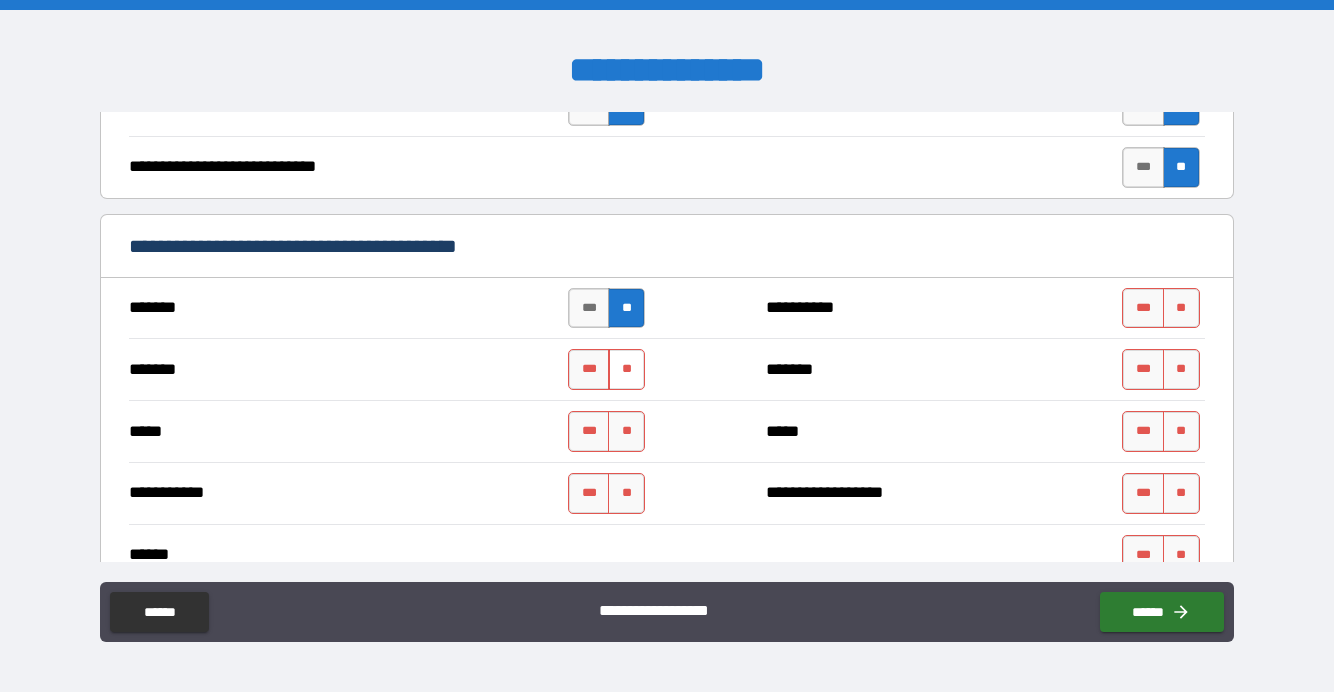 click on "**" at bounding box center (626, 369) 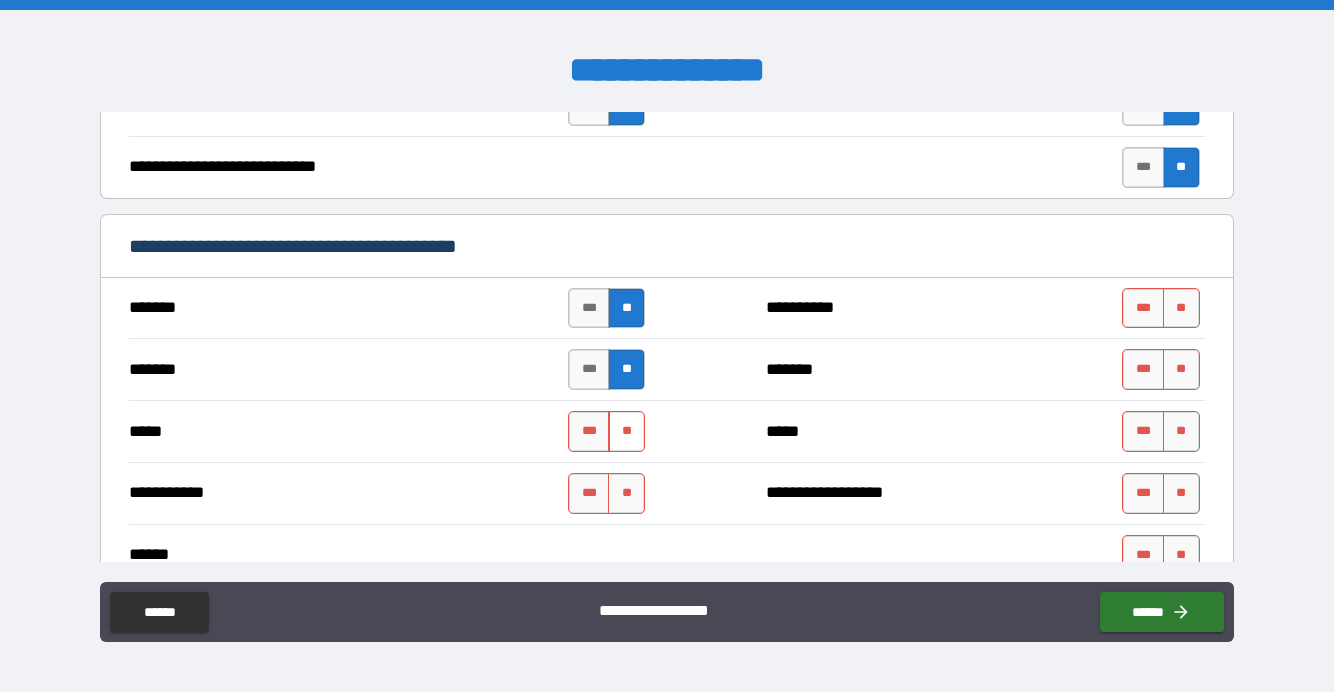 click on "**" at bounding box center [626, 431] 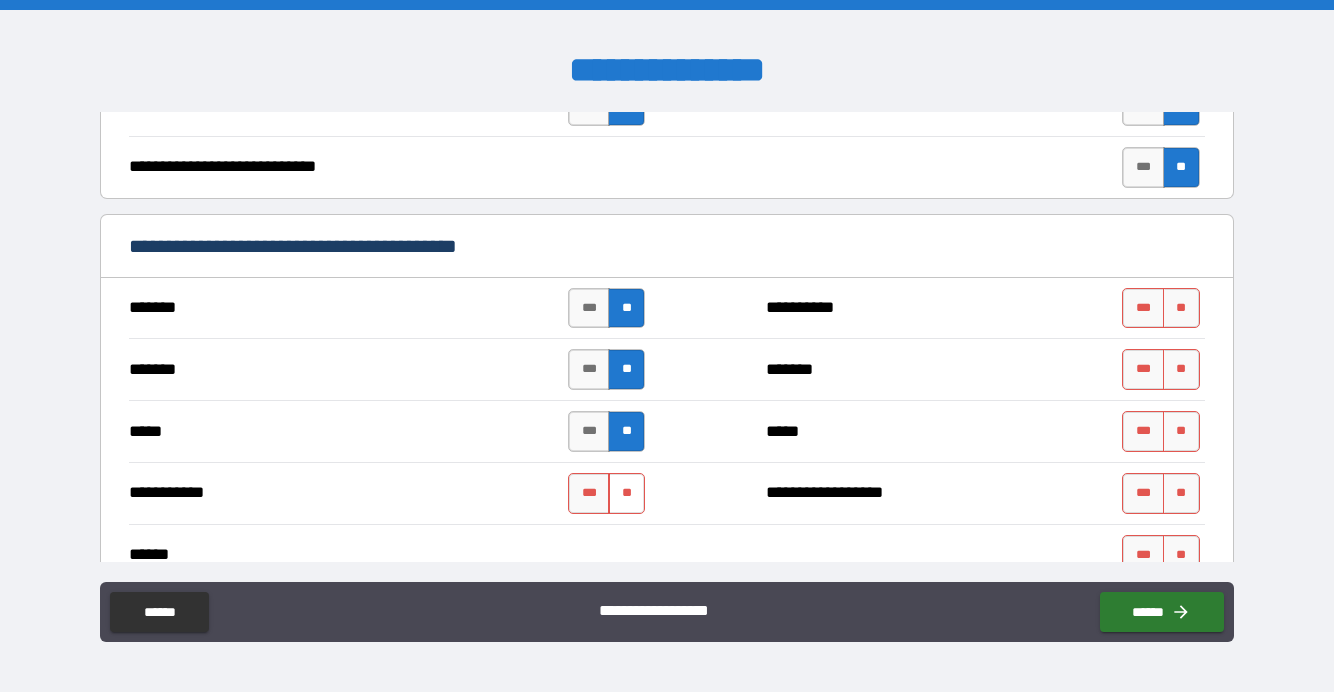 click on "**" at bounding box center [626, 493] 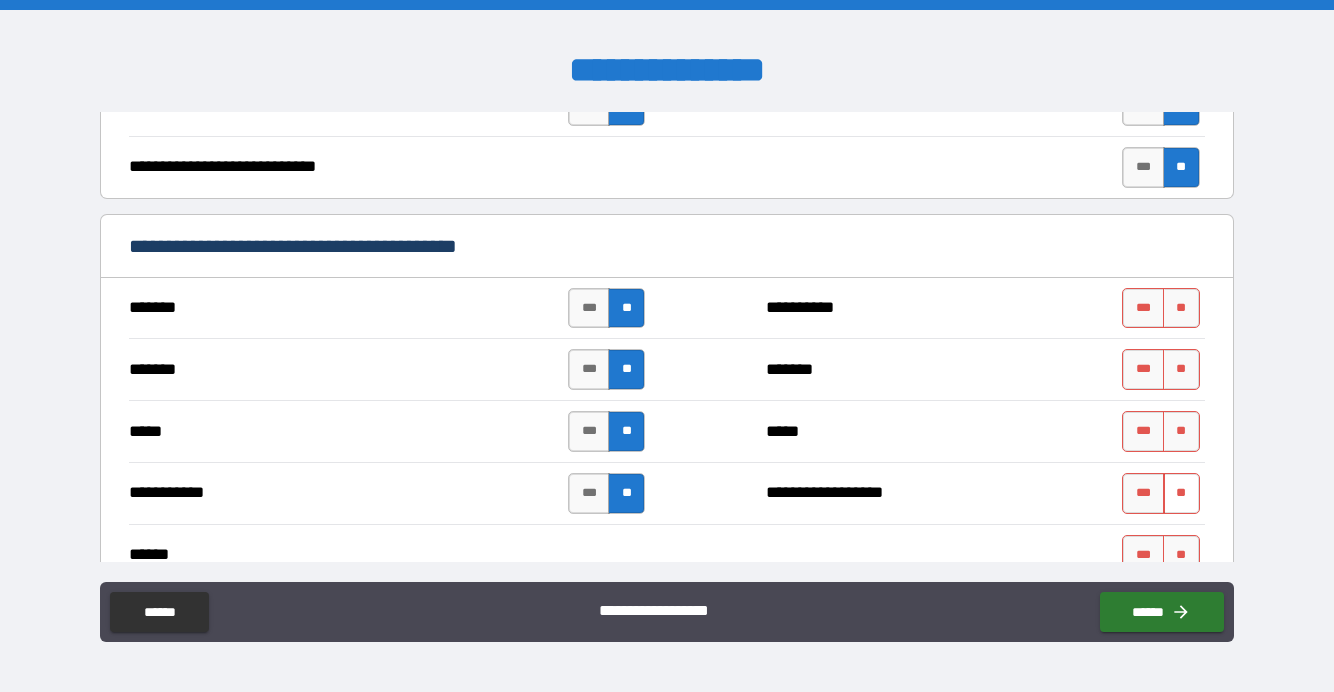 click on "**" at bounding box center [1181, 493] 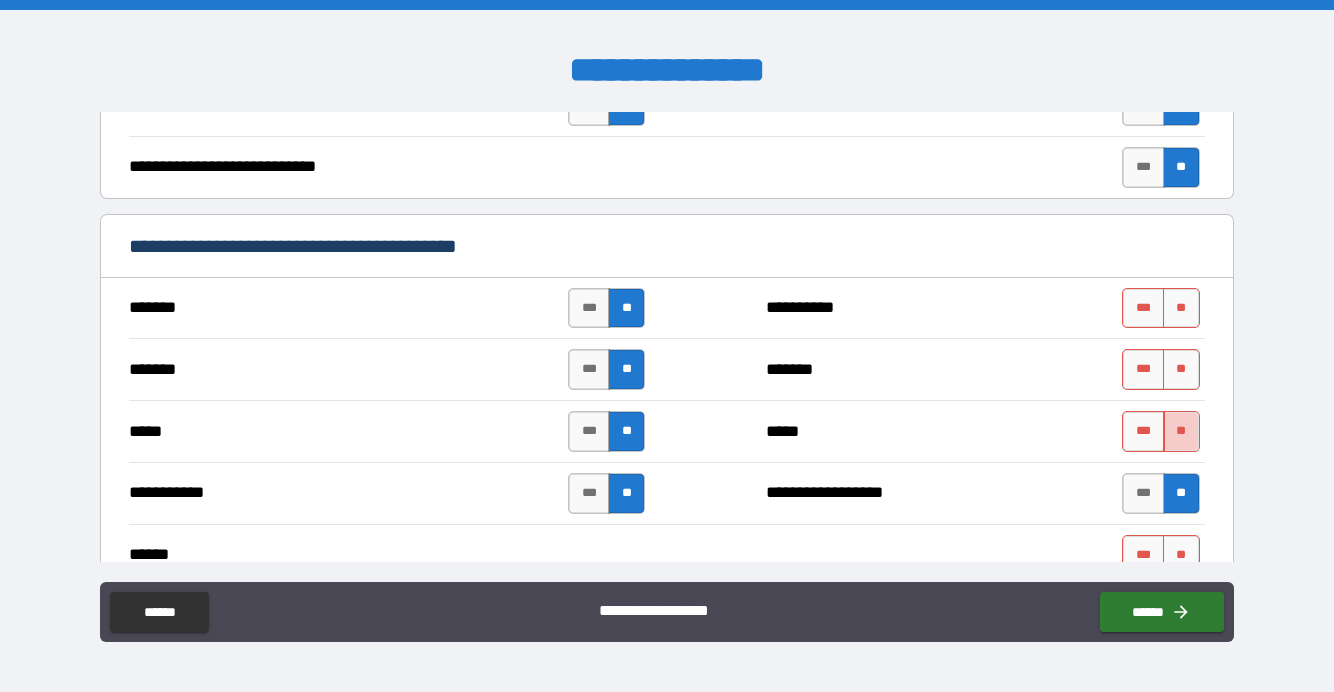 click on "**" at bounding box center (1181, 431) 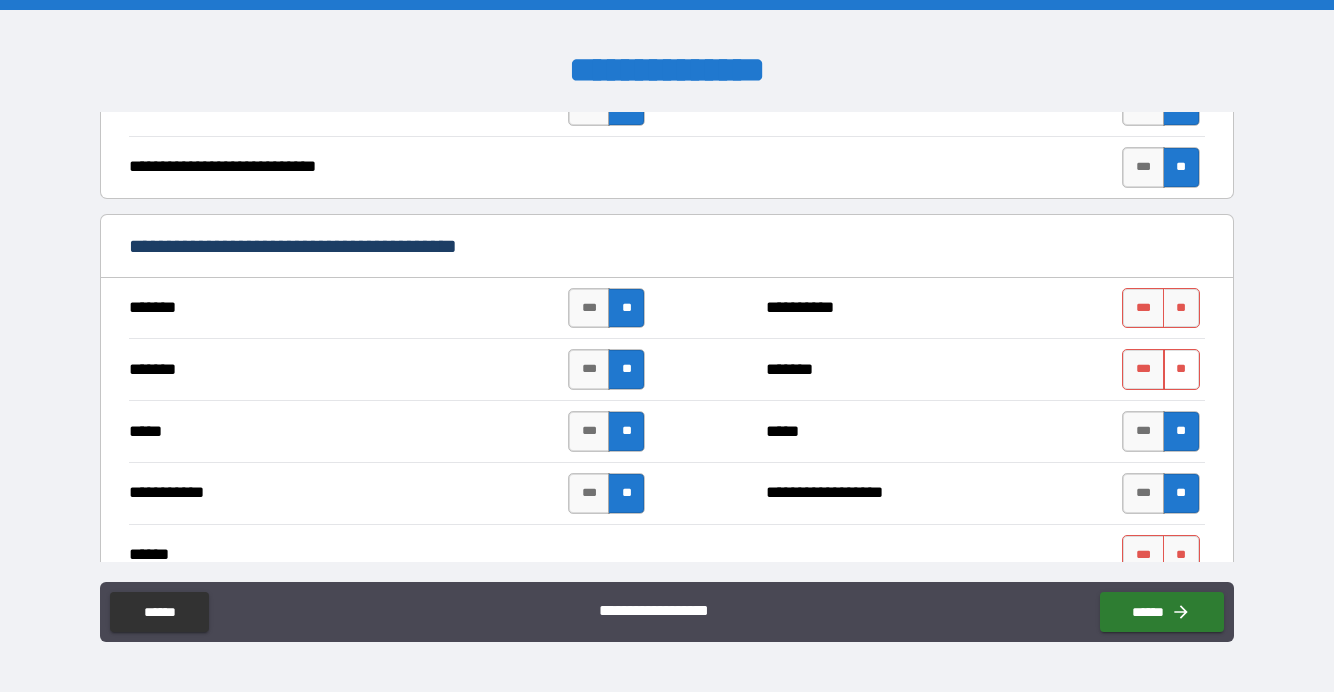 click on "**" at bounding box center (1181, 369) 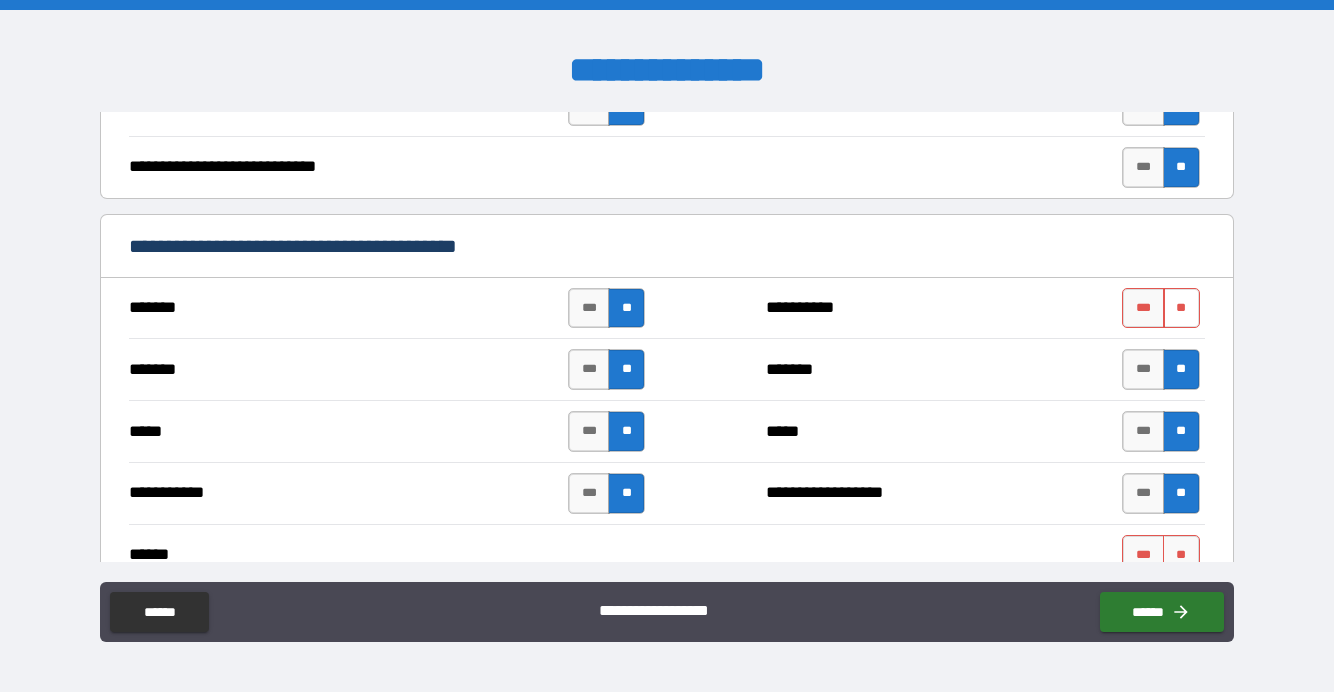click on "**" at bounding box center (1181, 308) 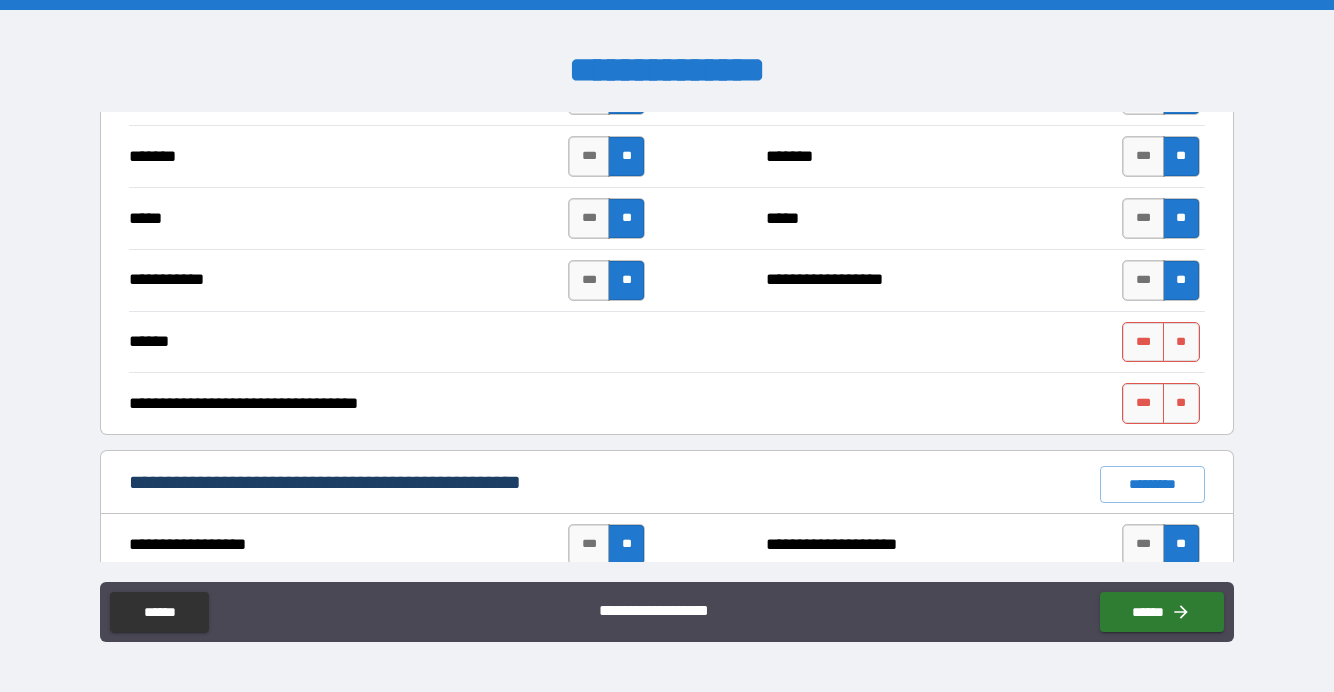 scroll, scrollTop: 1183, scrollLeft: 0, axis: vertical 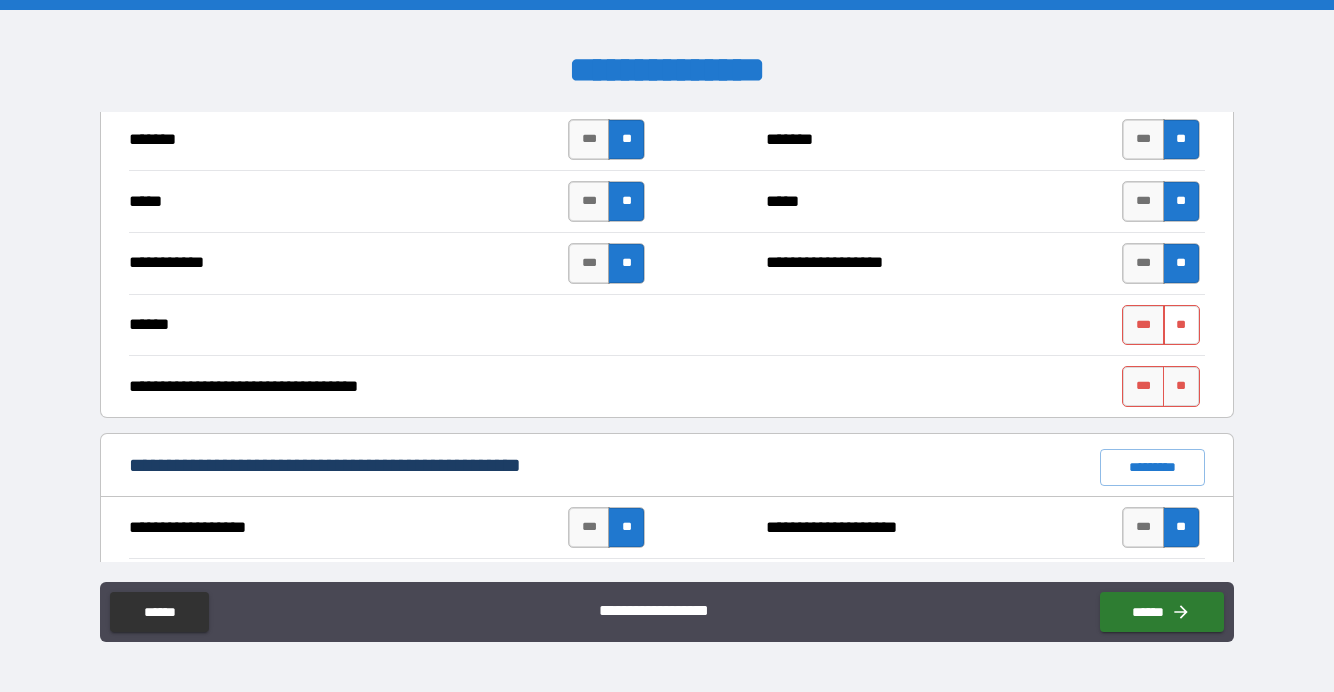 click on "**" at bounding box center (1181, 325) 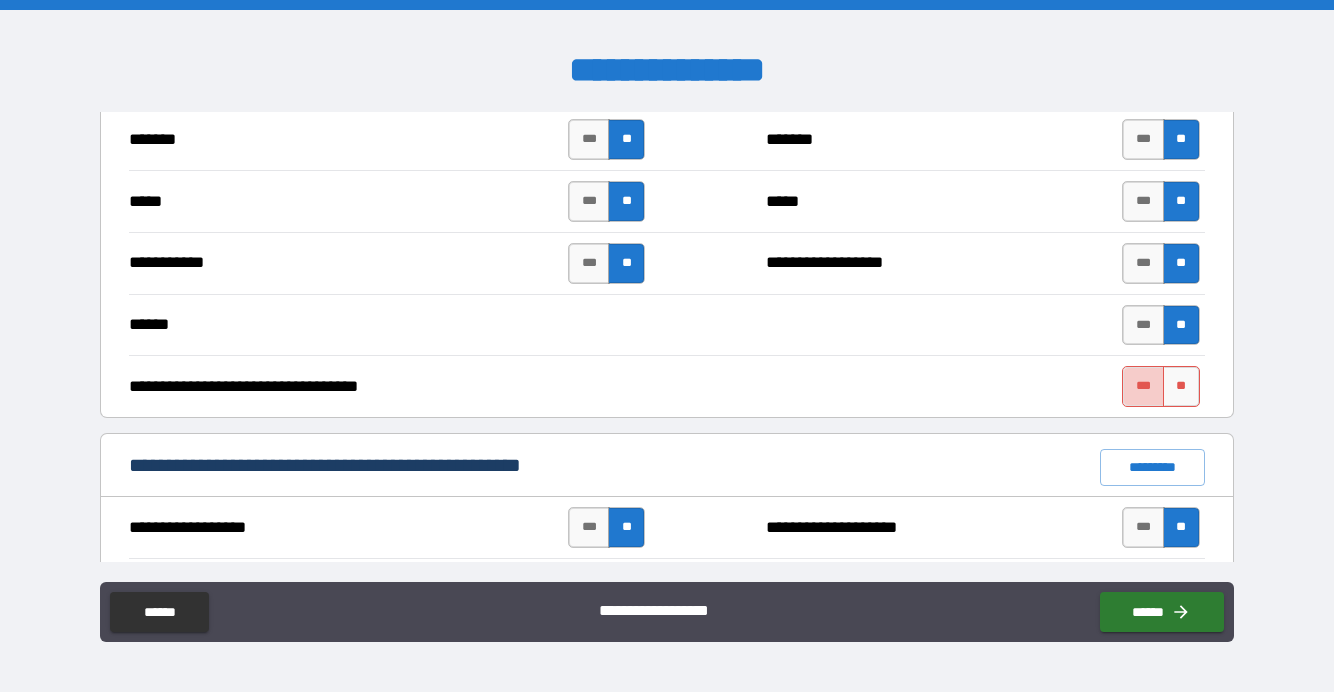 click on "***" at bounding box center [1143, 386] 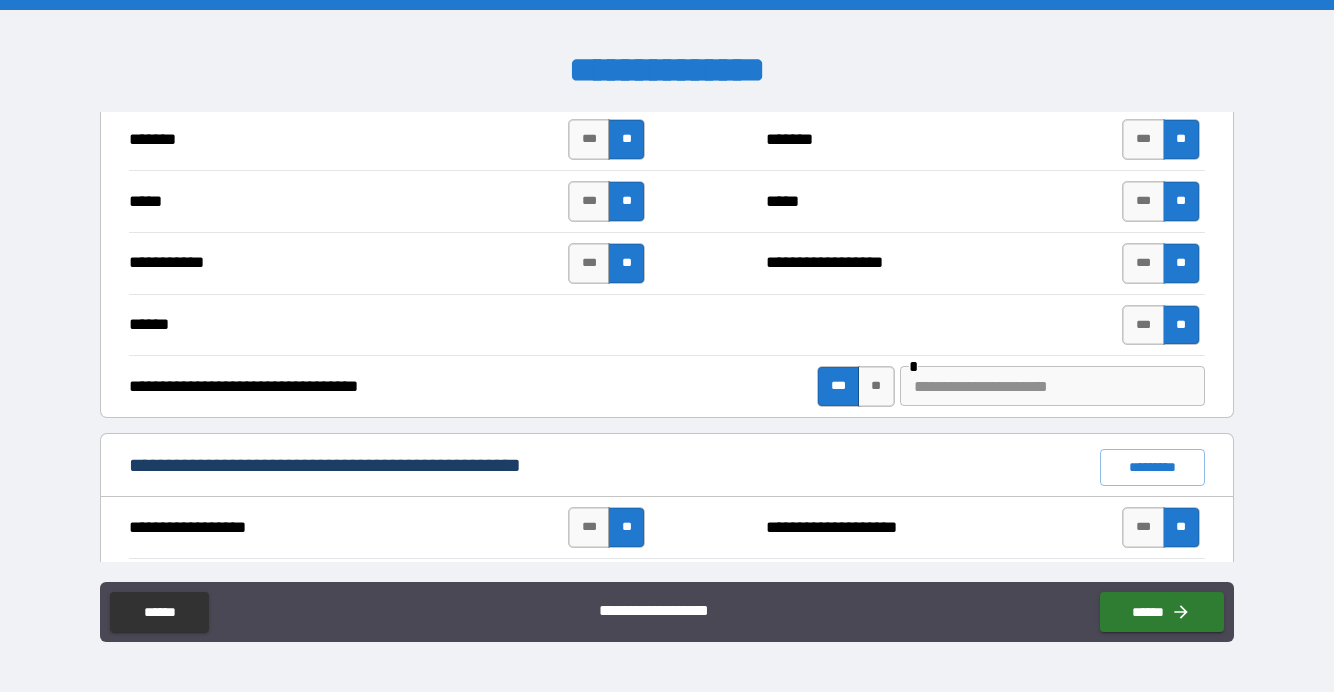 click at bounding box center (1052, 386) 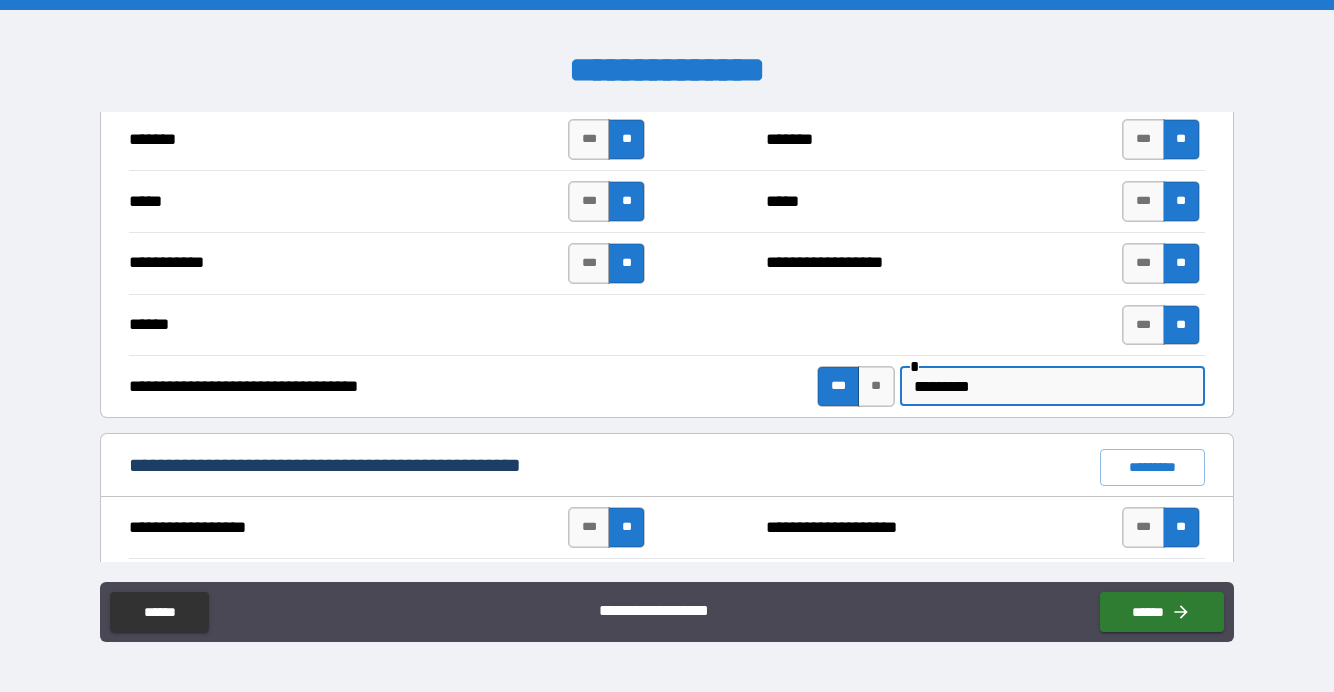 type on "*********" 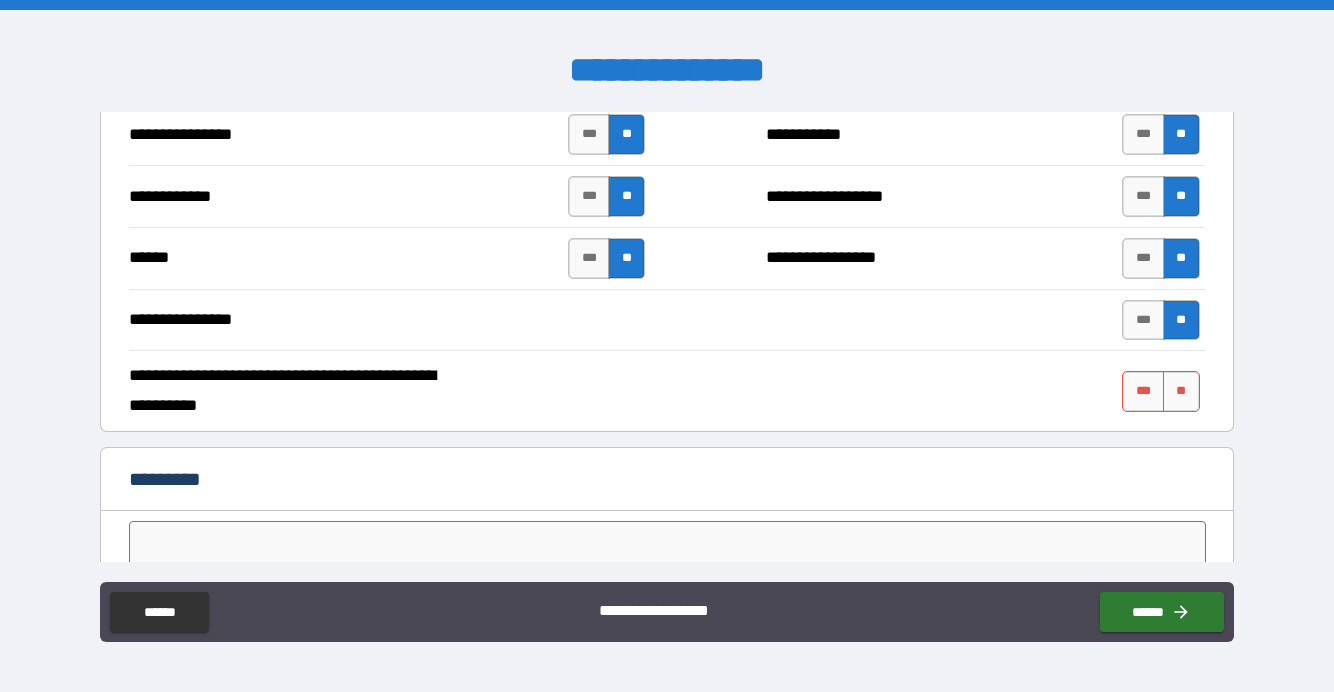 scroll, scrollTop: 3769, scrollLeft: 0, axis: vertical 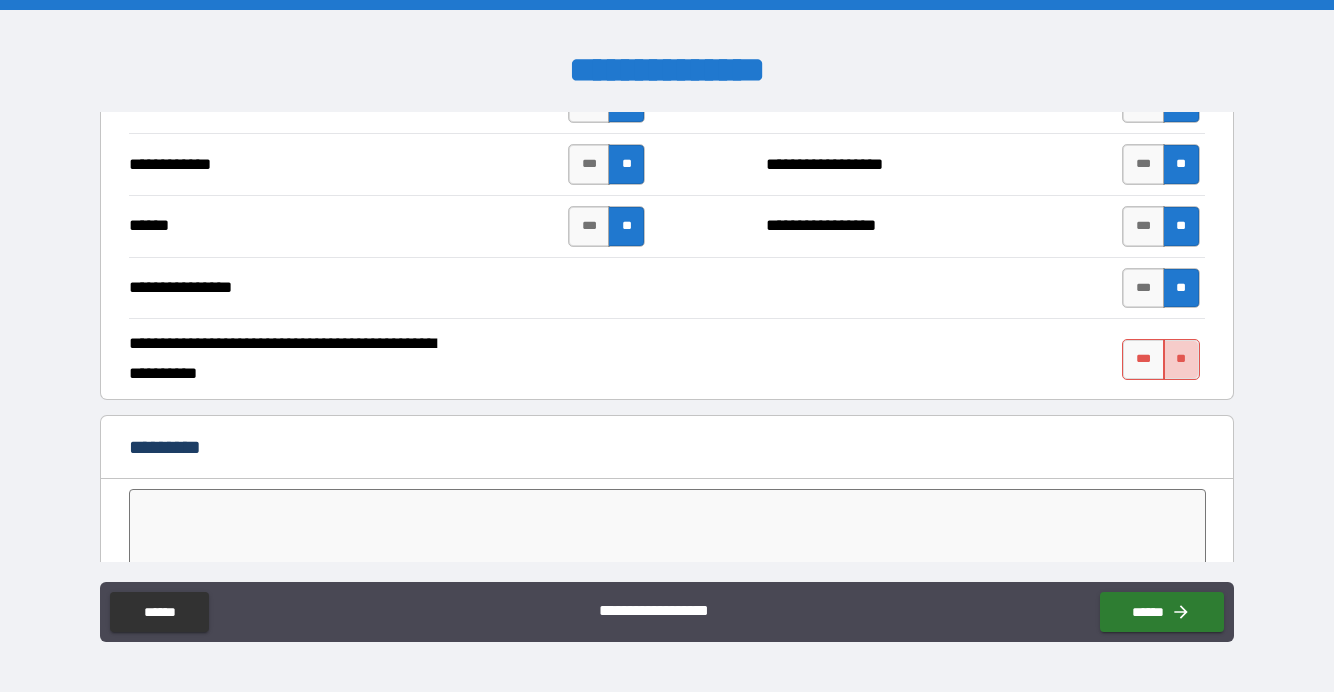click on "**" at bounding box center [1181, 359] 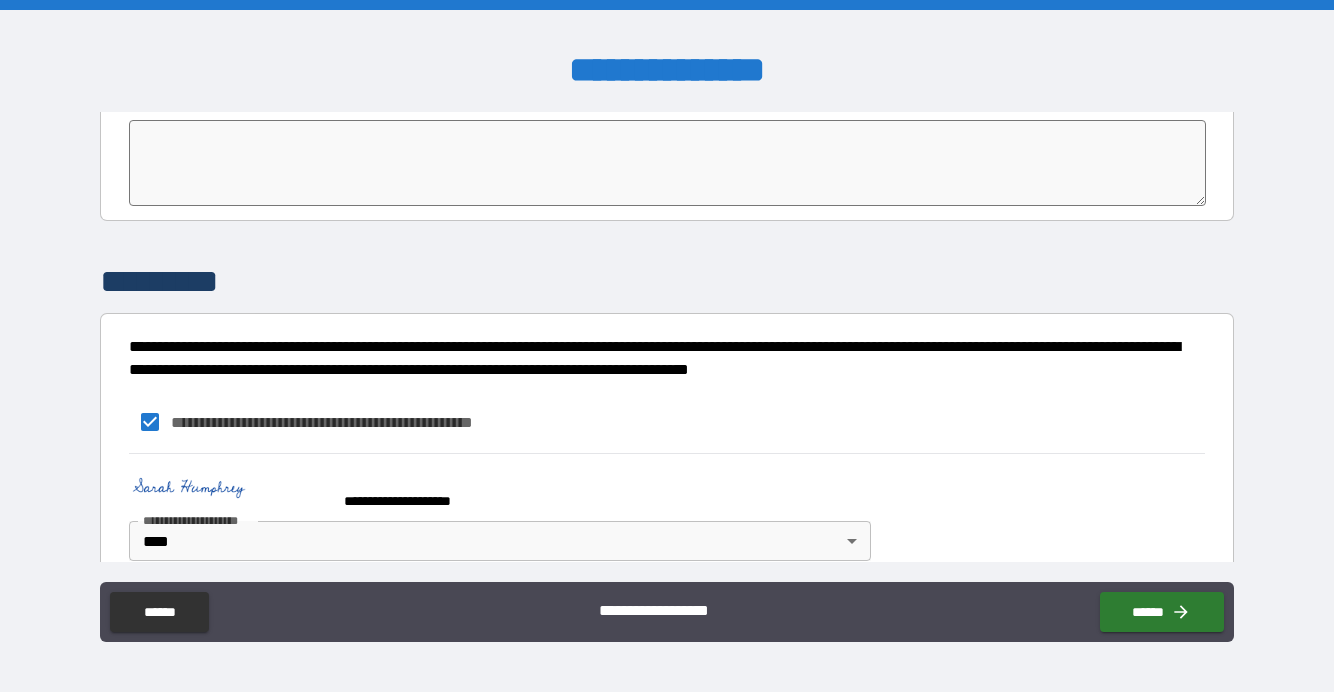 scroll, scrollTop: 4169, scrollLeft: 0, axis: vertical 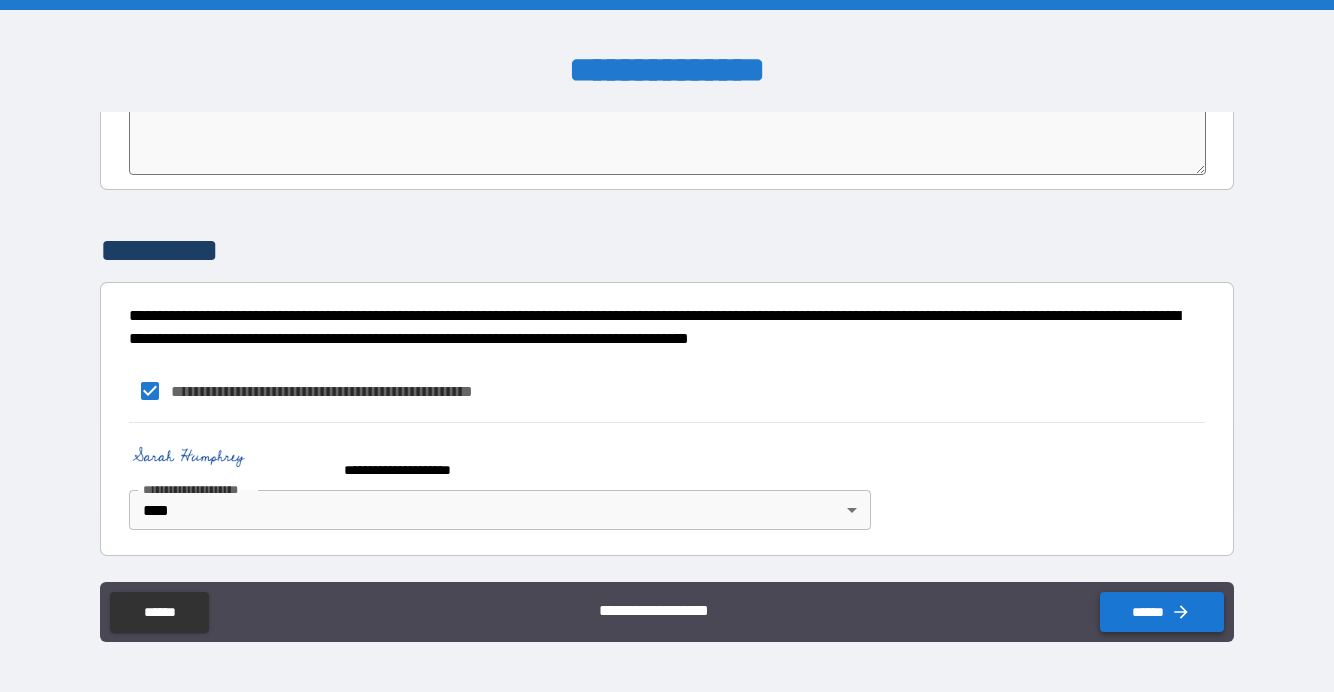 click on "******" at bounding box center [1162, 612] 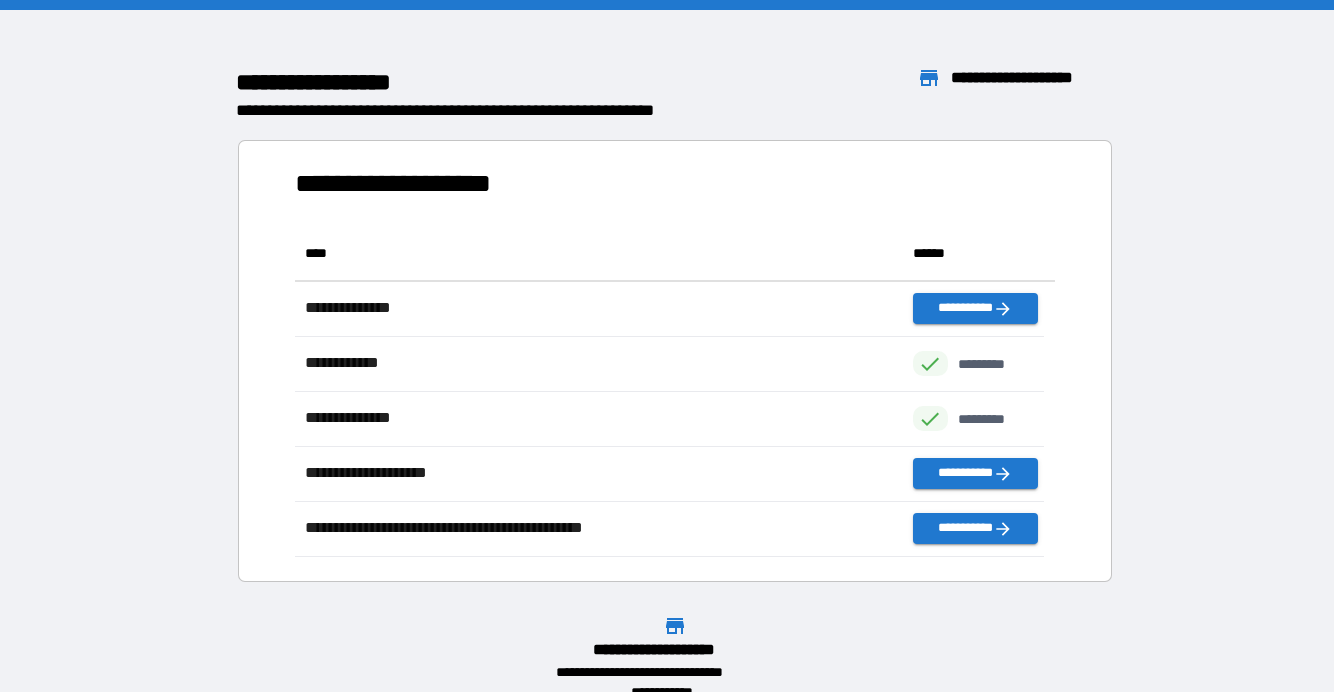 scroll, scrollTop: 16, scrollLeft: 15, axis: both 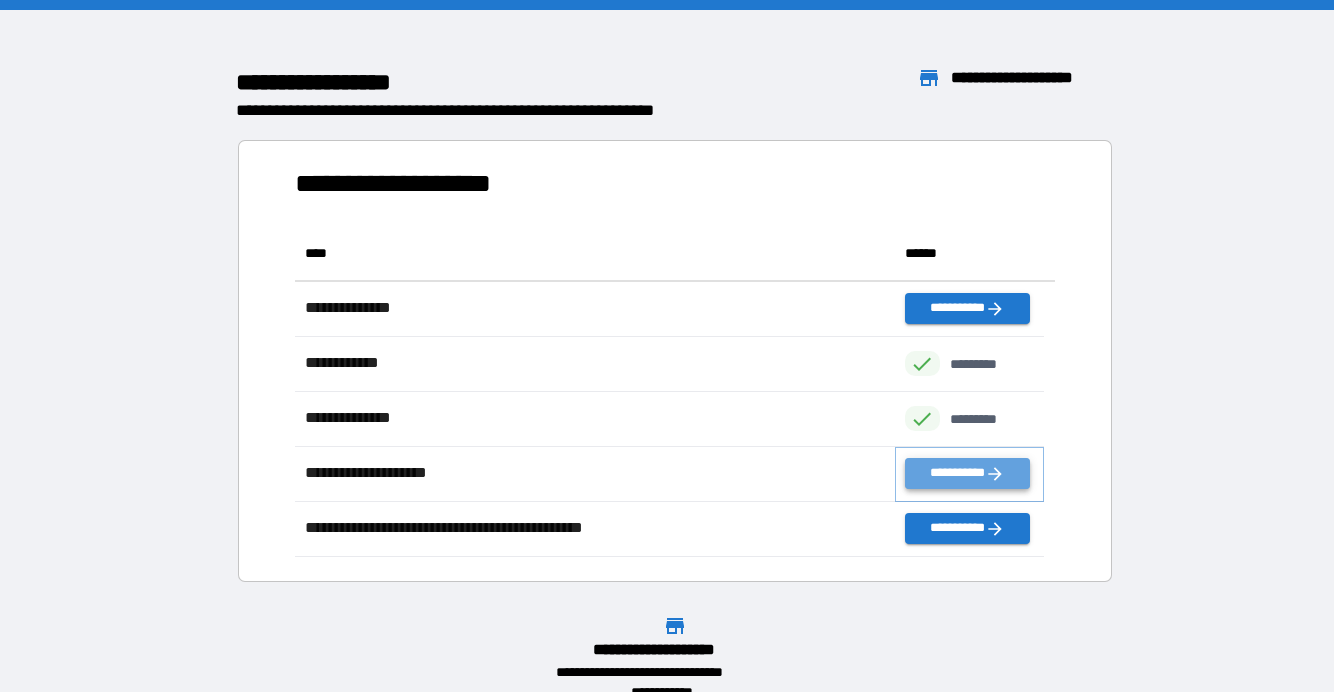 click on "**********" at bounding box center [967, 473] 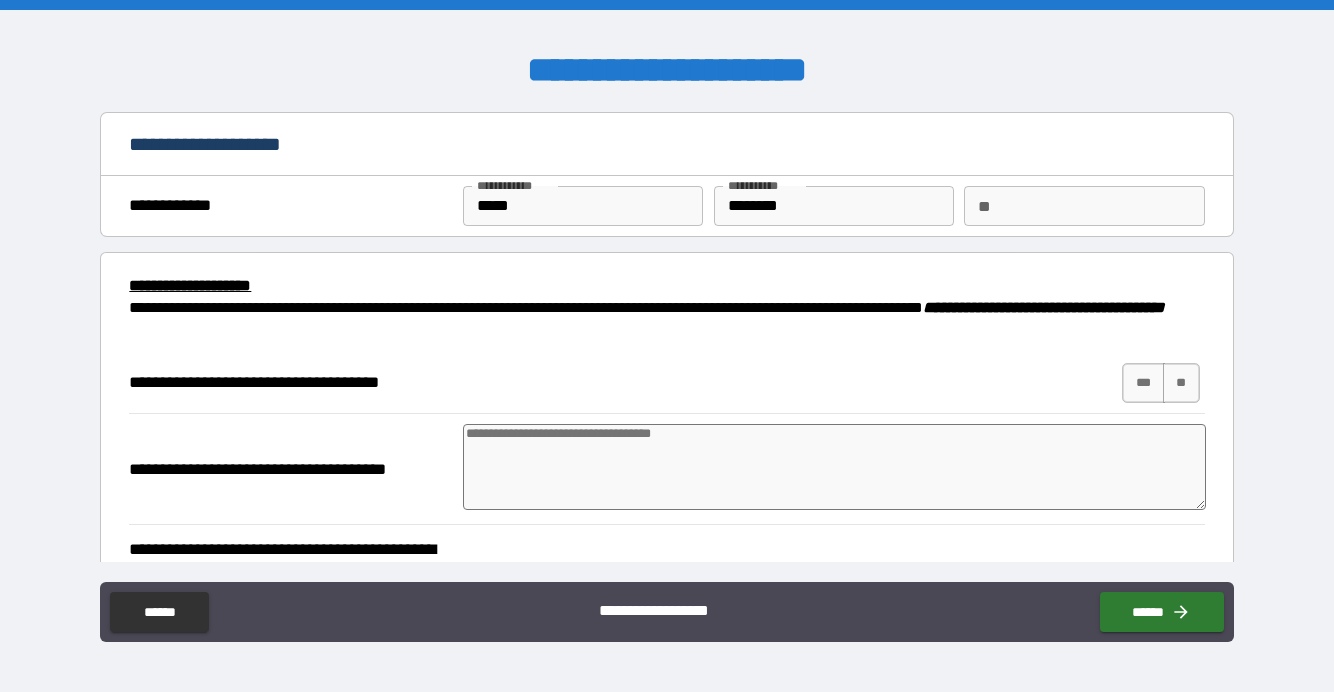 type on "*" 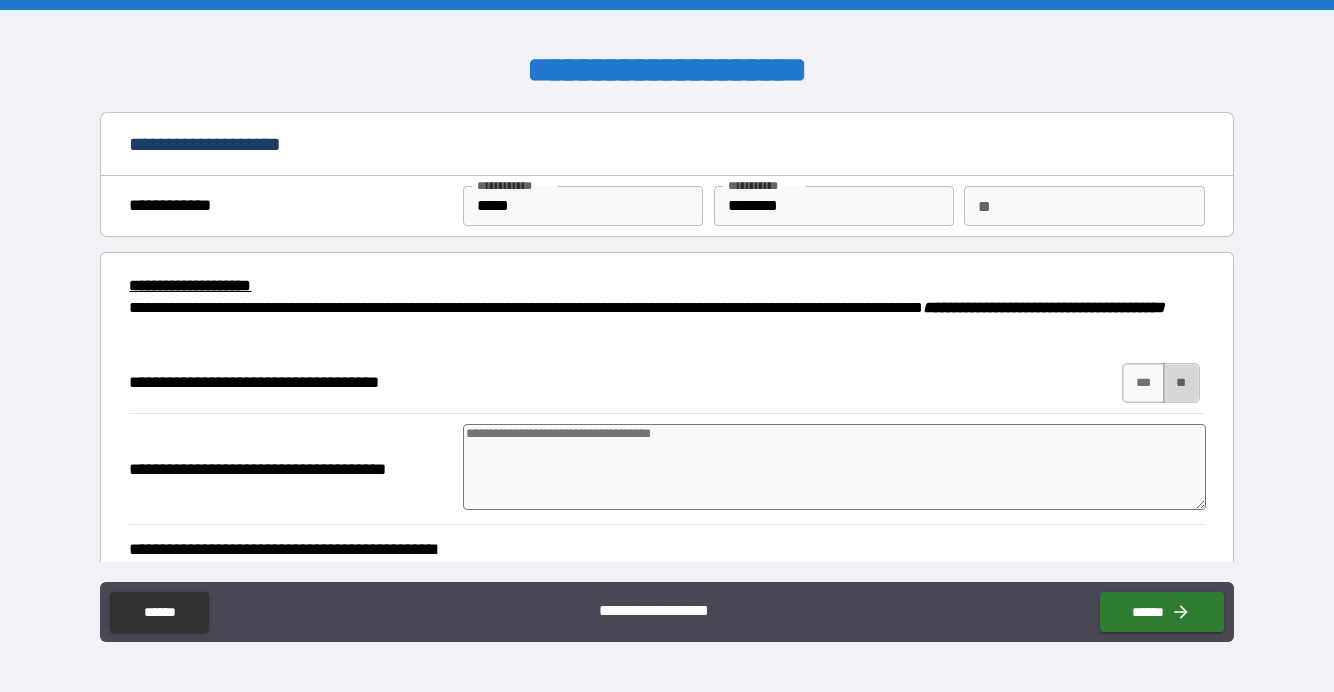 click on "**" at bounding box center [1181, 383] 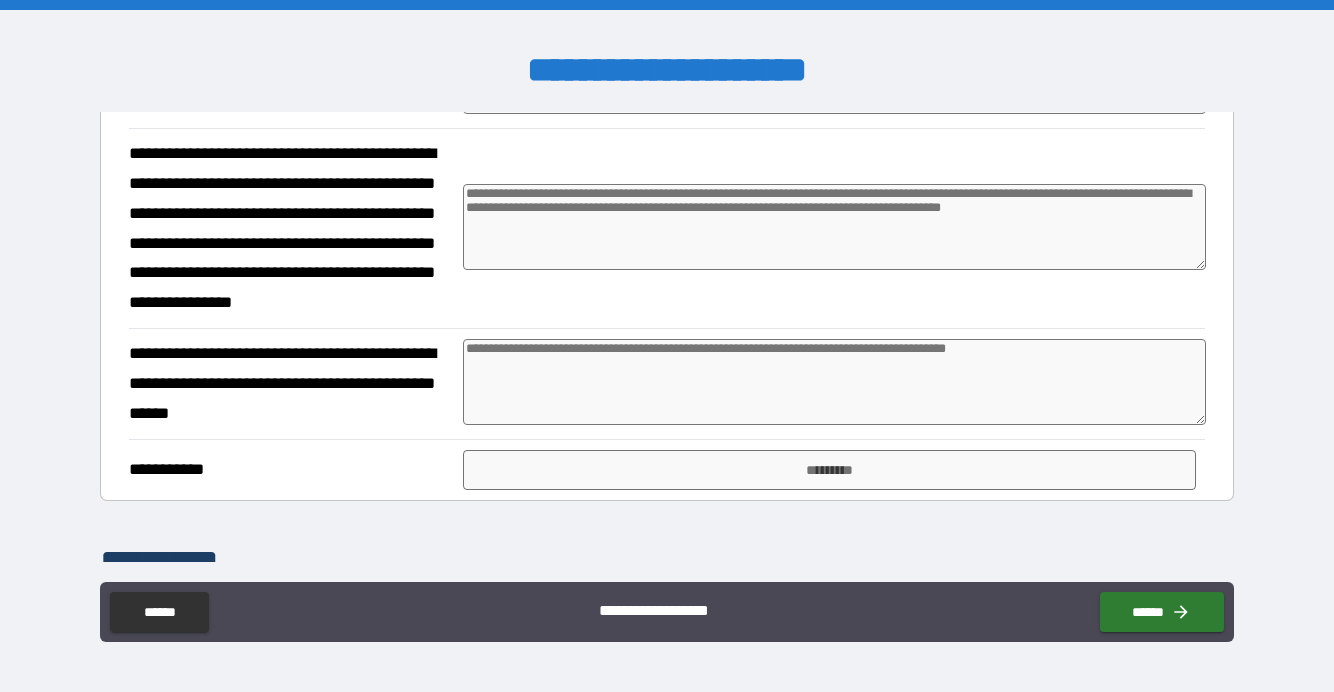 scroll, scrollTop: 401, scrollLeft: 0, axis: vertical 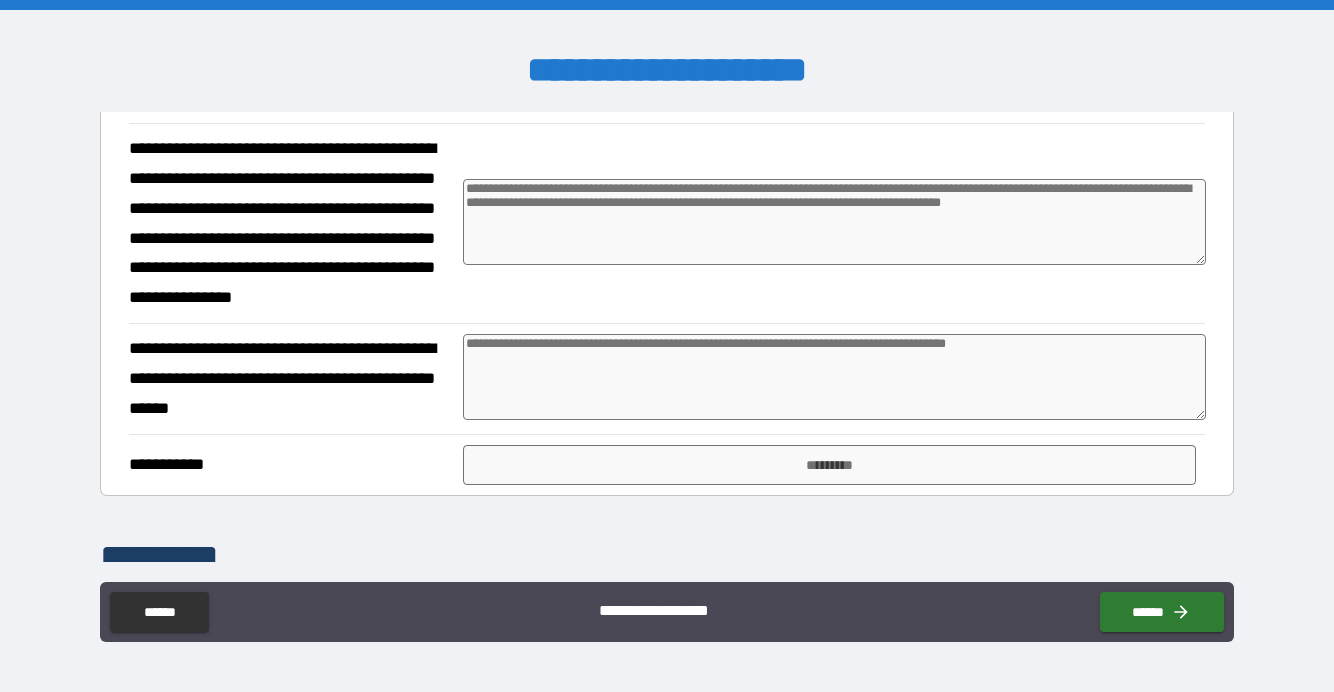 click at bounding box center [834, 222] 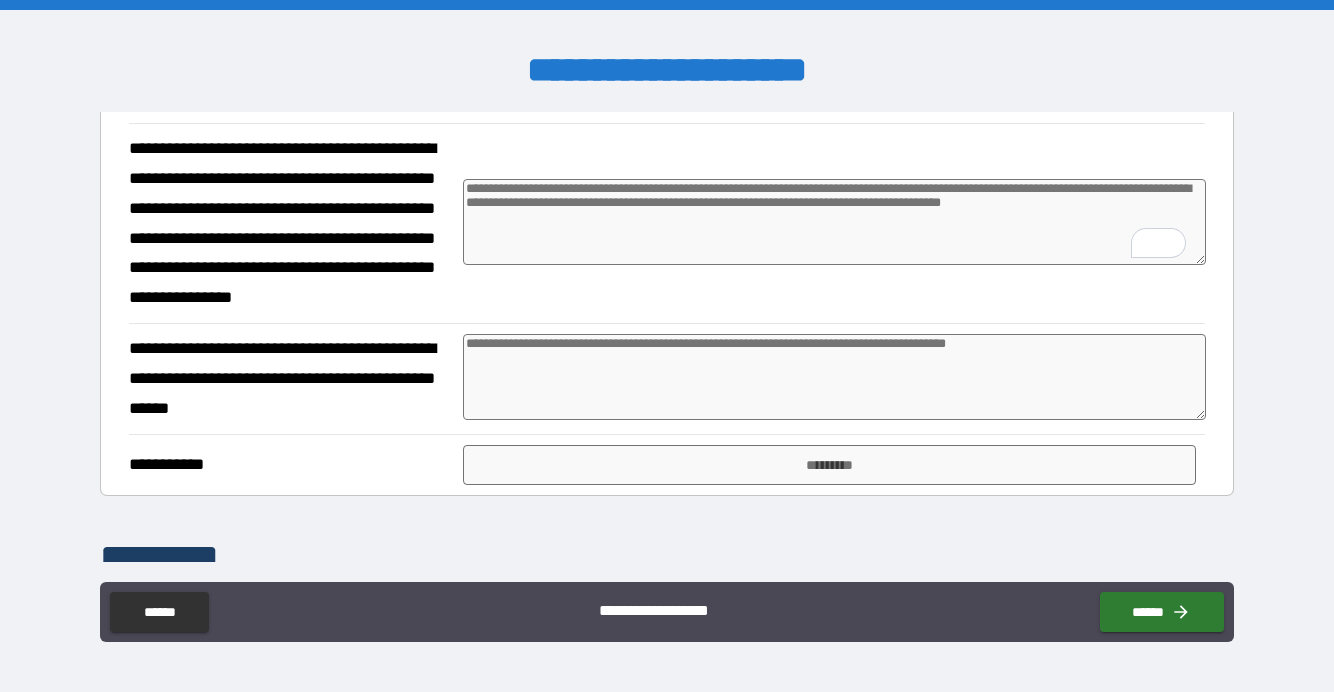 scroll, scrollTop: 401, scrollLeft: 0, axis: vertical 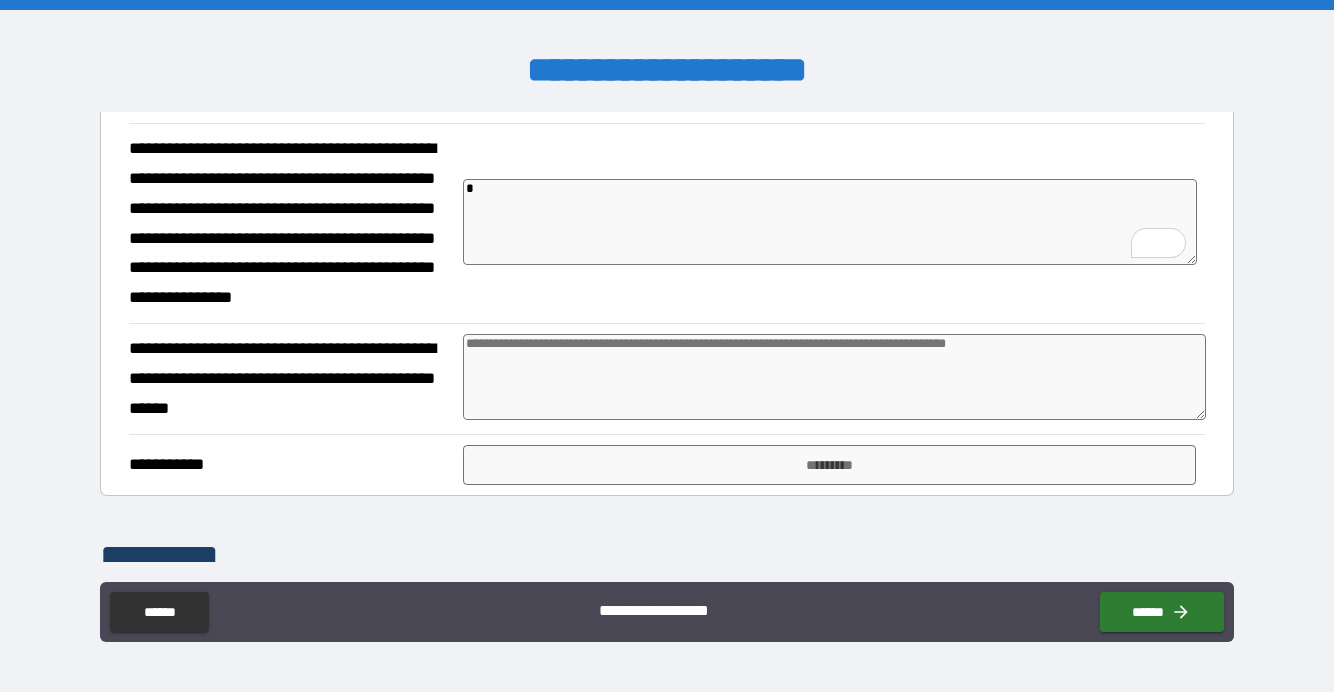 type on "*" 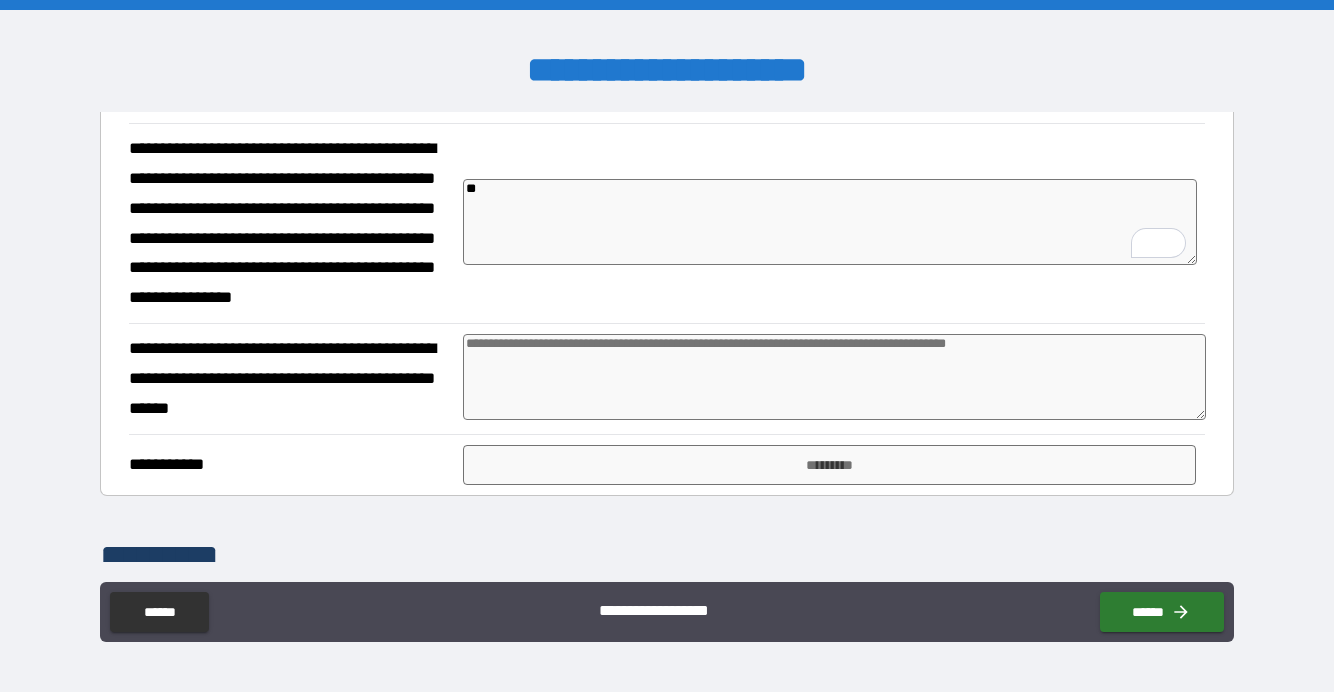 type on "*" 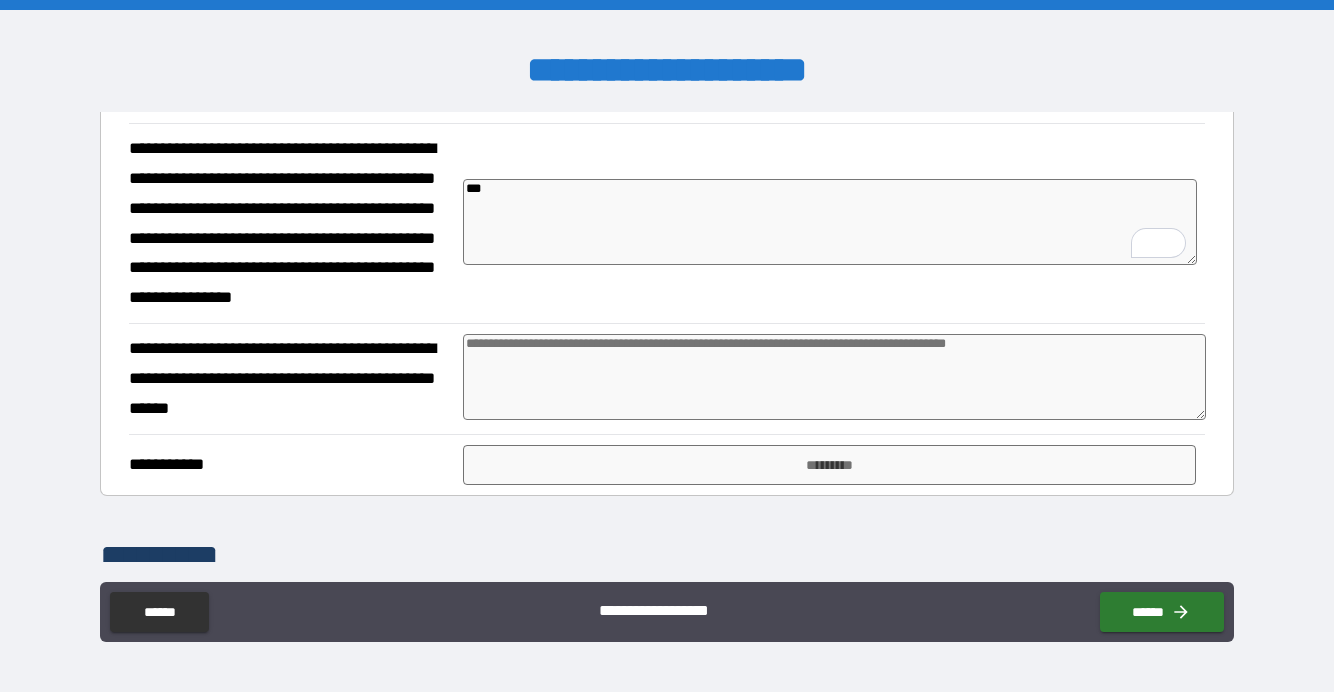 type on "*" 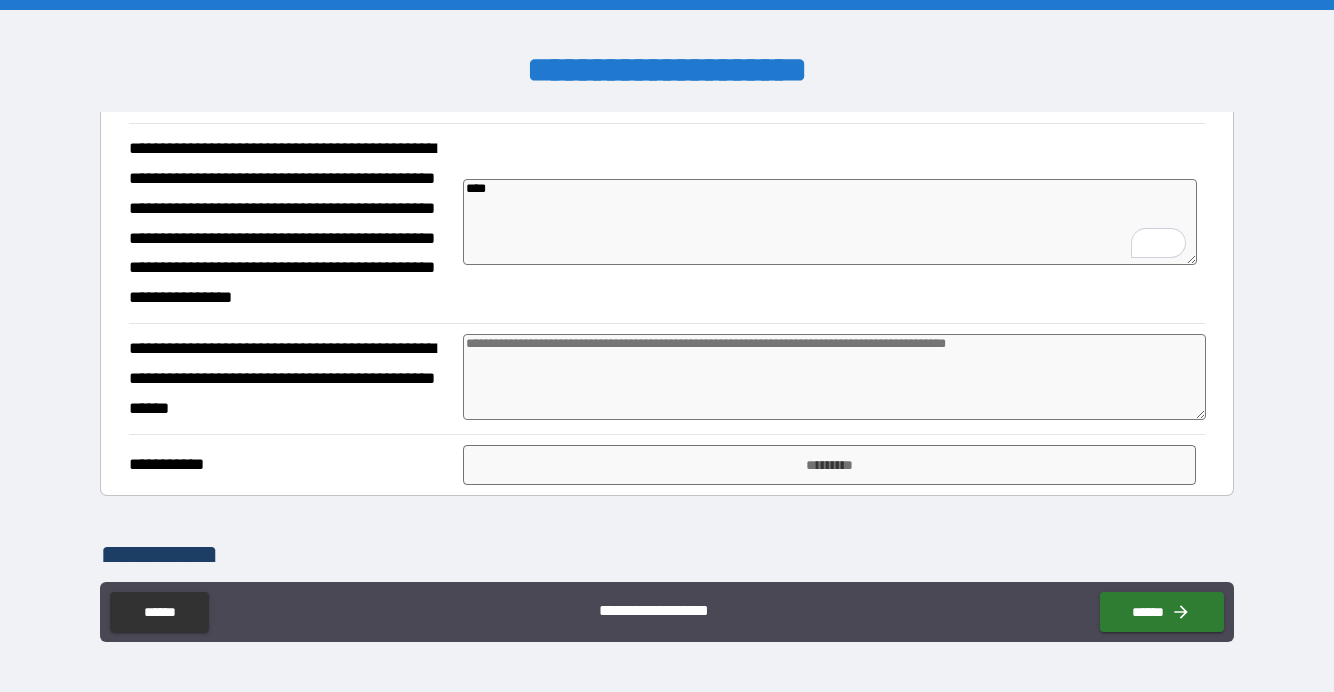 type on "*" 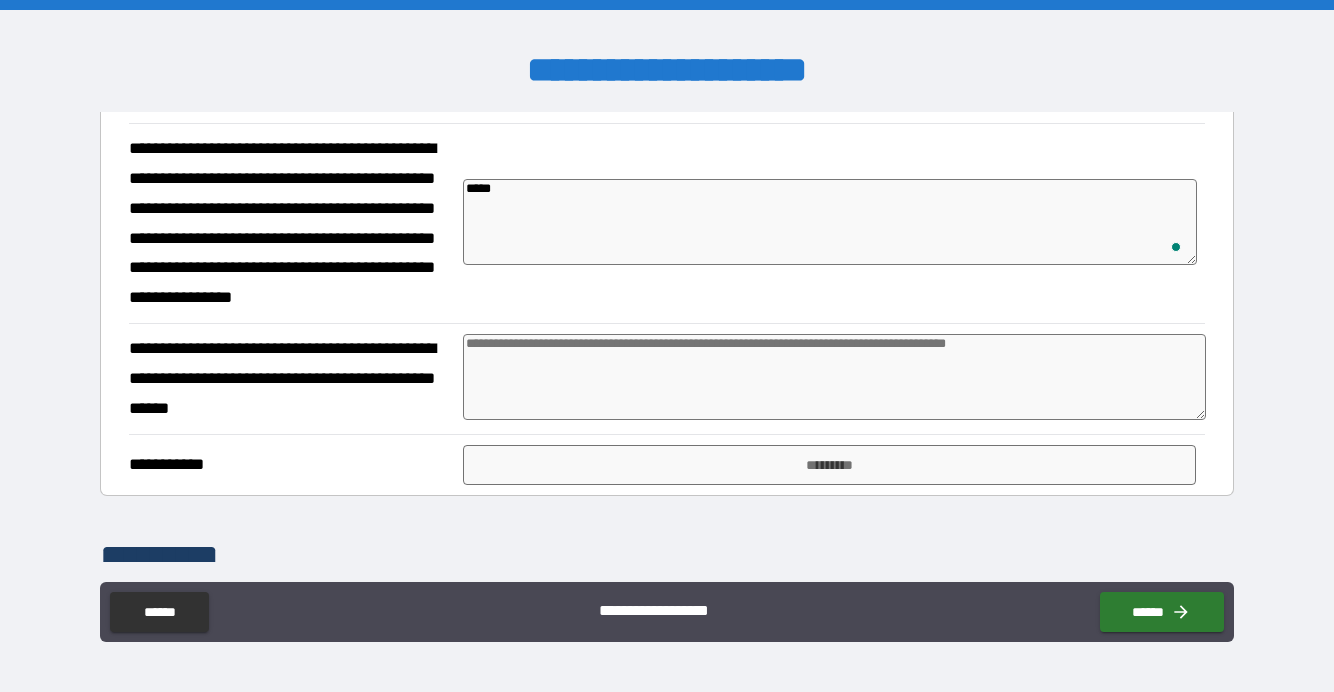 type on "*" 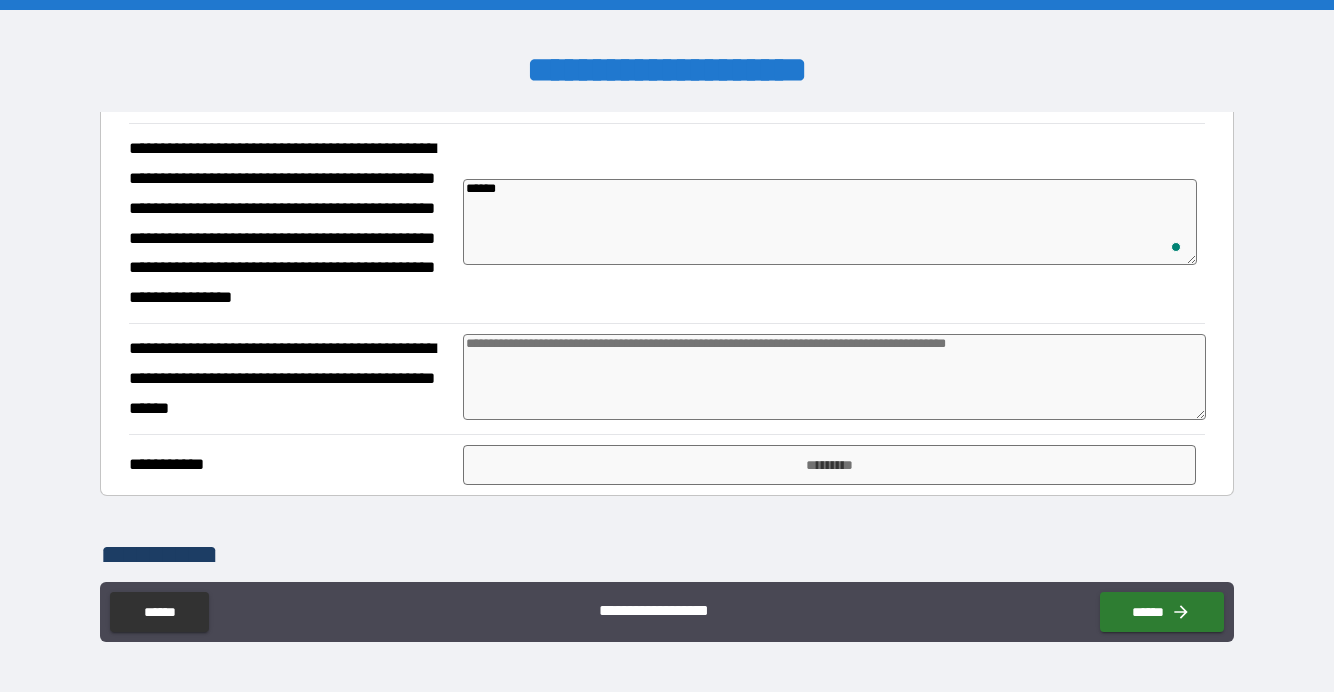 type on "*" 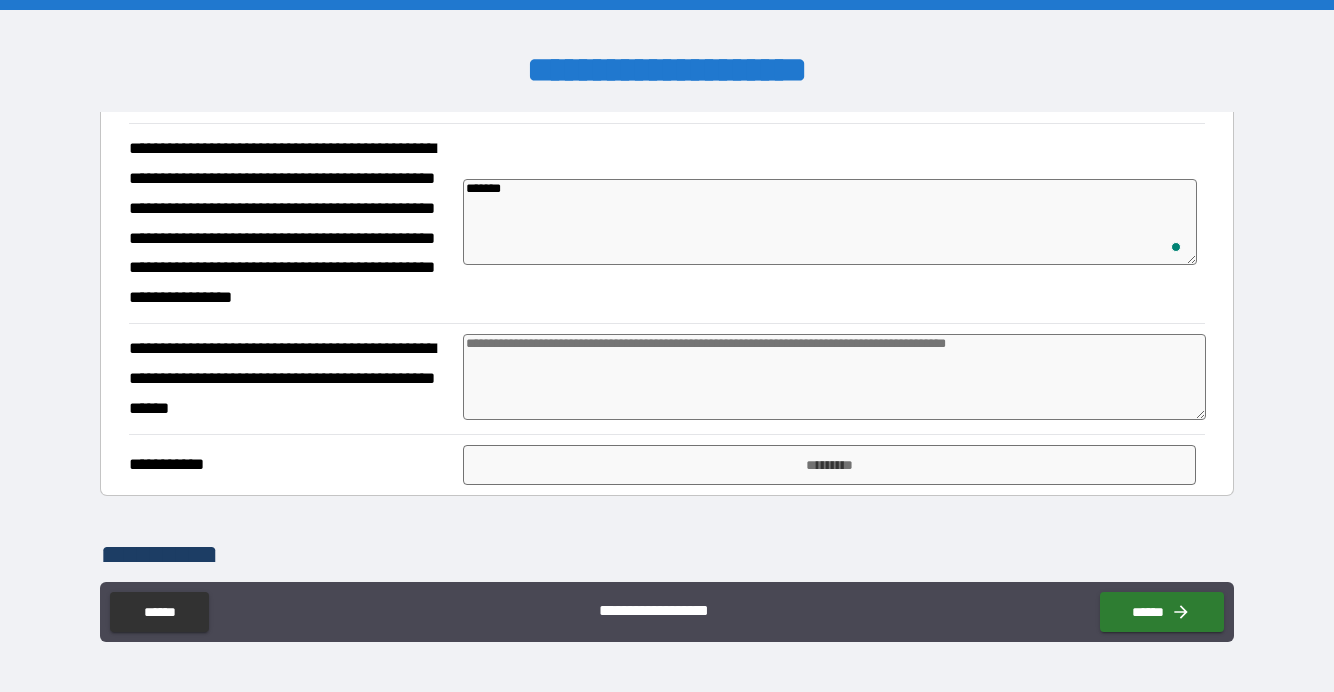 type on "*" 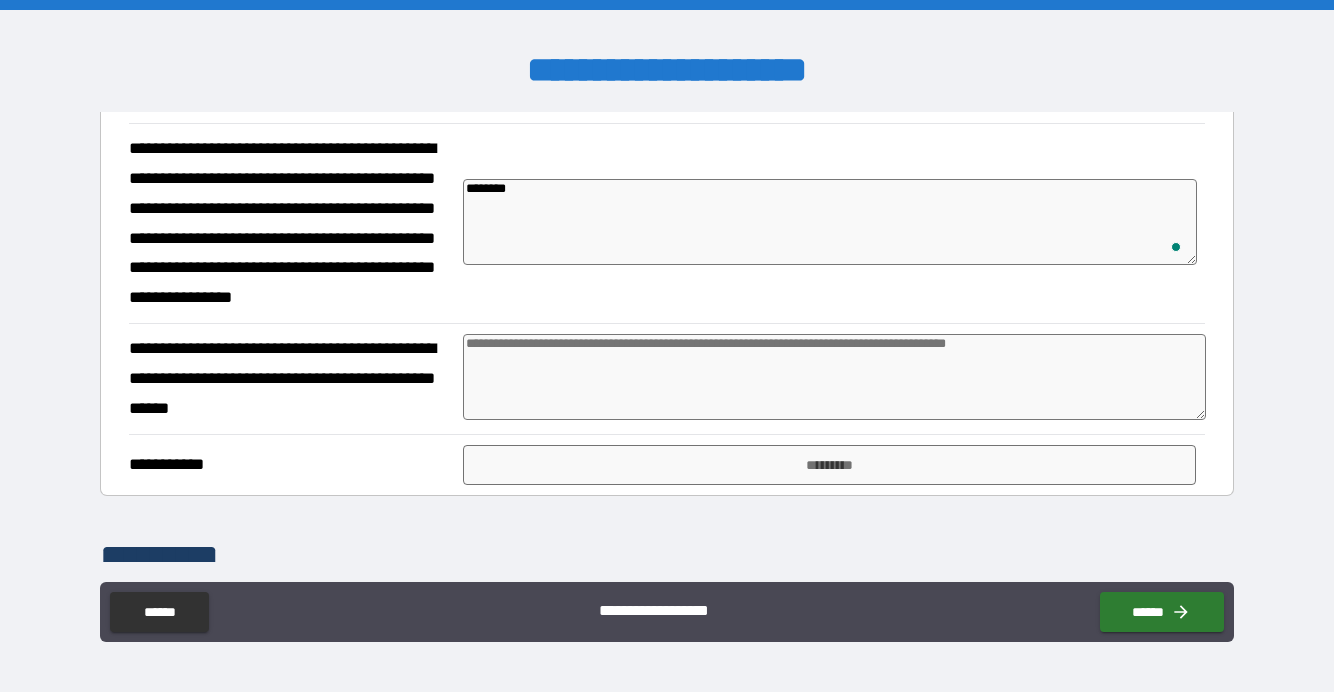 type on "*" 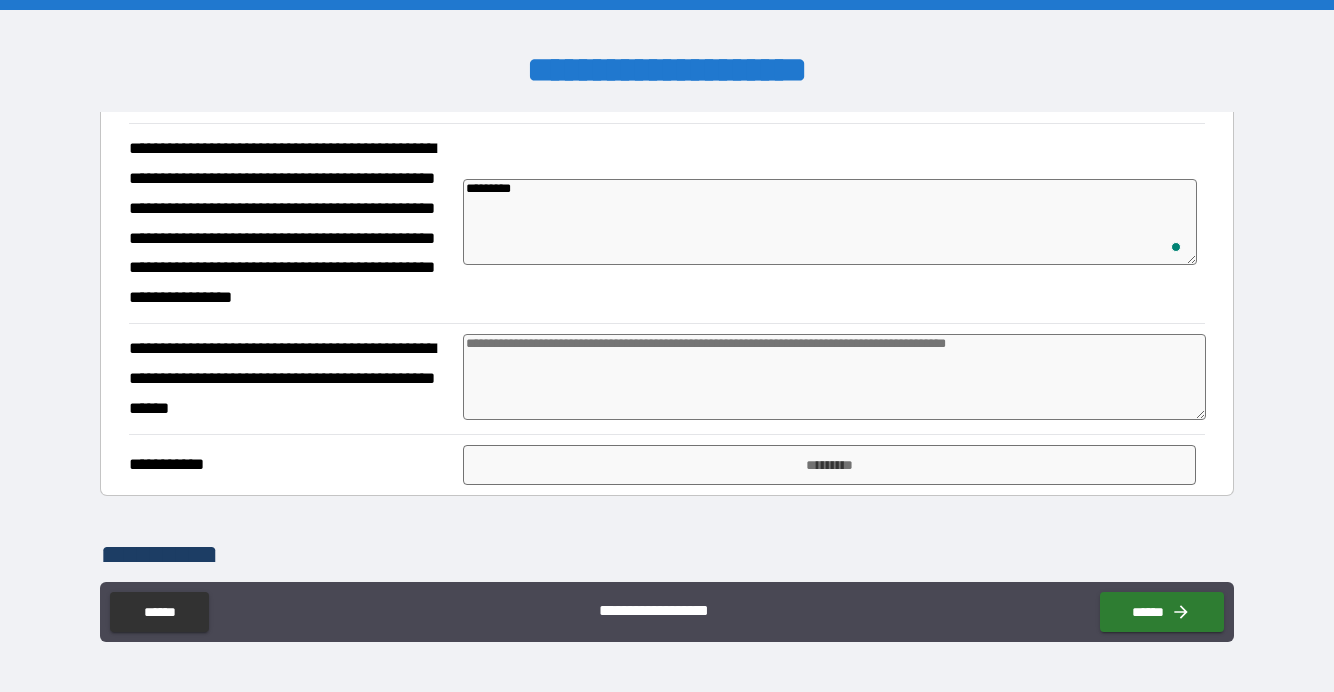 type on "*" 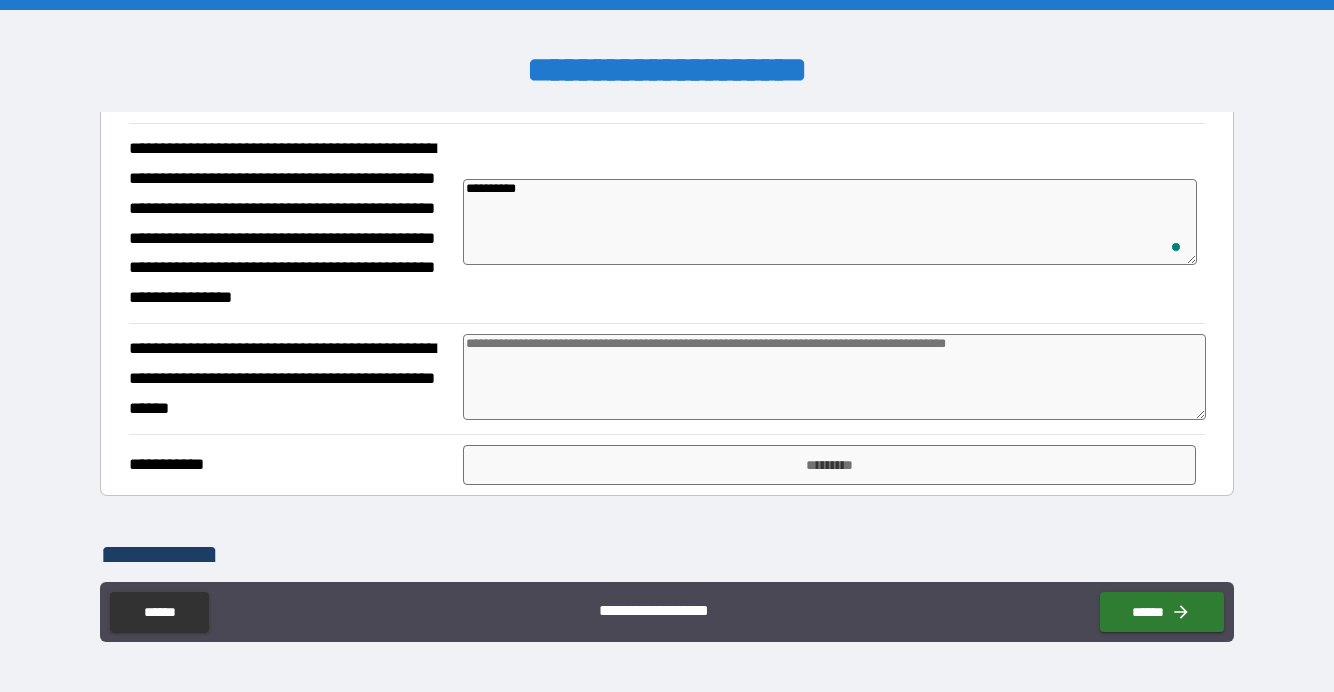 type on "*" 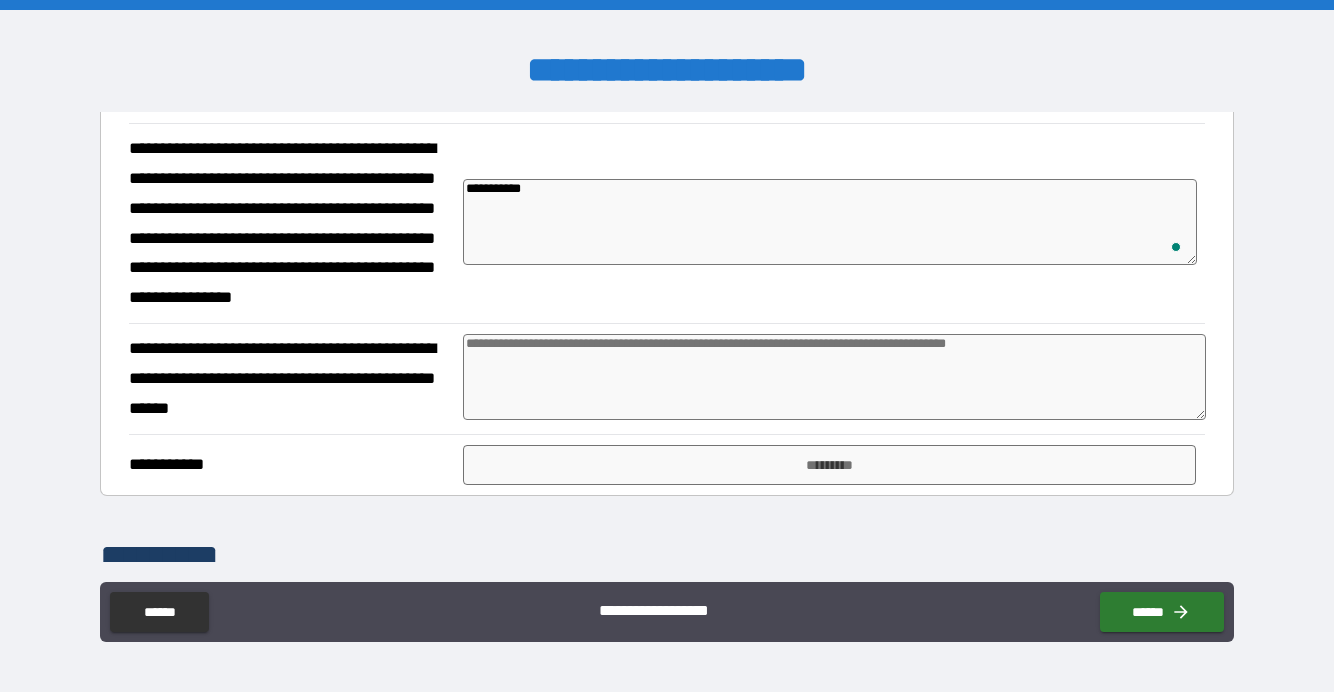 type on "*" 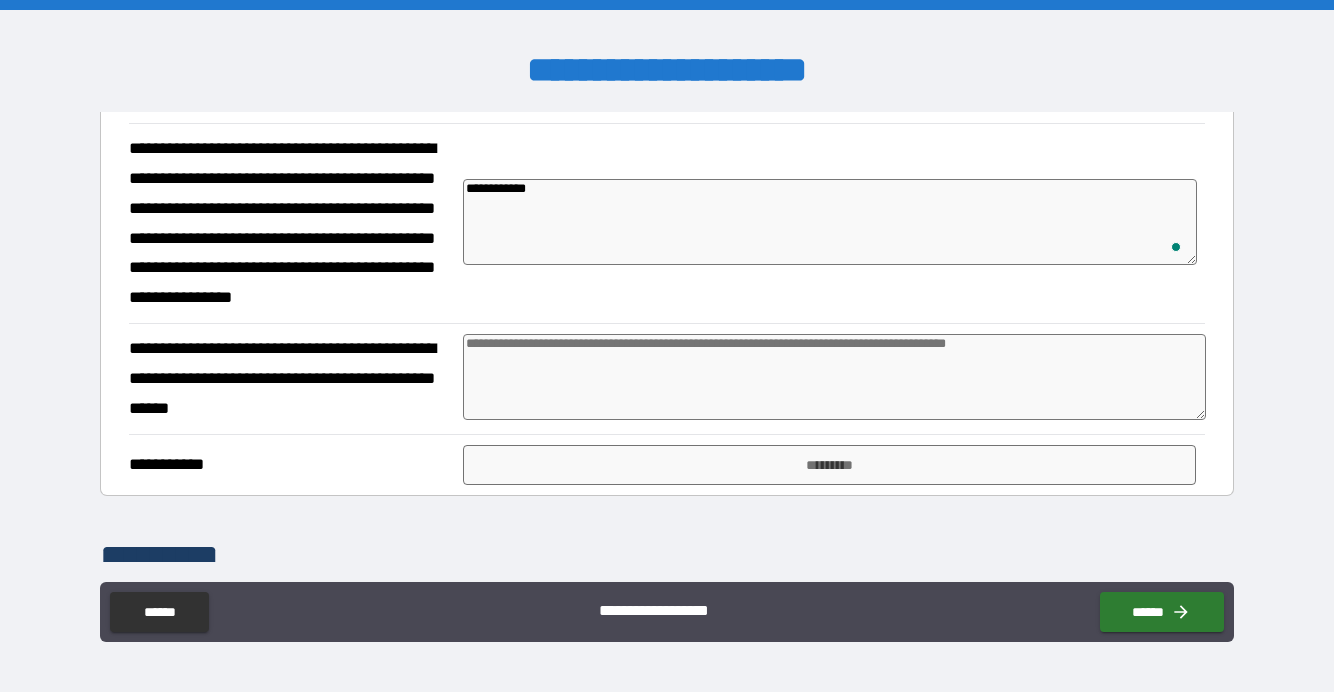 type on "**********" 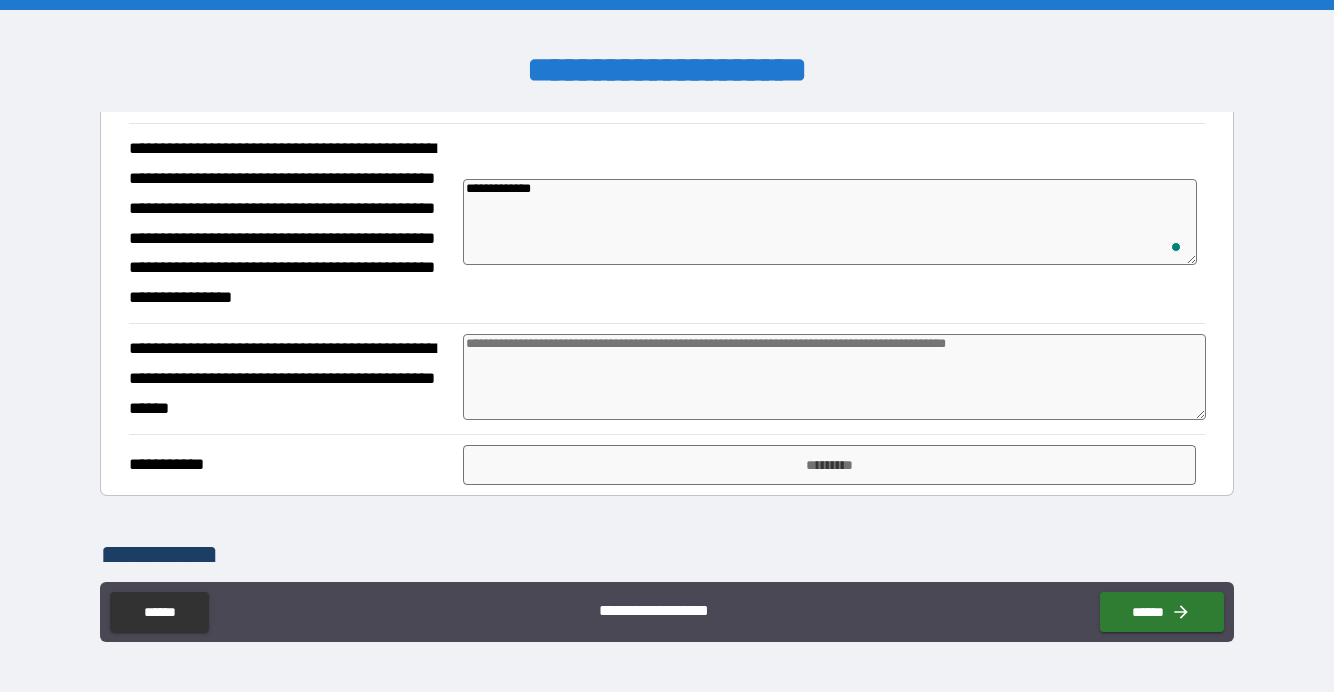 type on "*" 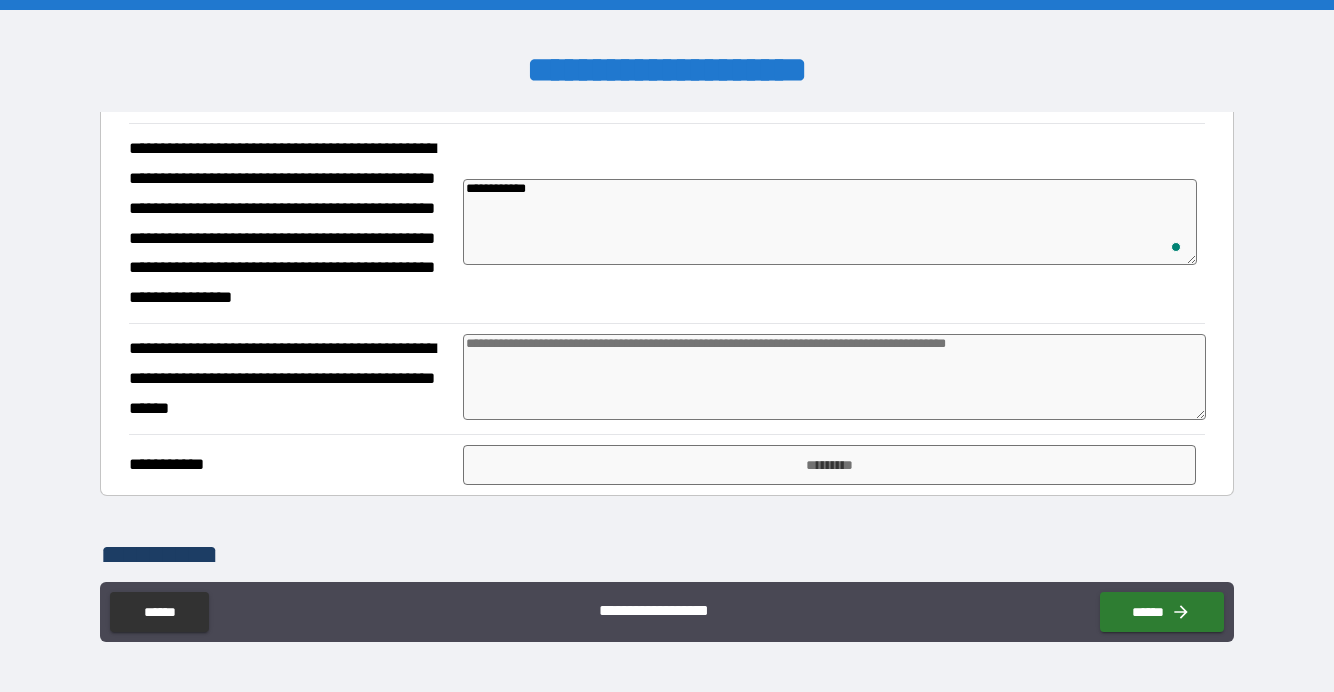 type on "**********" 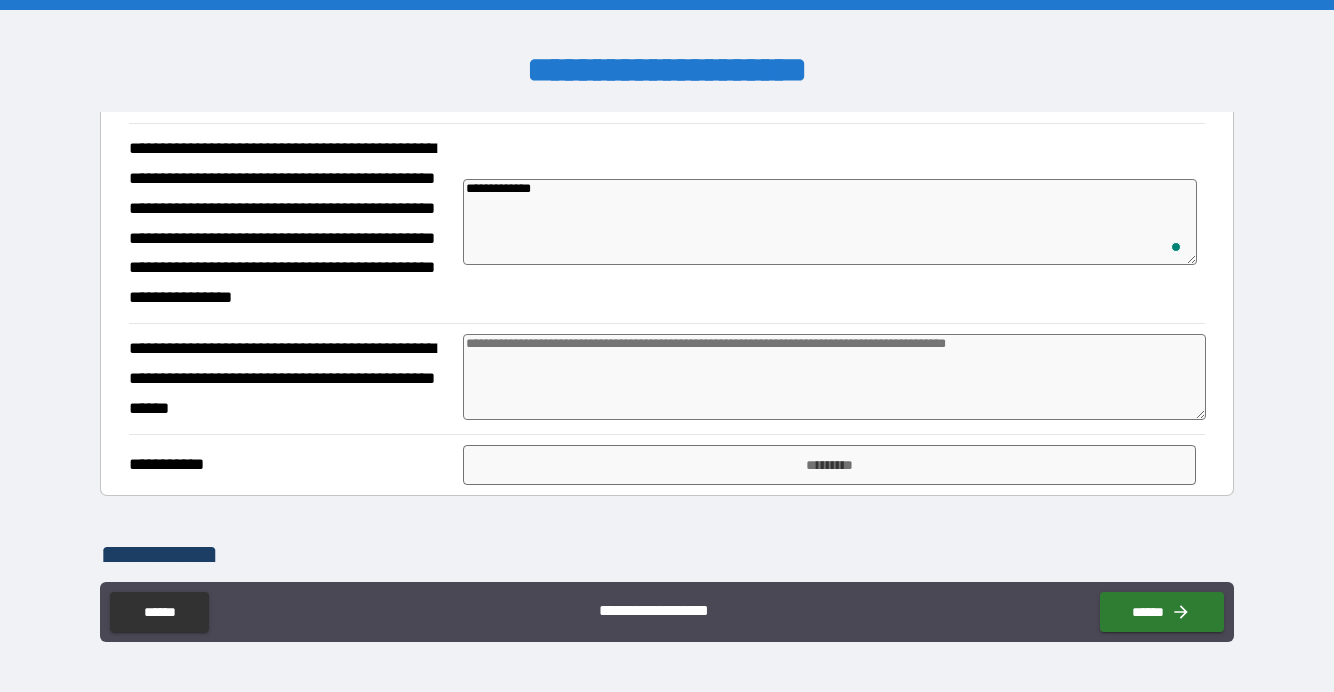type on "*" 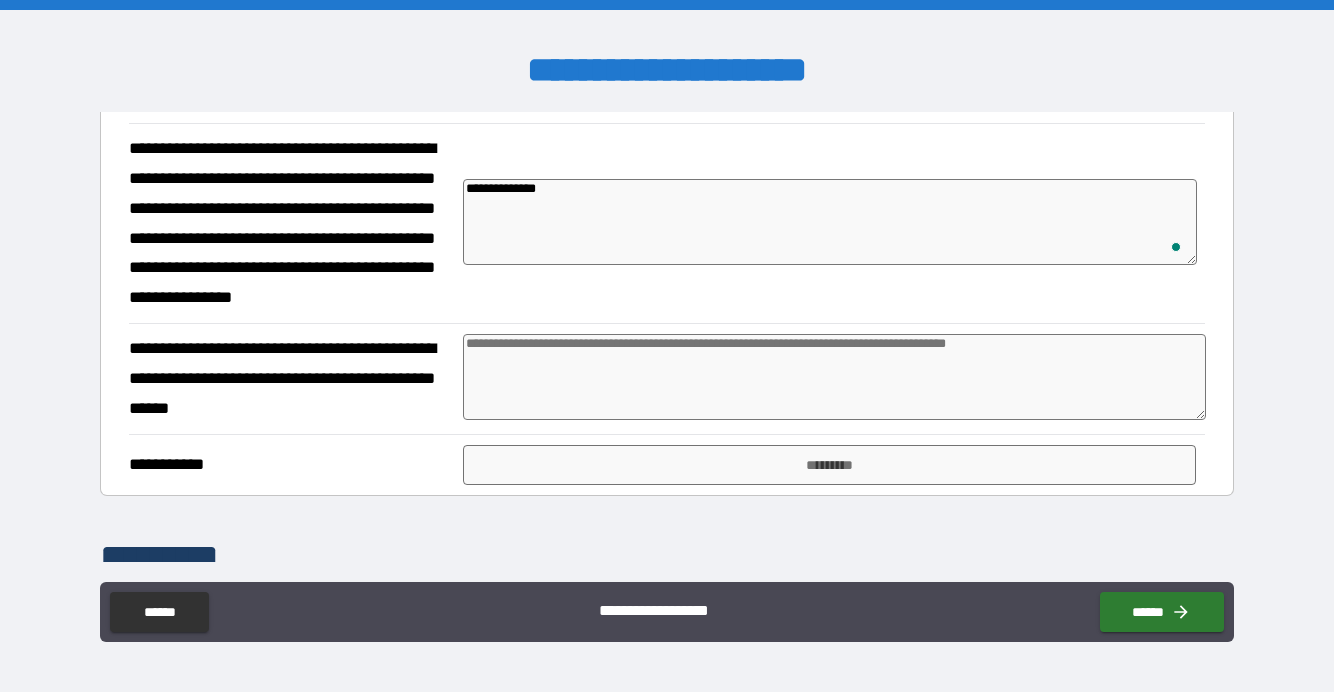 type on "*" 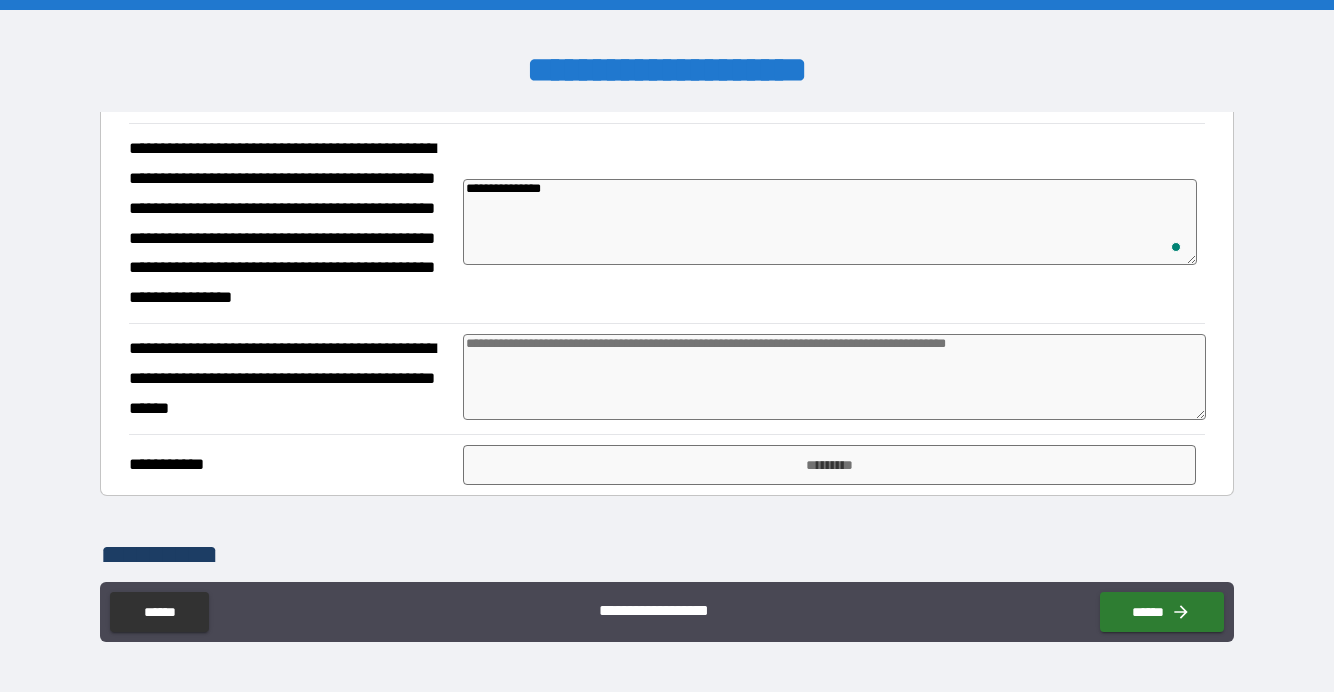 type on "*" 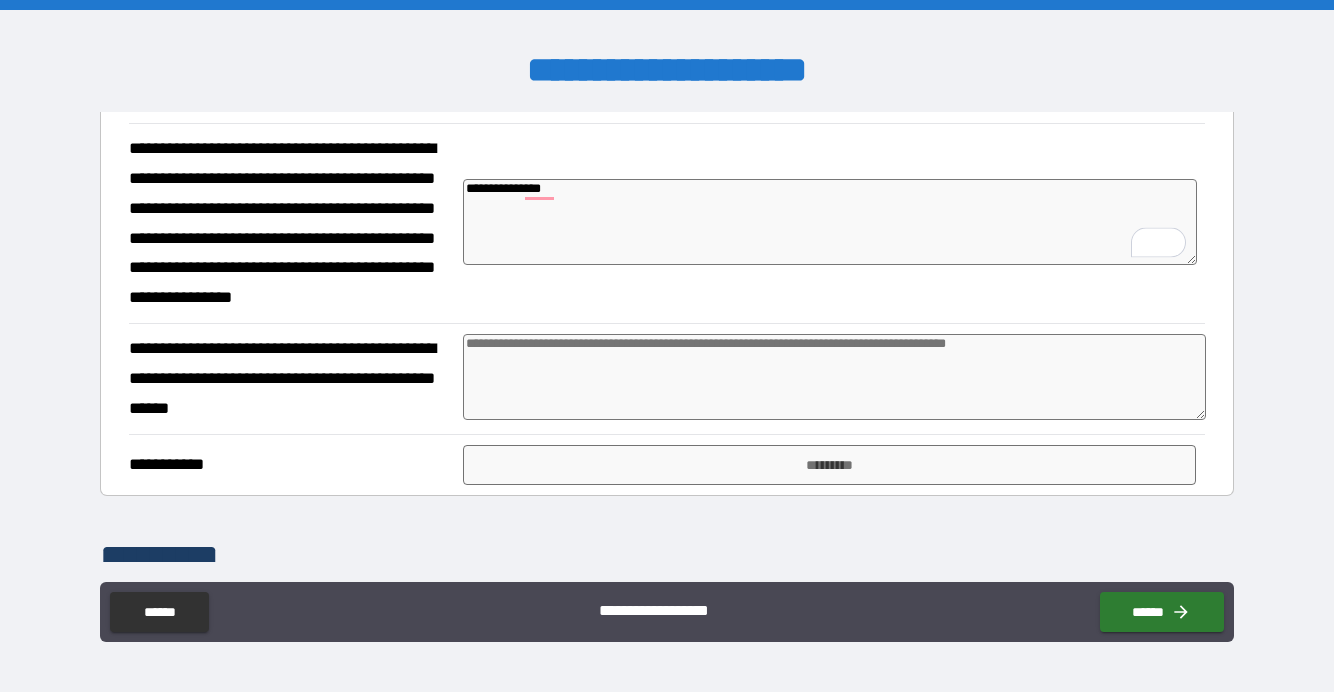 type on "*" 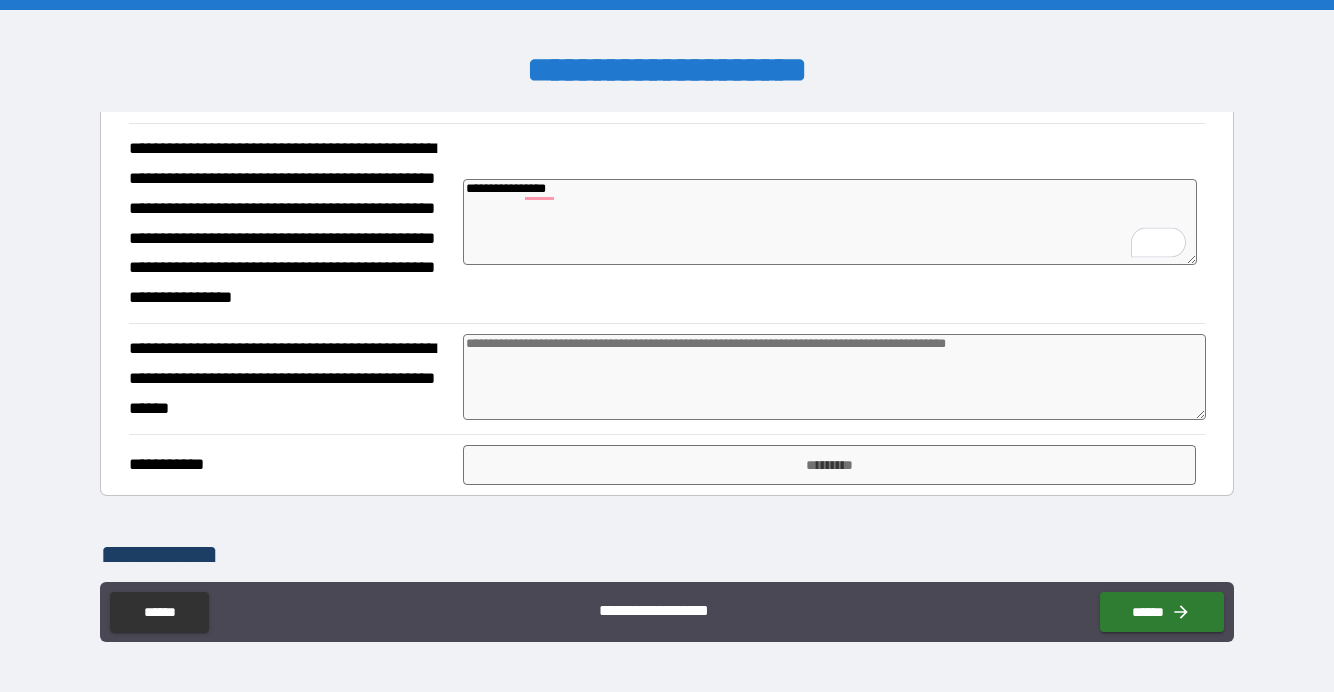 type on "*" 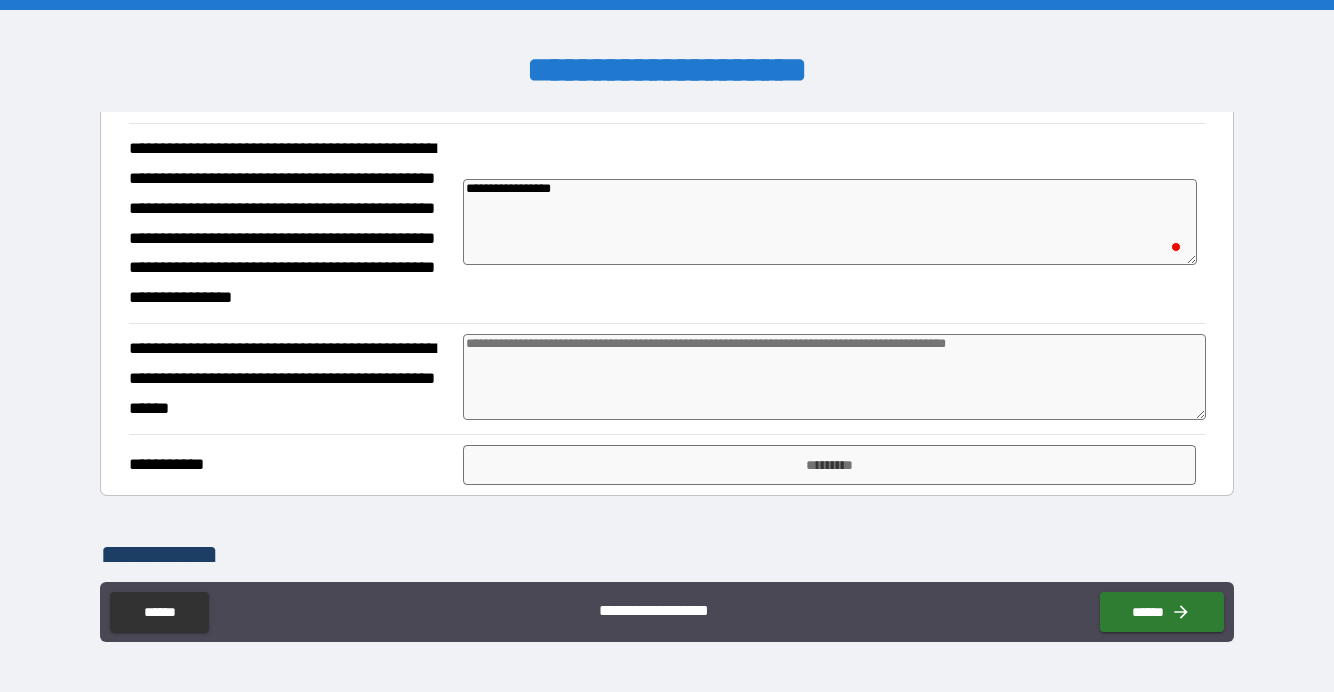 type on "*" 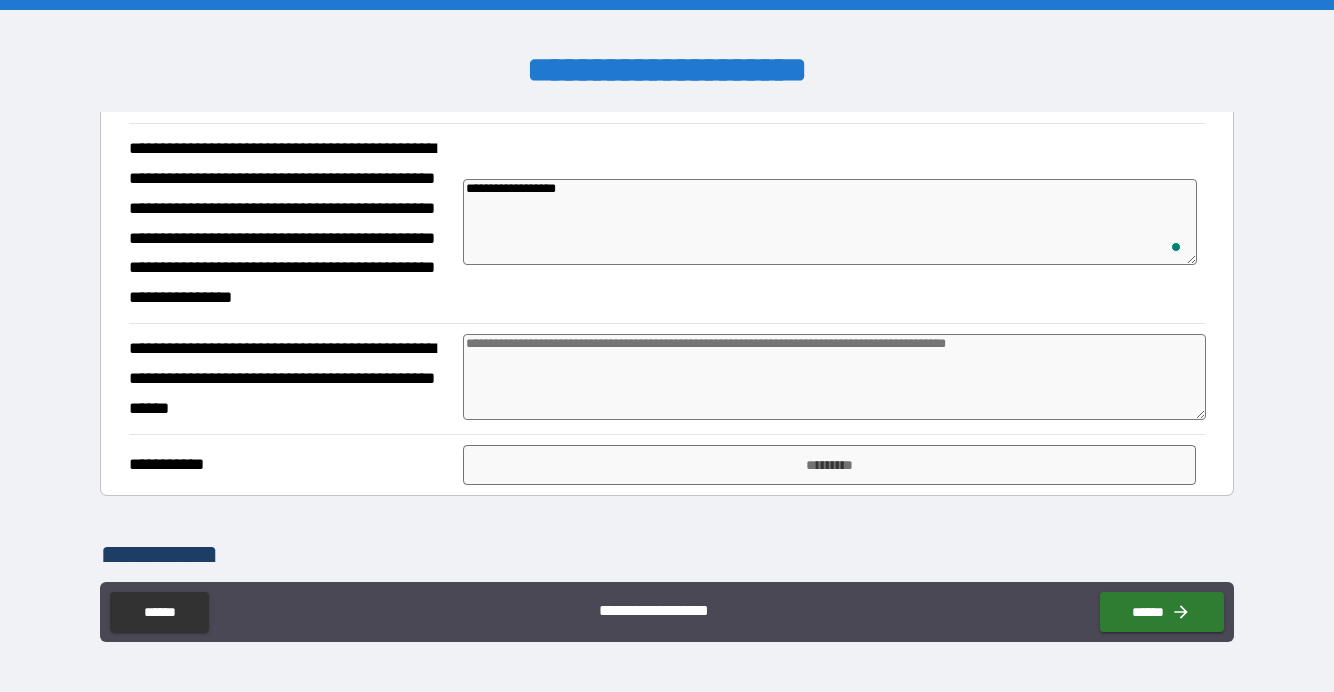 type on "**********" 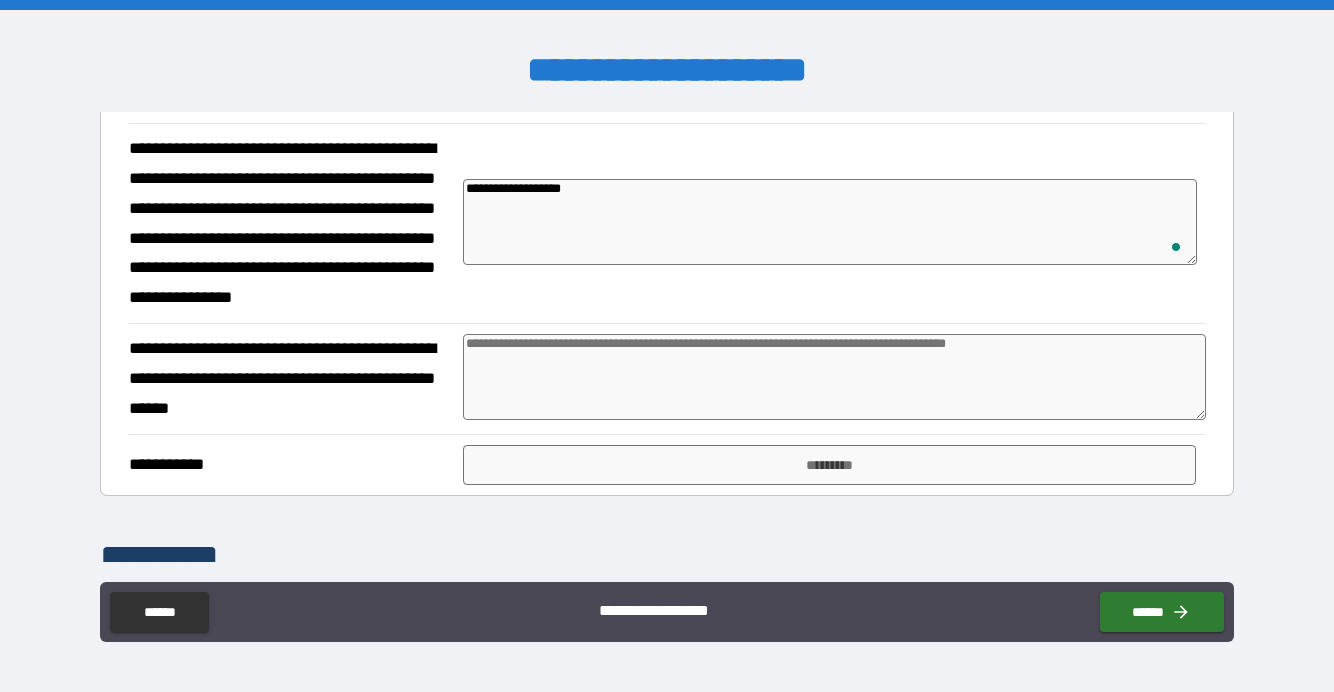 type on "*" 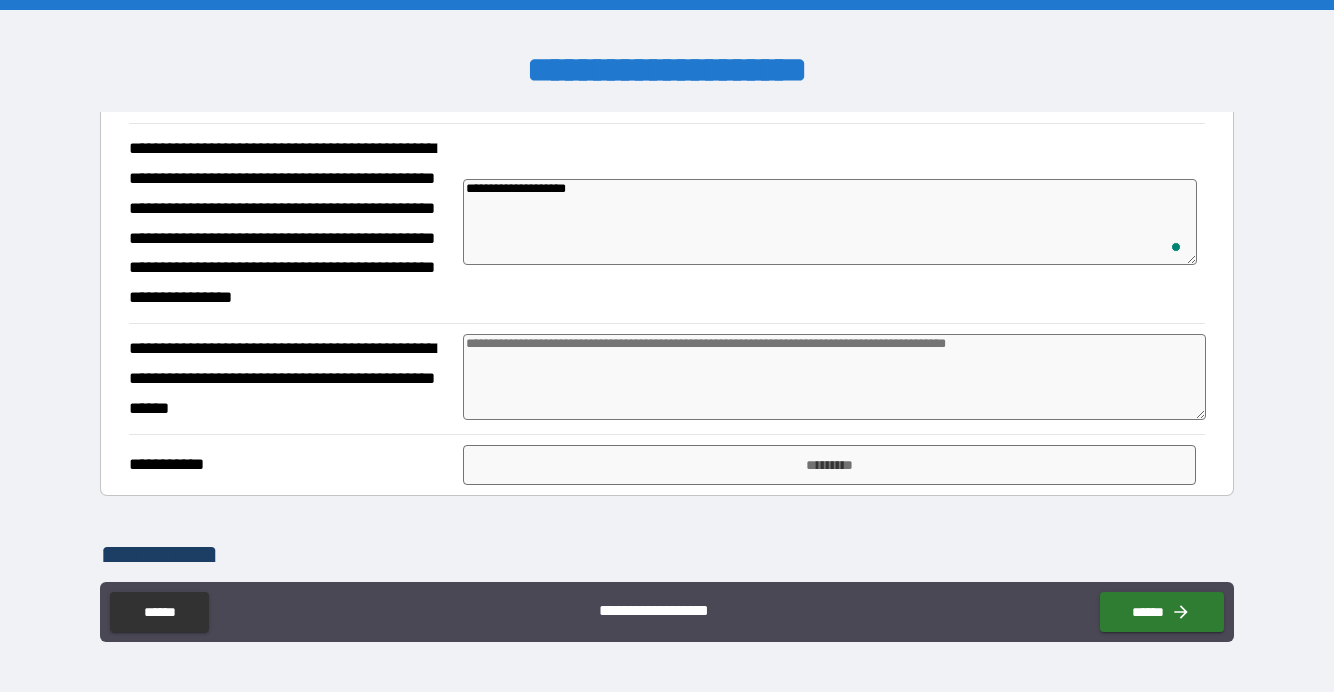 type on "*" 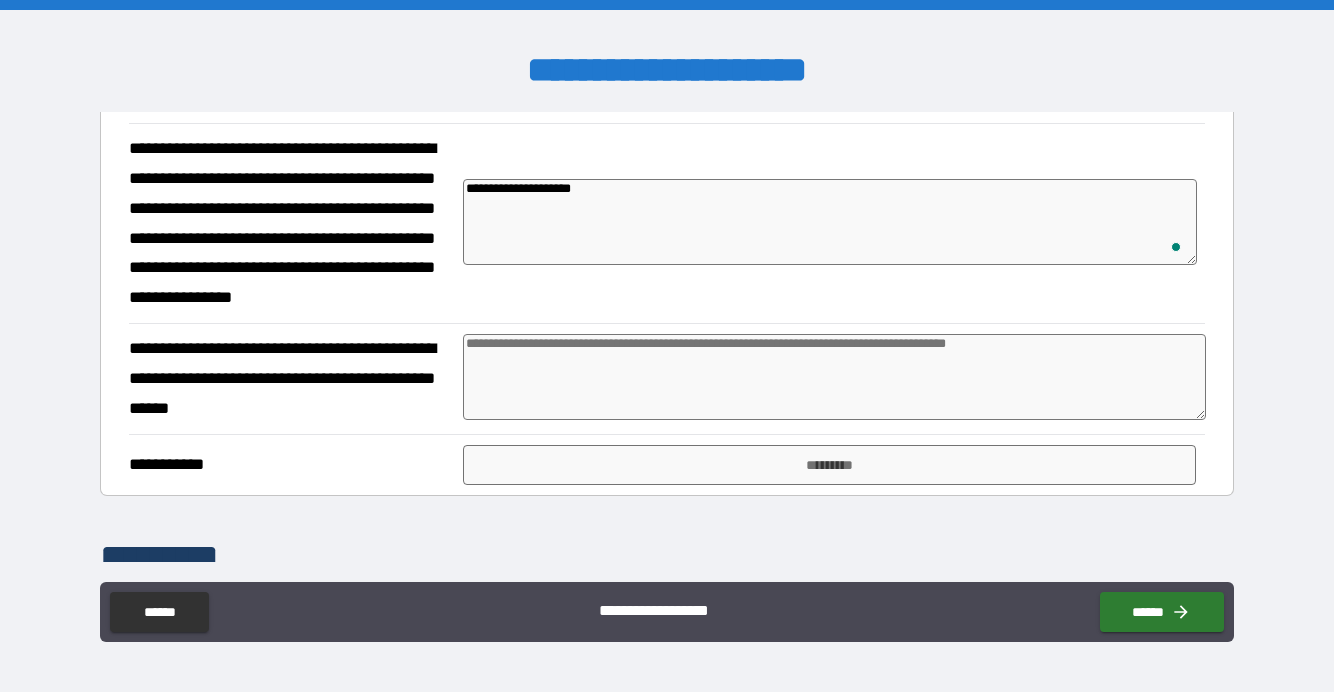 type on "*" 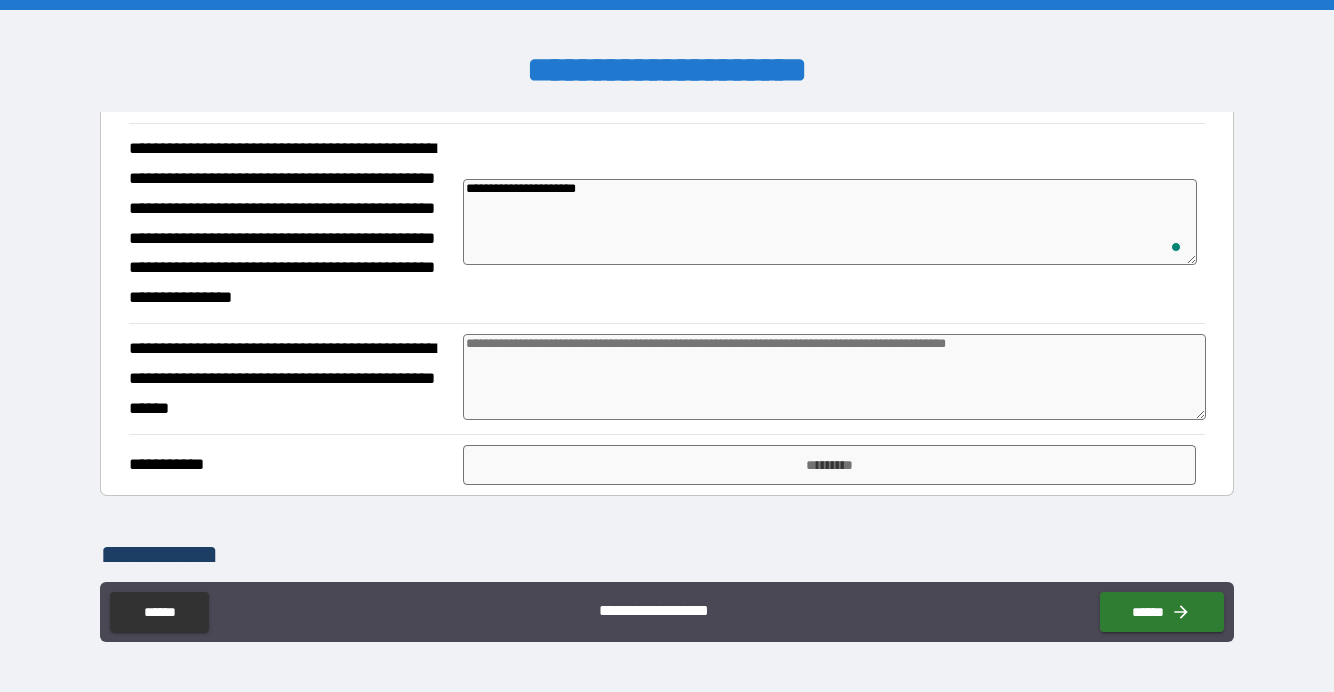 type on "*" 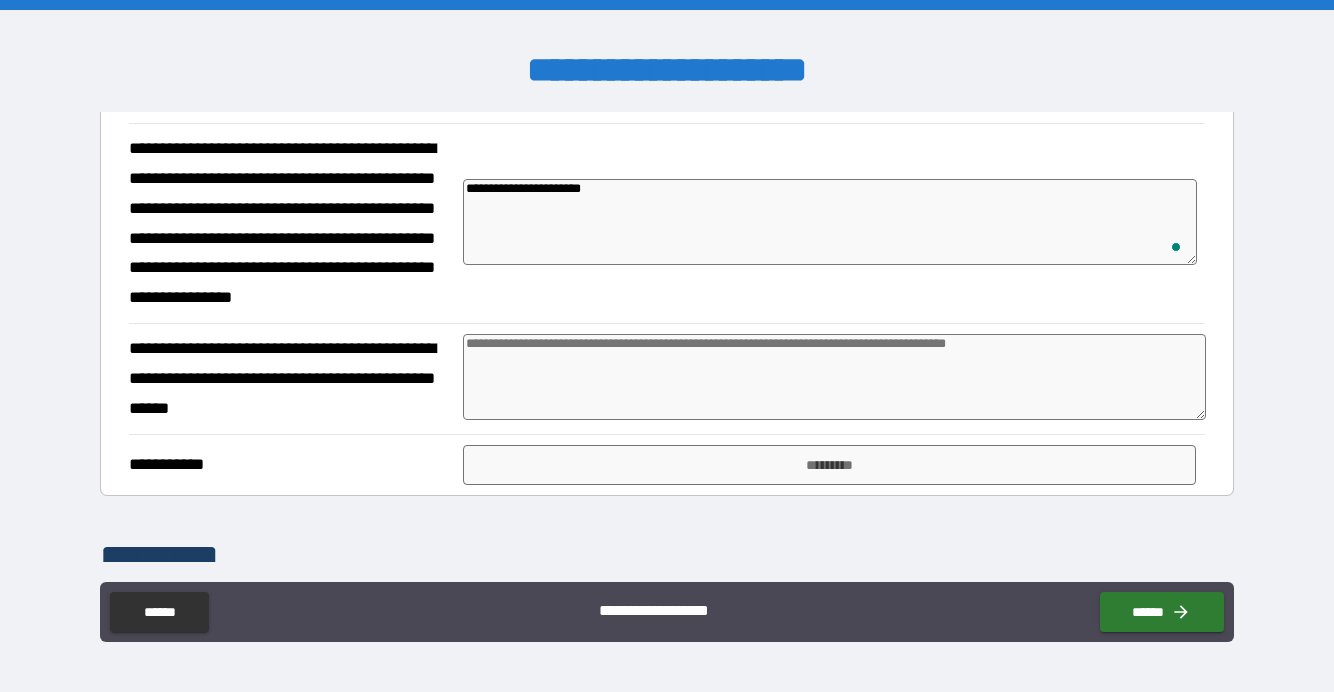type on "*" 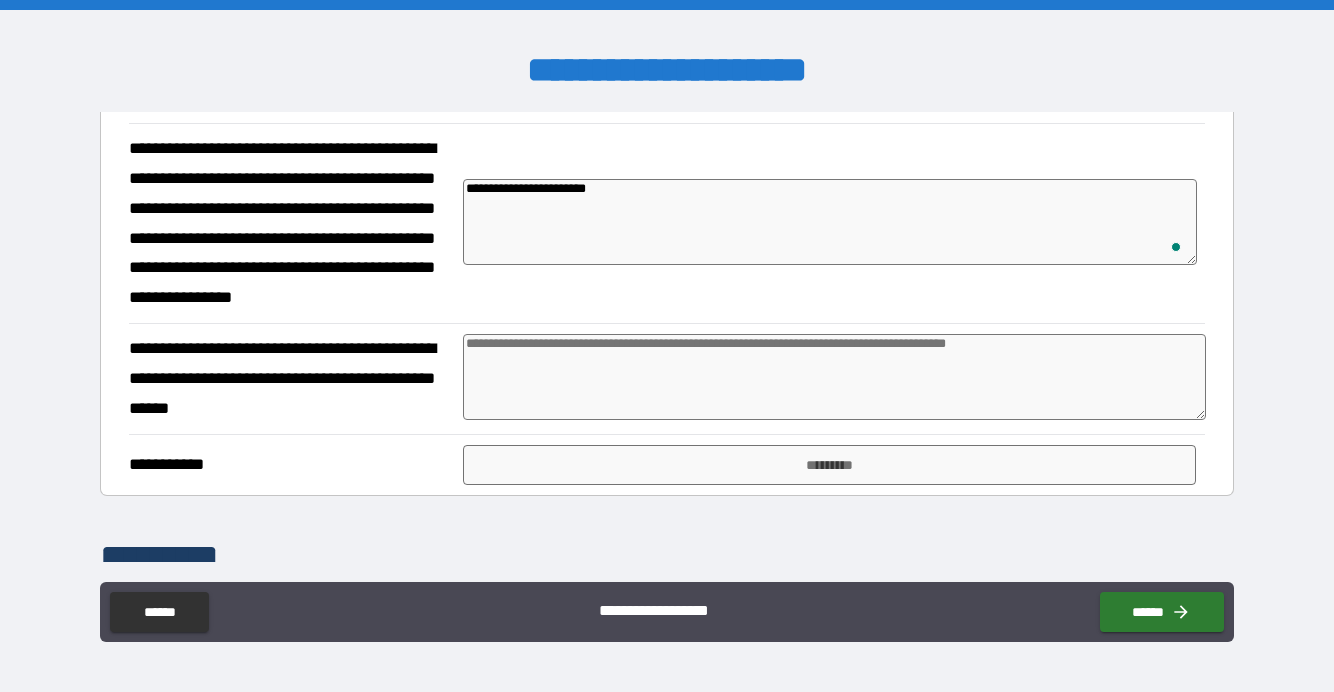 type on "**********" 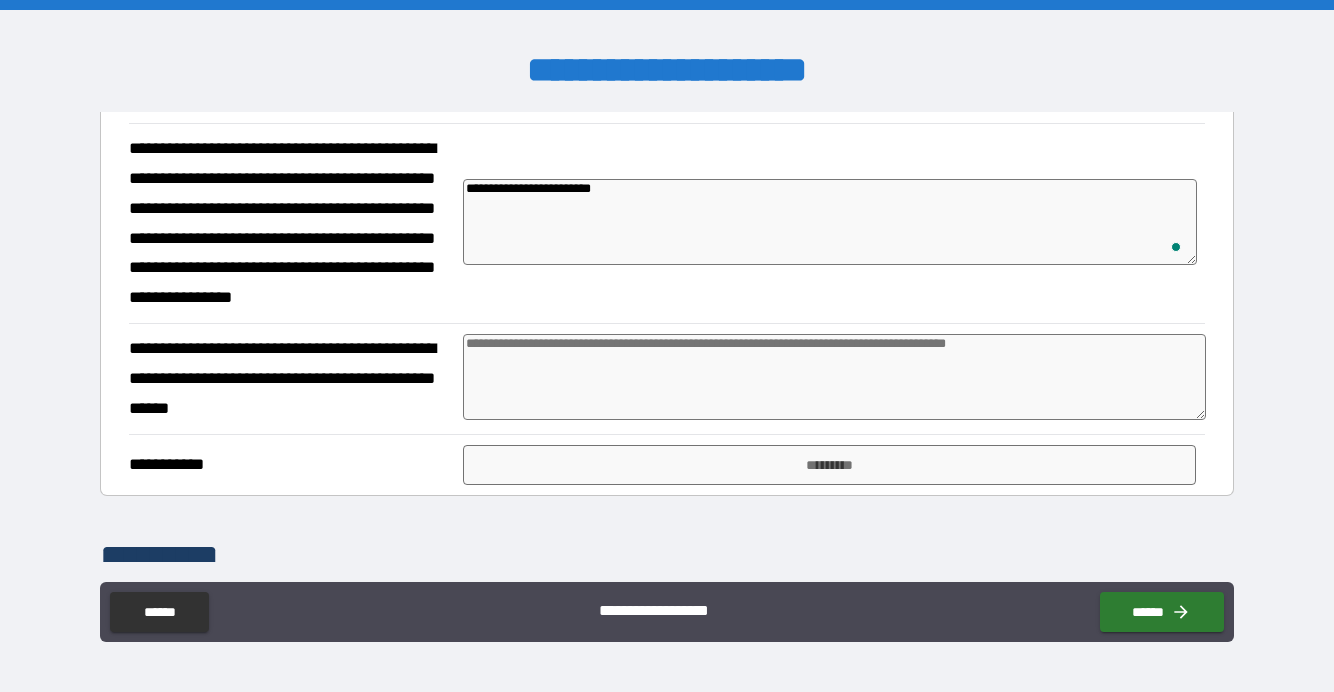 type on "*" 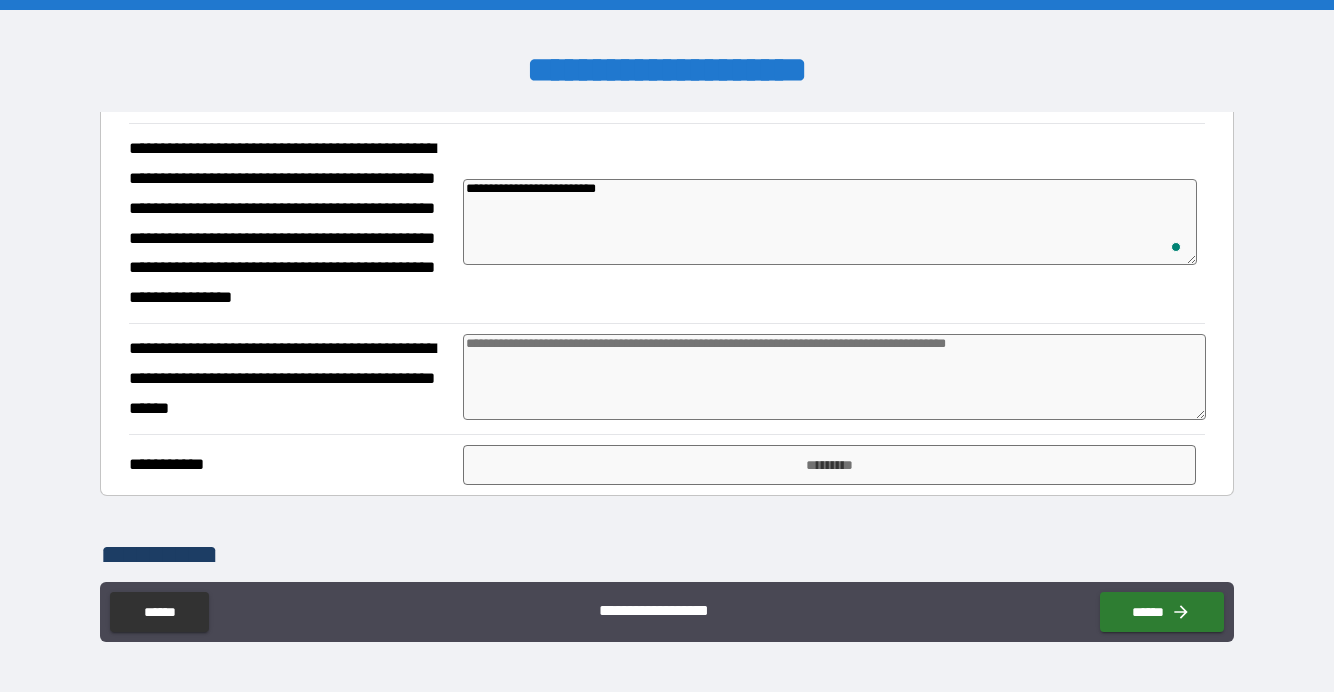 type on "*" 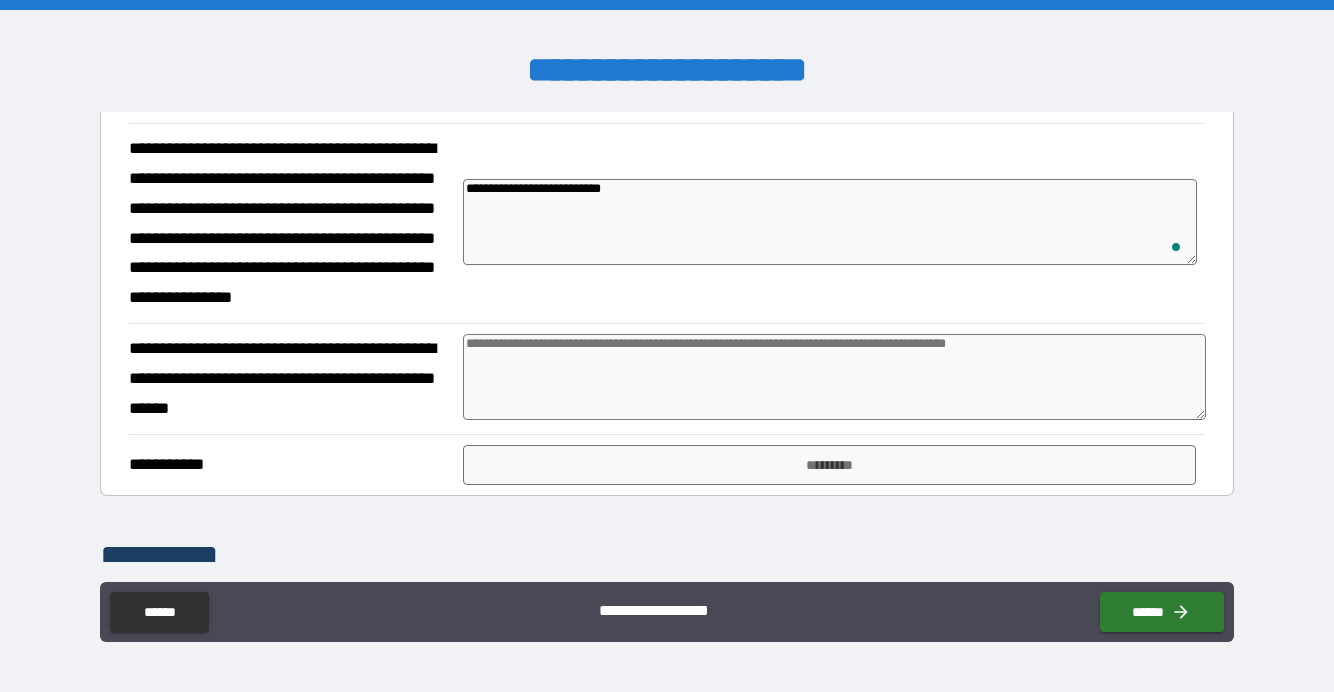 type on "*" 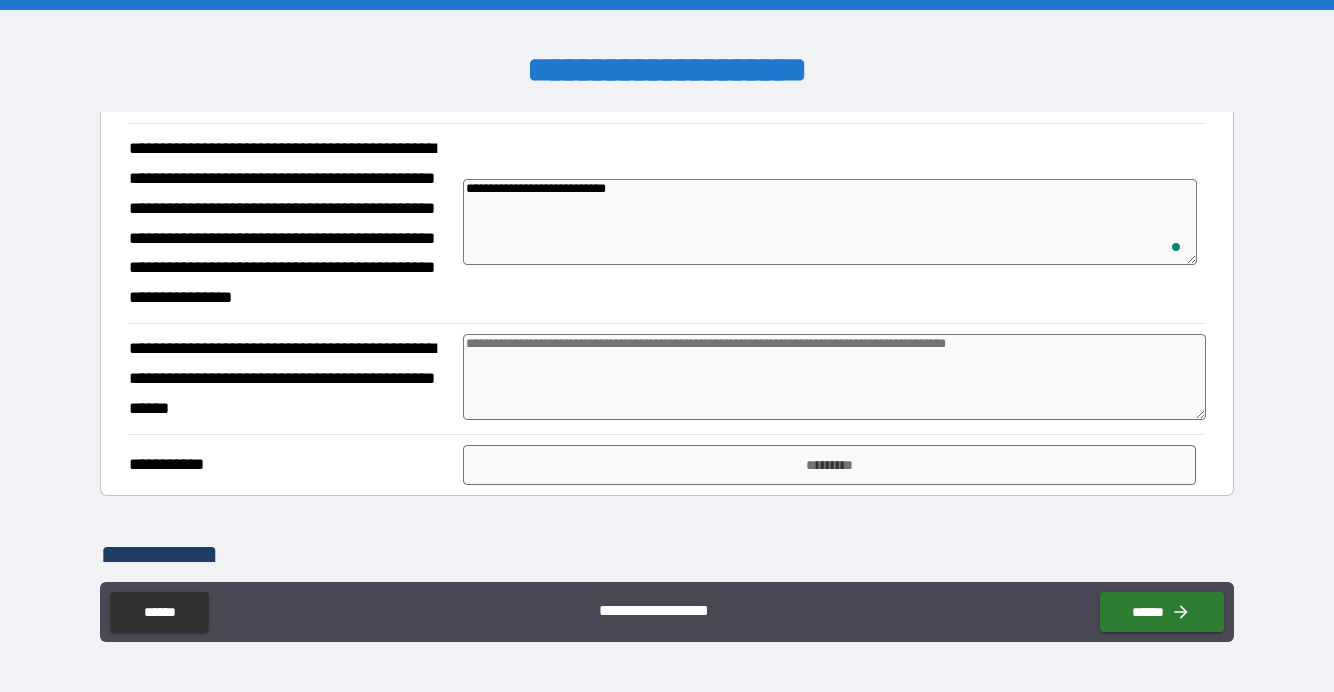 type on "*" 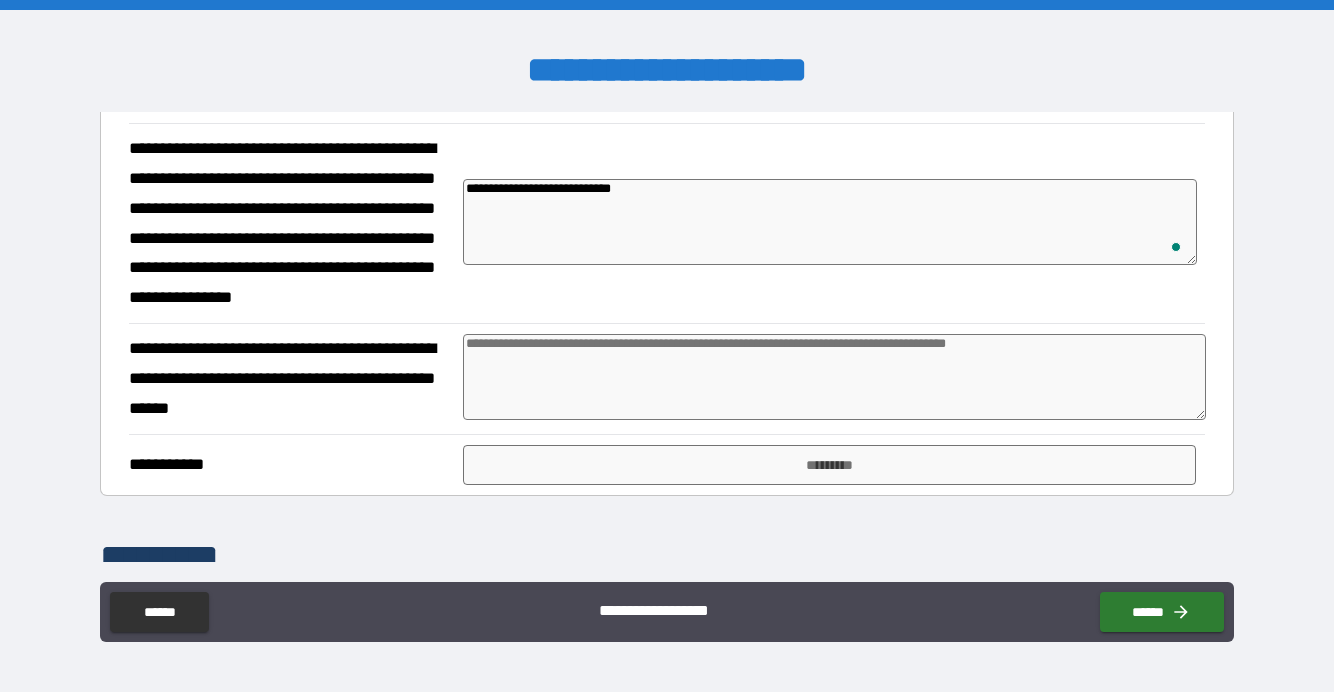 type on "*" 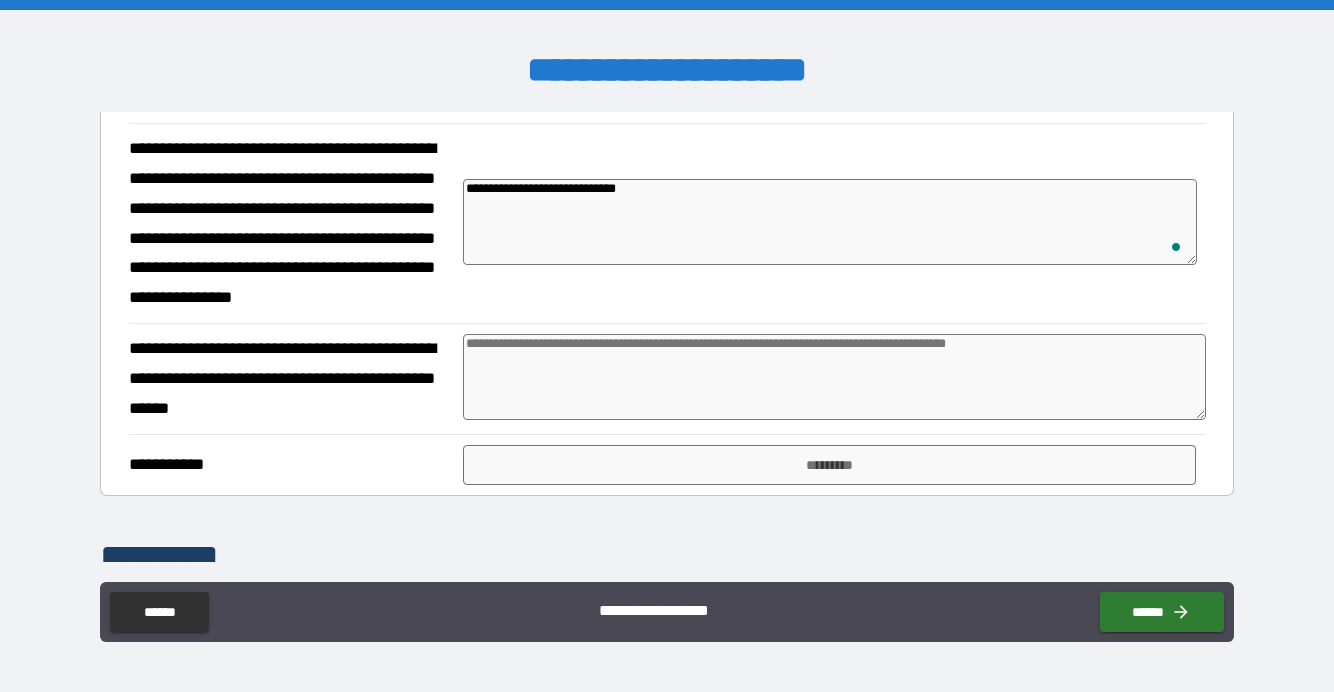 type on "*" 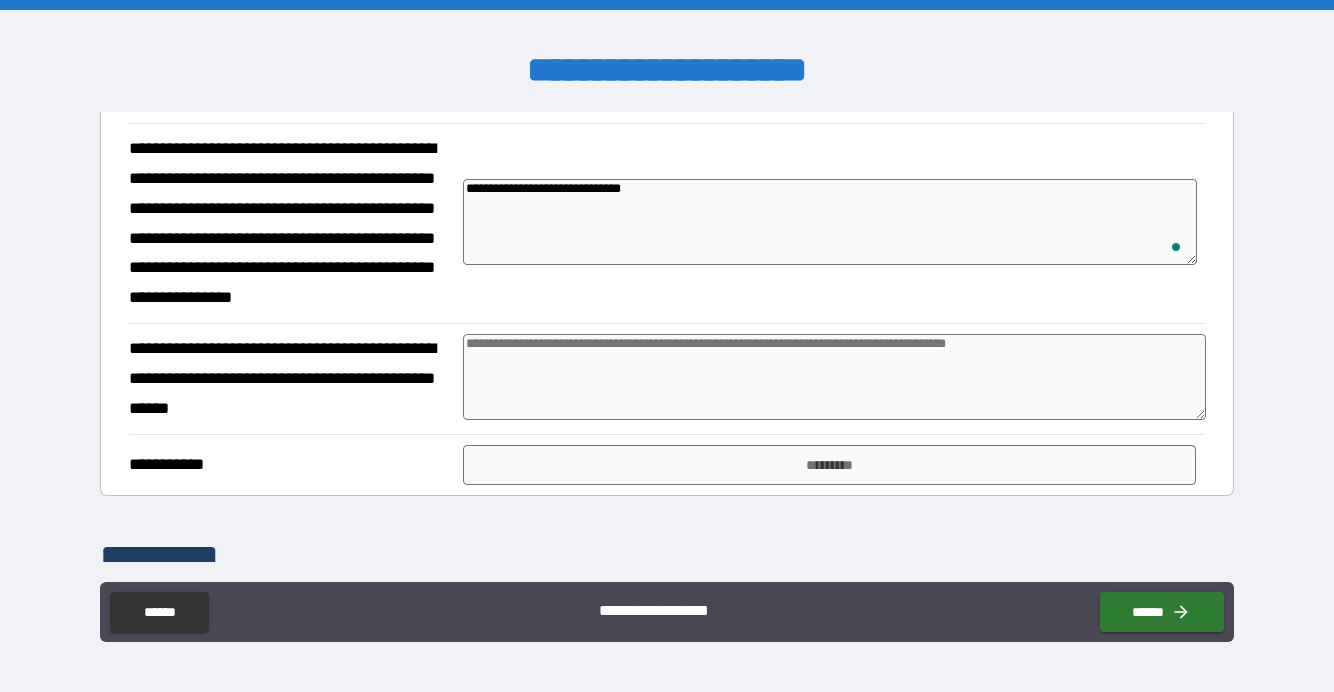 type on "**********" 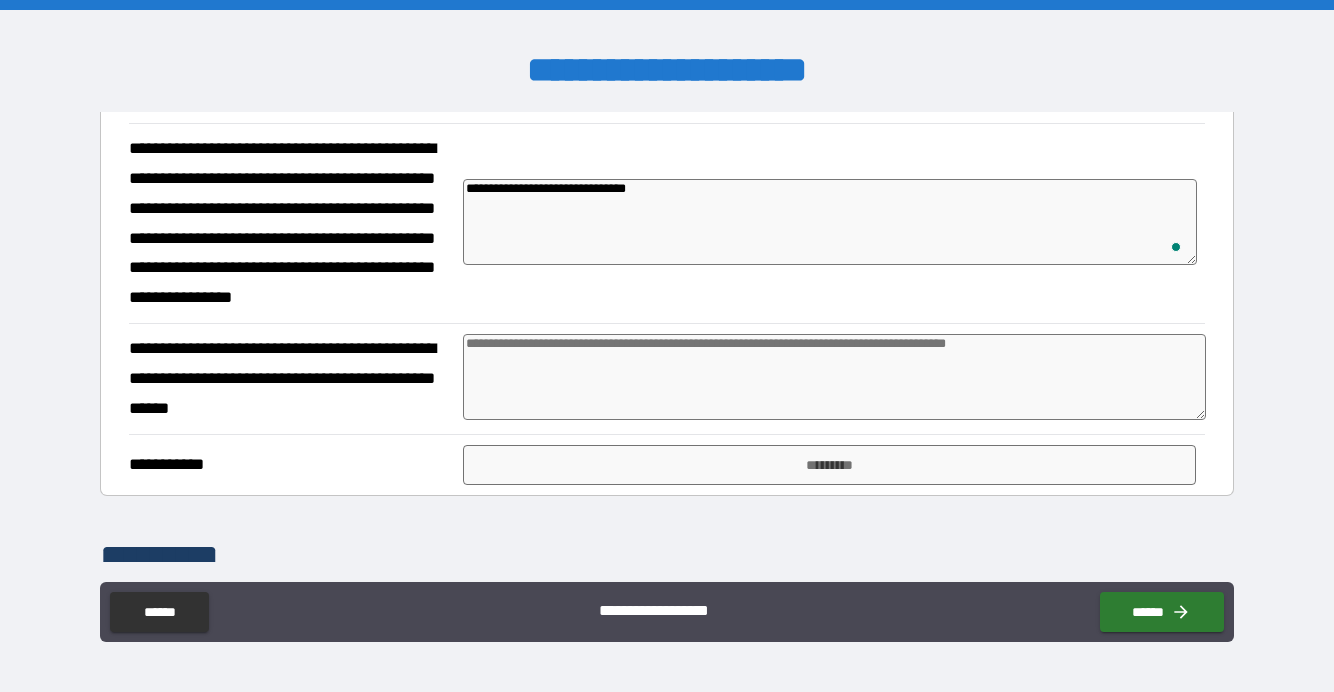 type on "*" 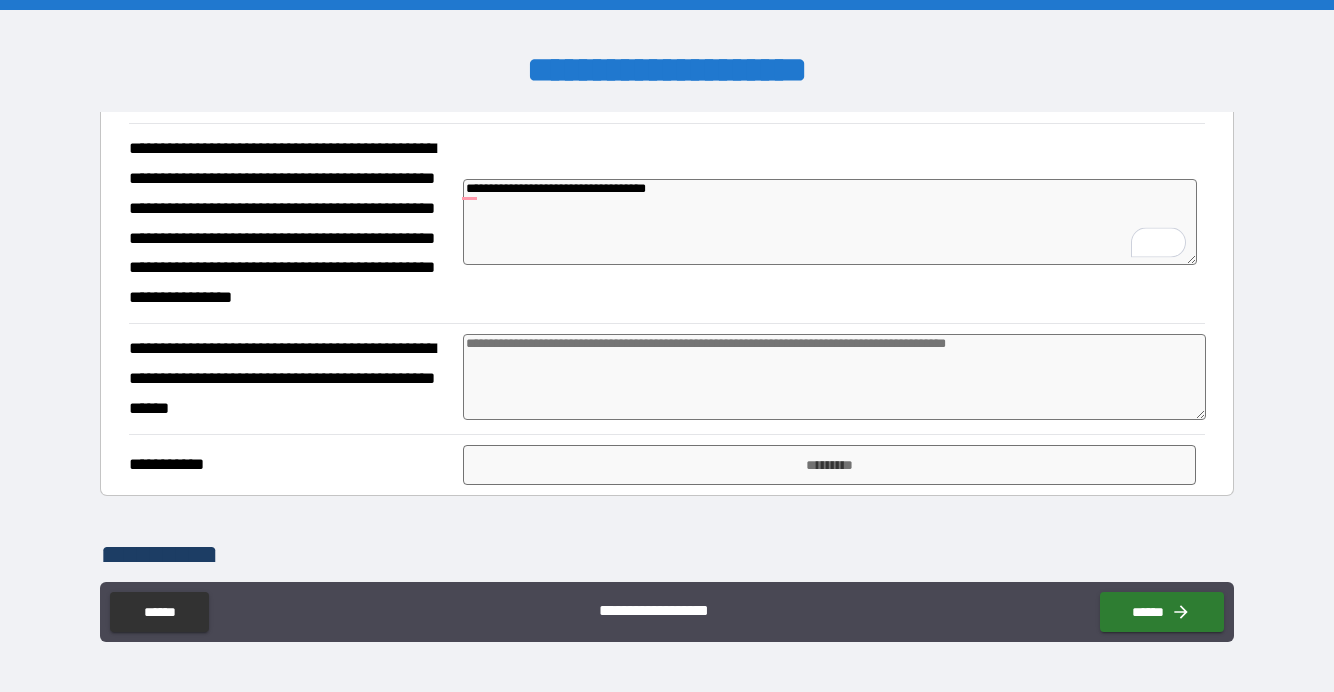 scroll, scrollTop: 401, scrollLeft: 0, axis: vertical 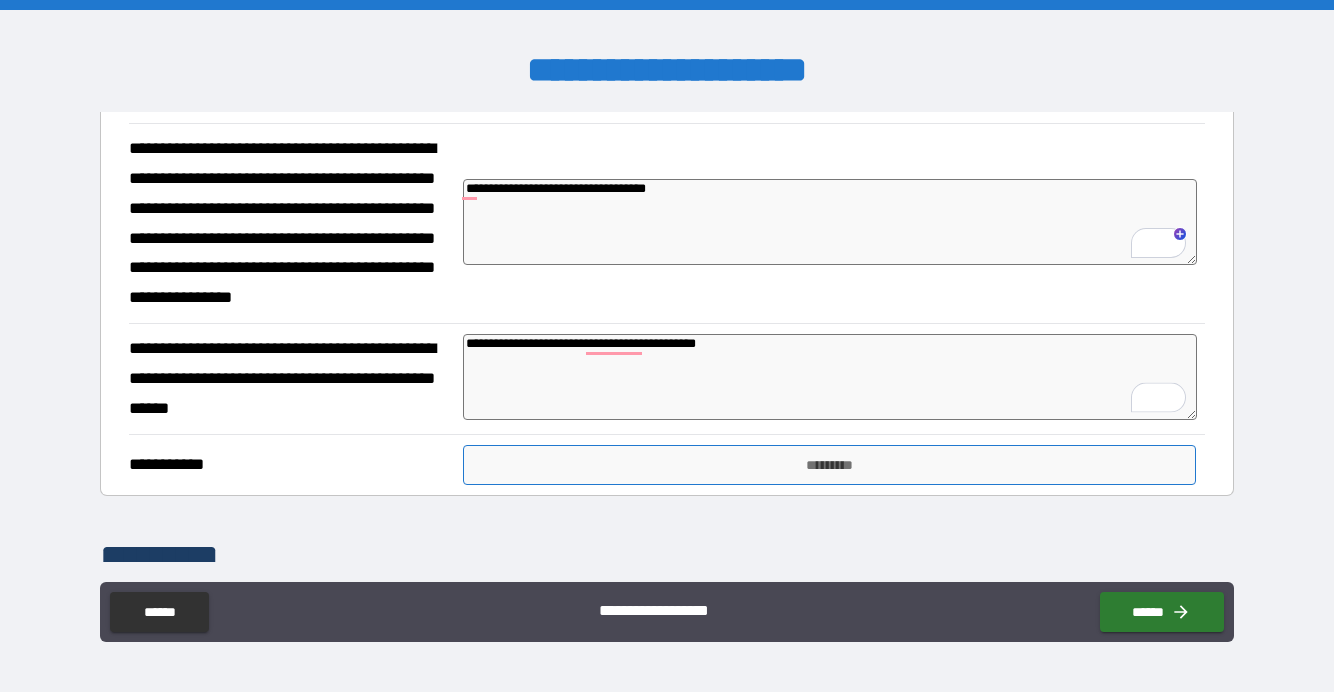click on "*********" at bounding box center [830, 465] 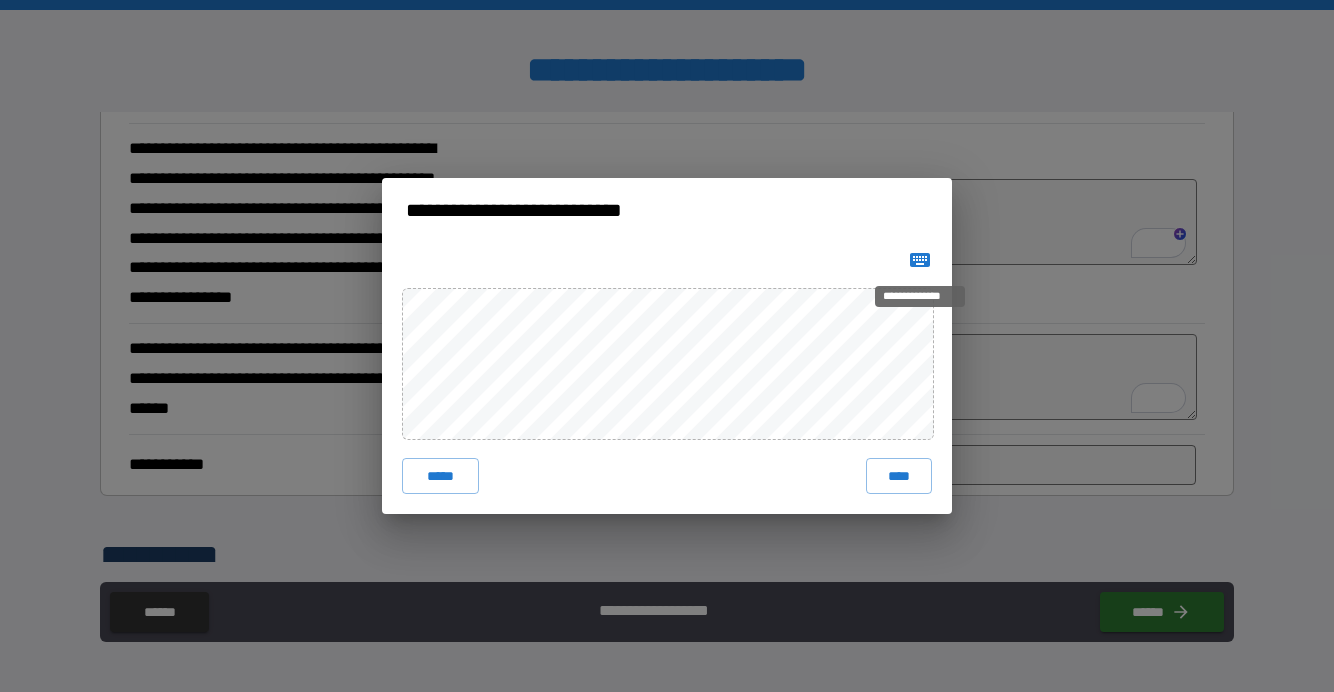 click 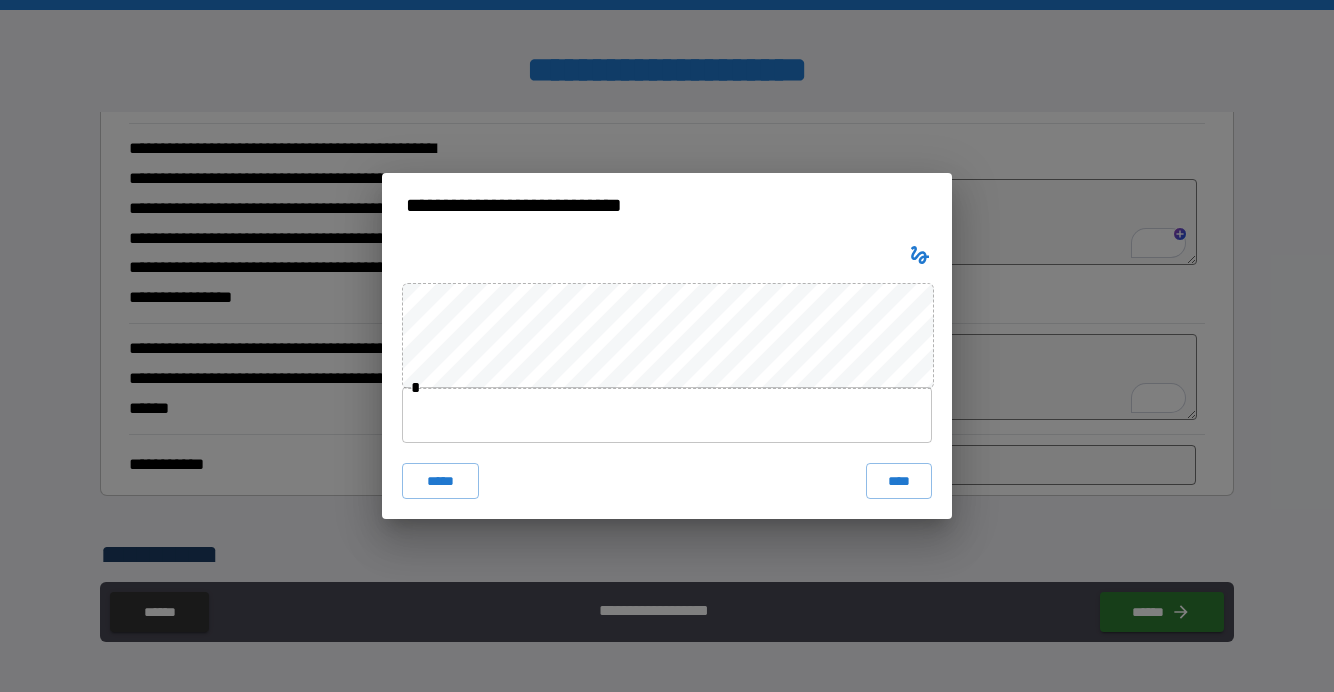 click at bounding box center (667, 415) 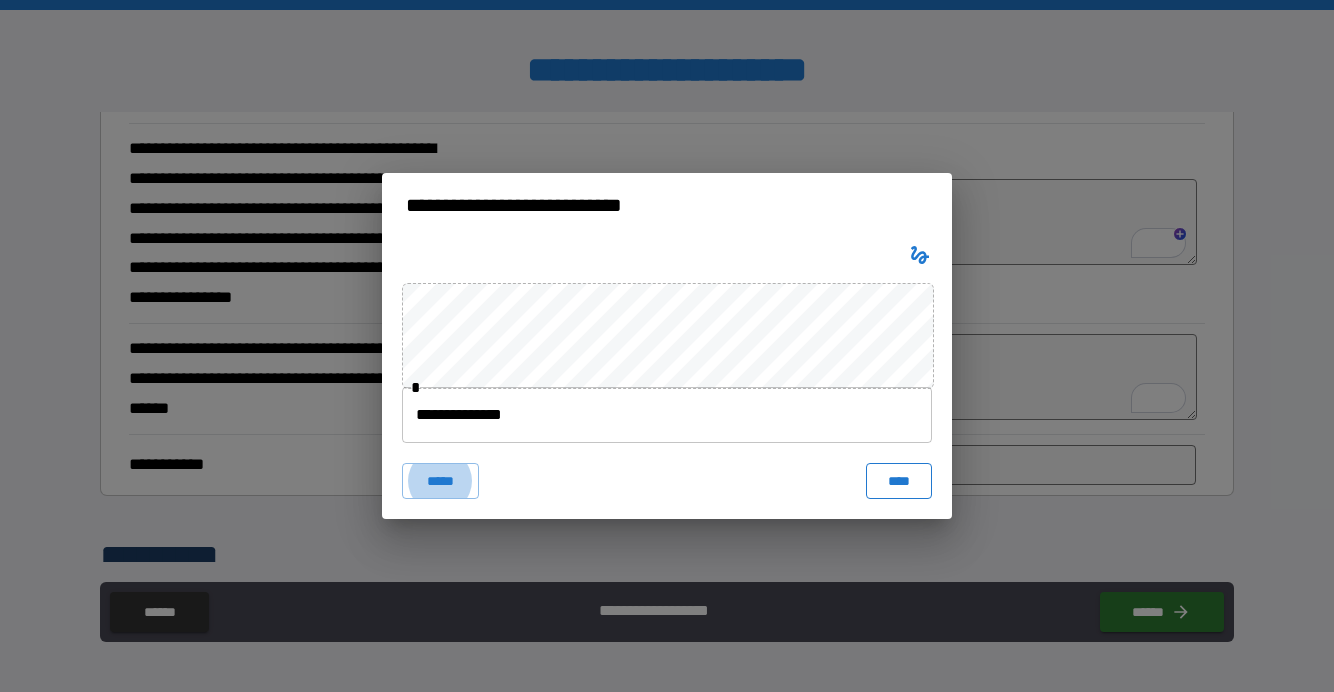 click on "****" at bounding box center [899, 481] 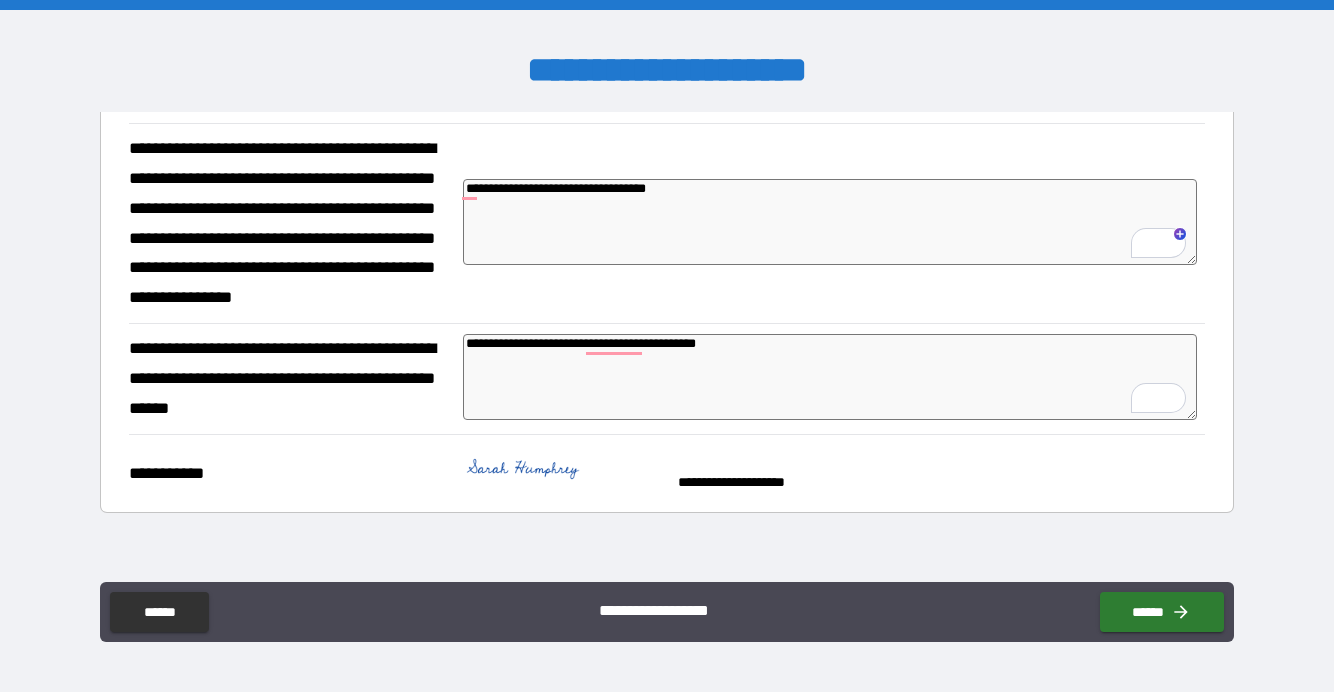scroll, scrollTop: 464, scrollLeft: 0, axis: vertical 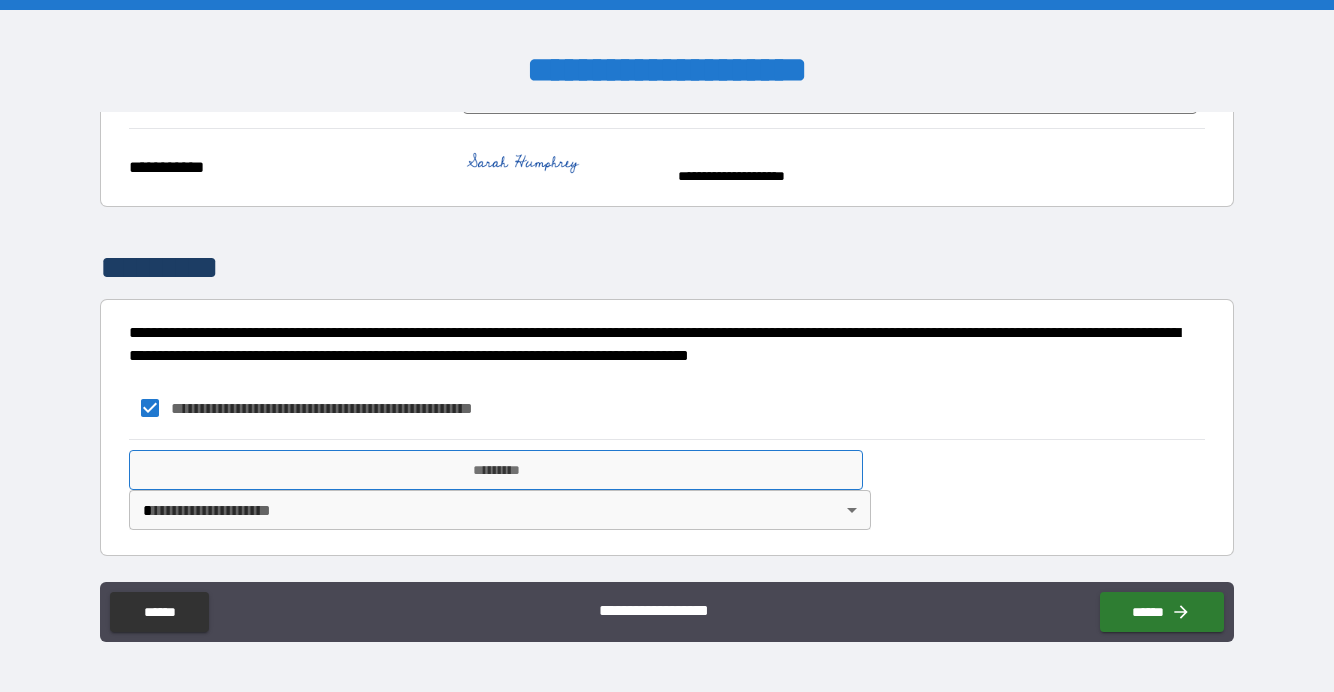 click on "*********" at bounding box center (496, 470) 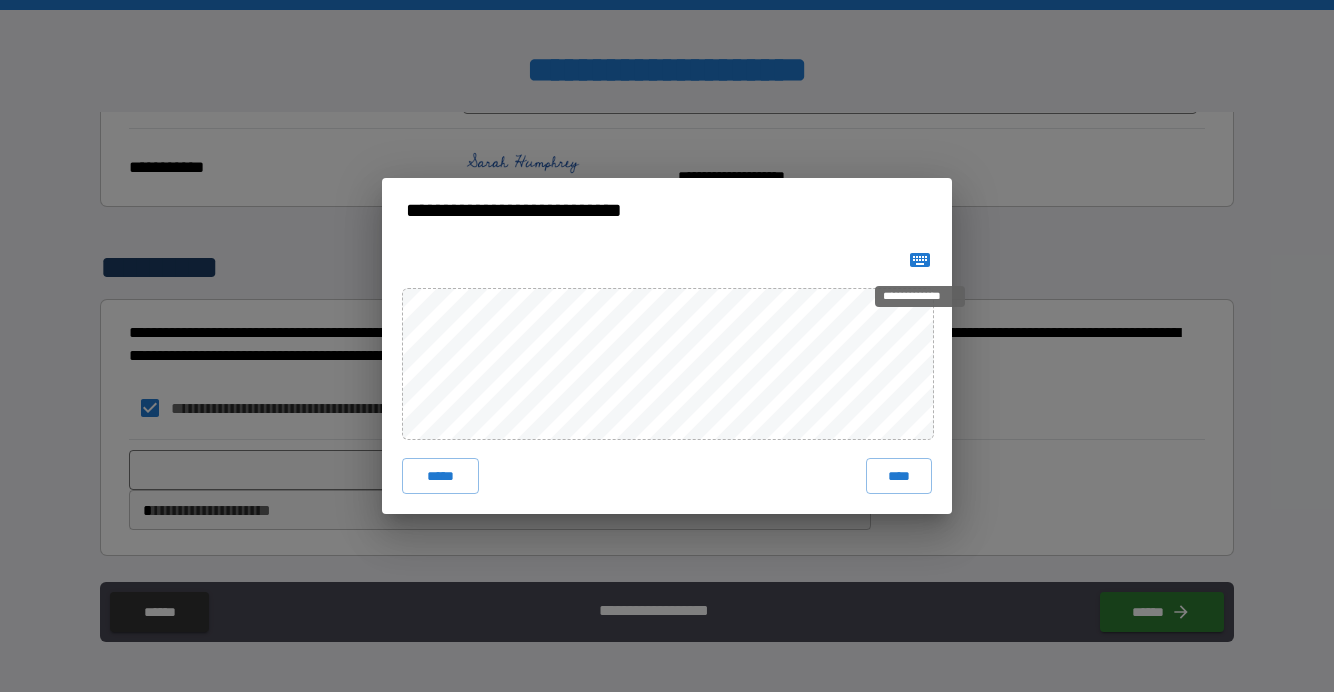 click 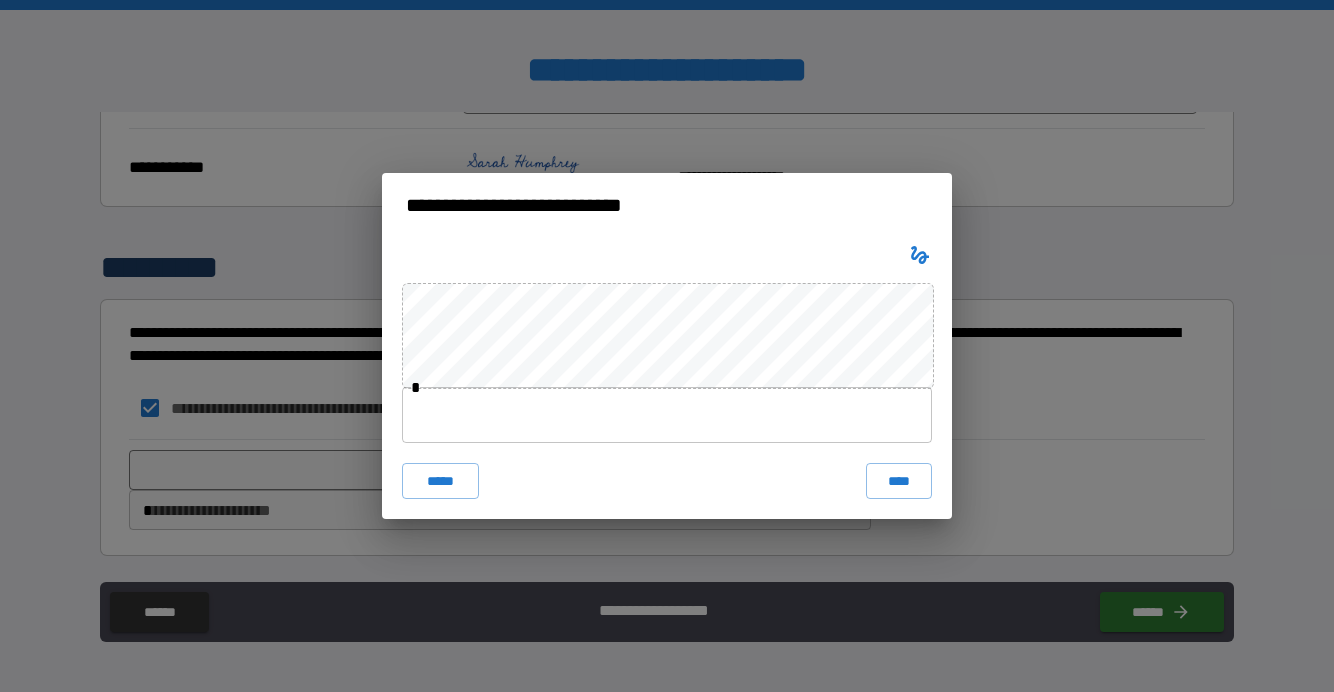 click at bounding box center (667, 415) 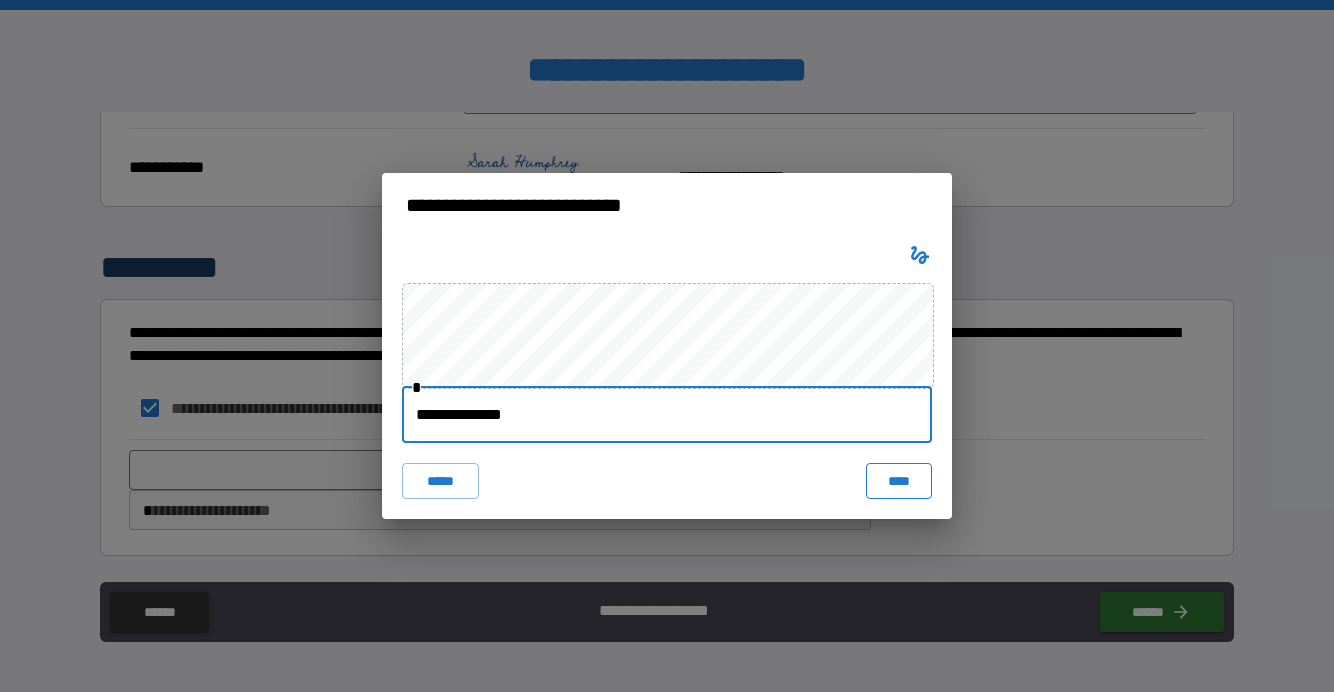 click on "****" at bounding box center [899, 481] 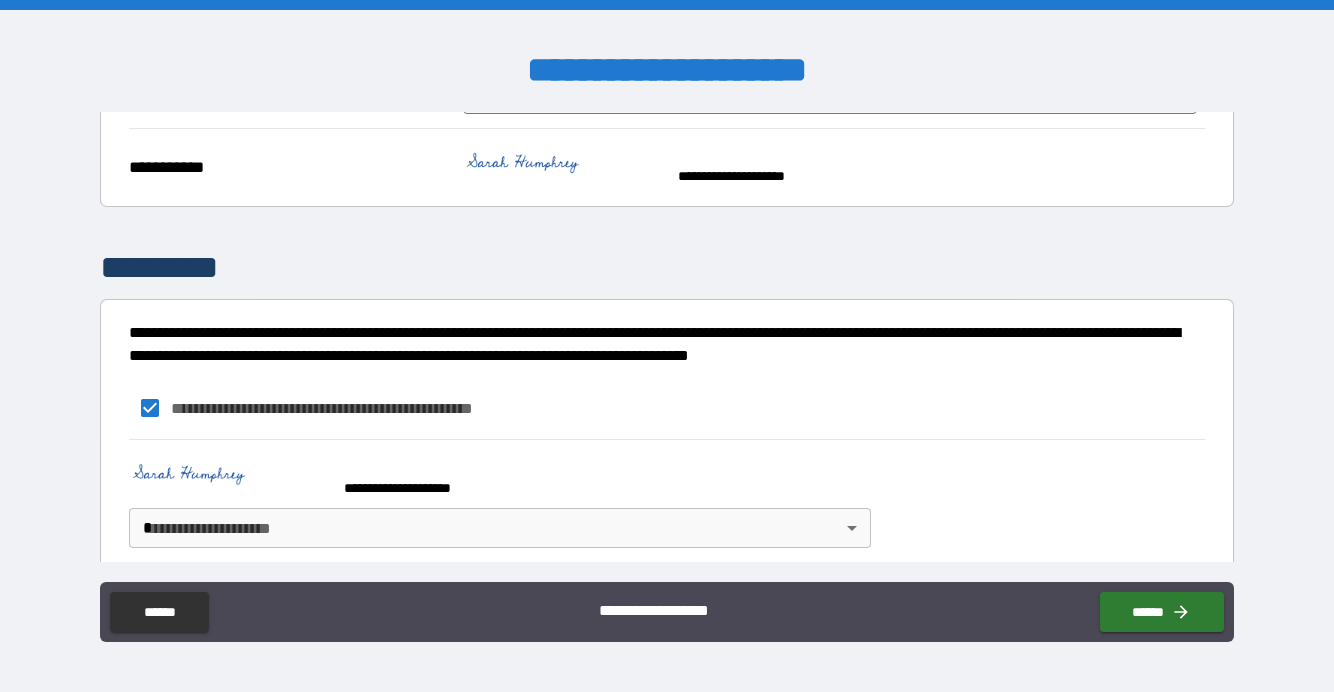click on "**********" at bounding box center (667, 346) 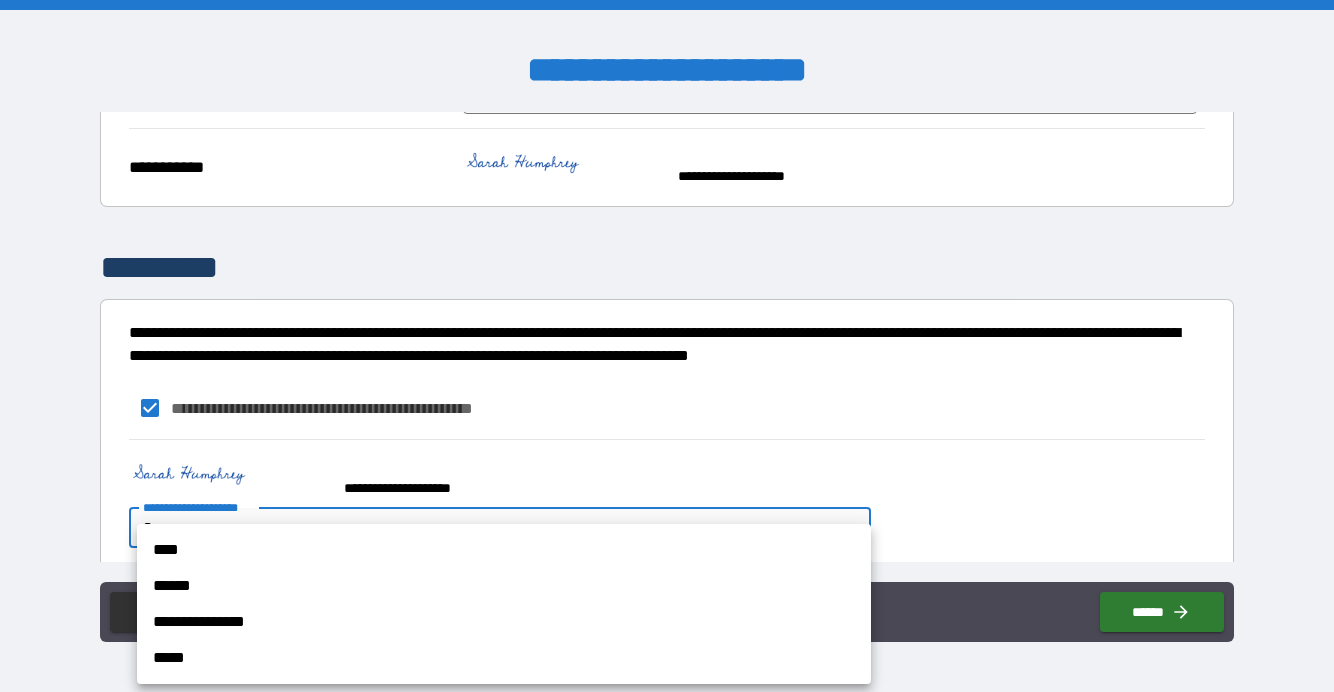 click on "****" at bounding box center [504, 550] 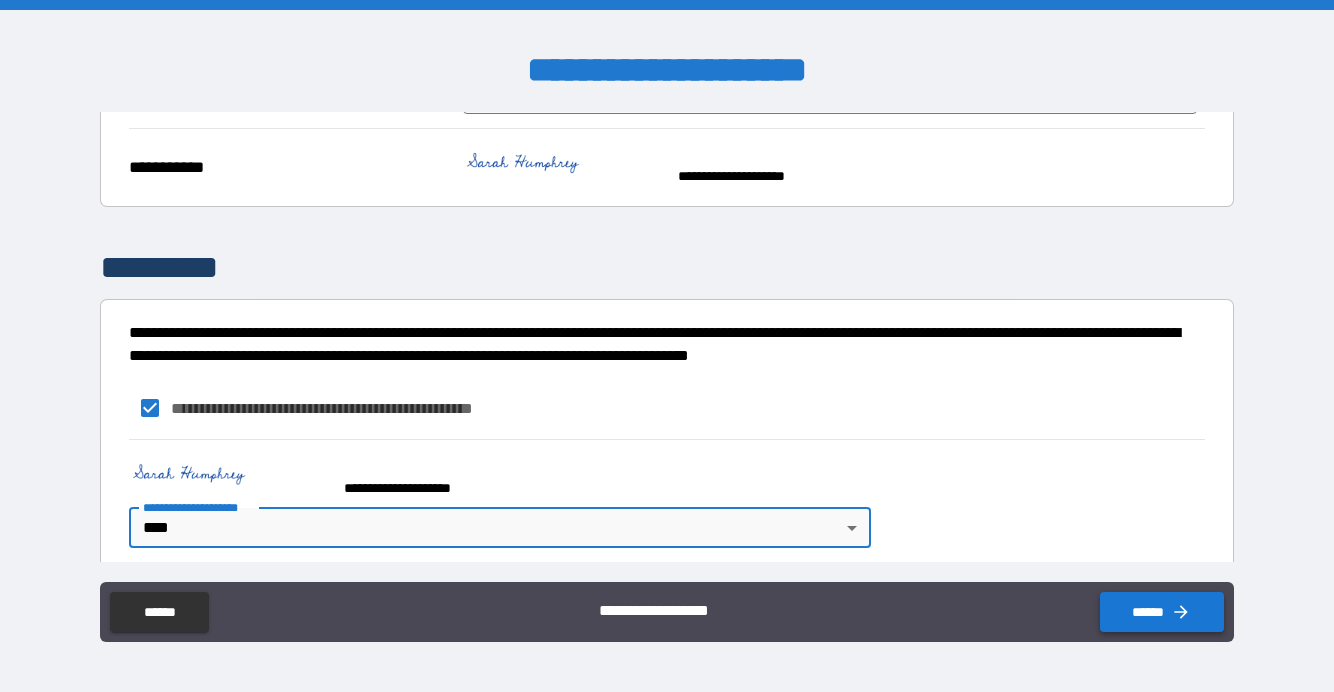 click on "******" at bounding box center [1162, 612] 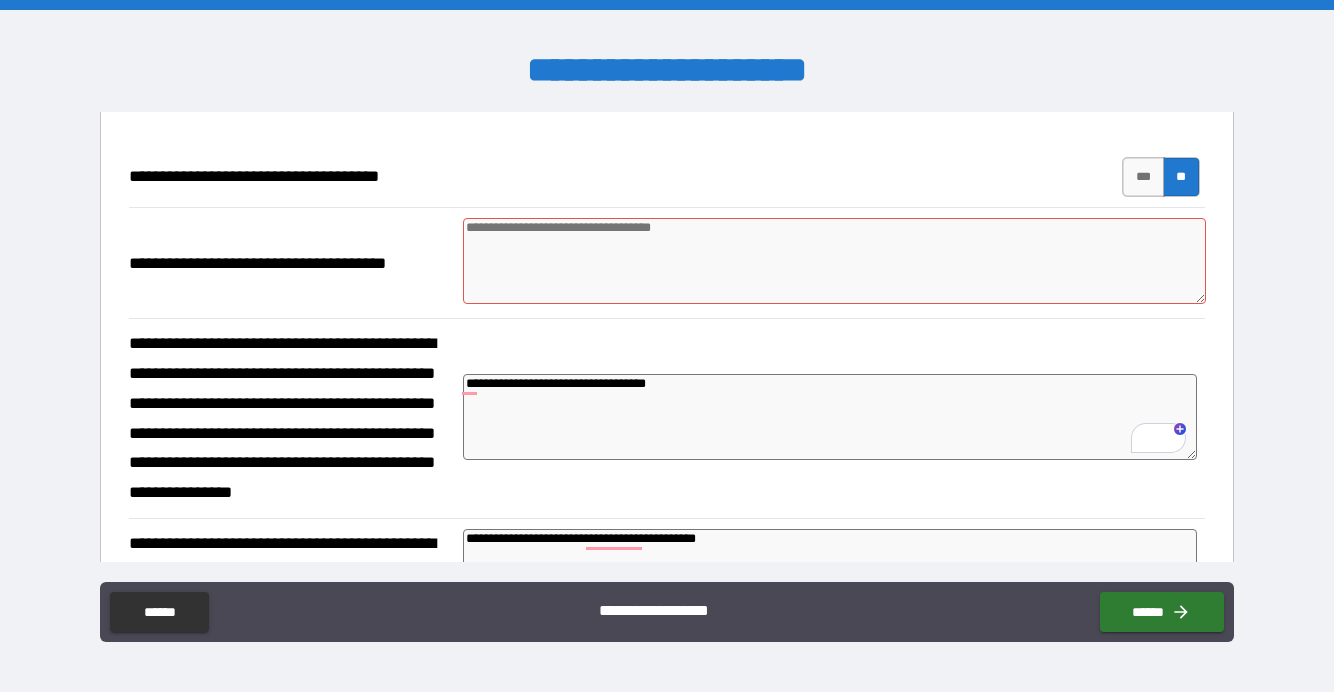 click at bounding box center (834, 261) 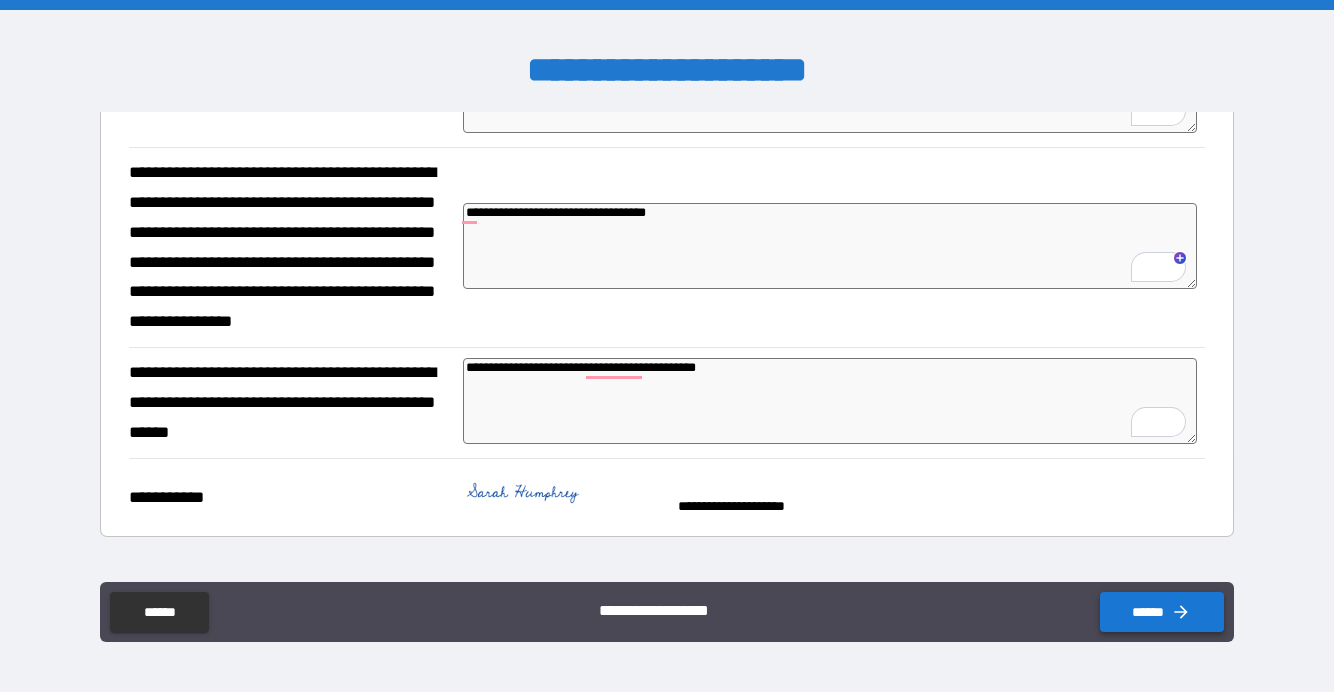 click on "******" at bounding box center [1162, 612] 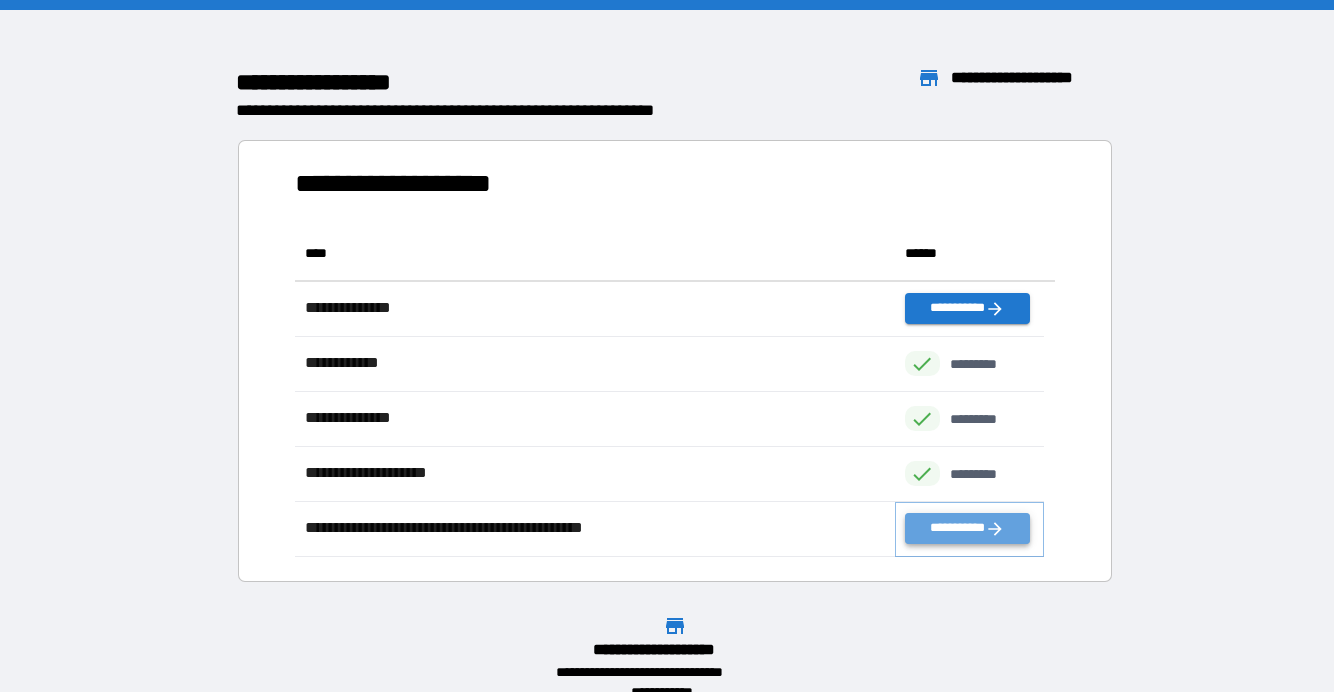 click on "**********" at bounding box center [967, 528] 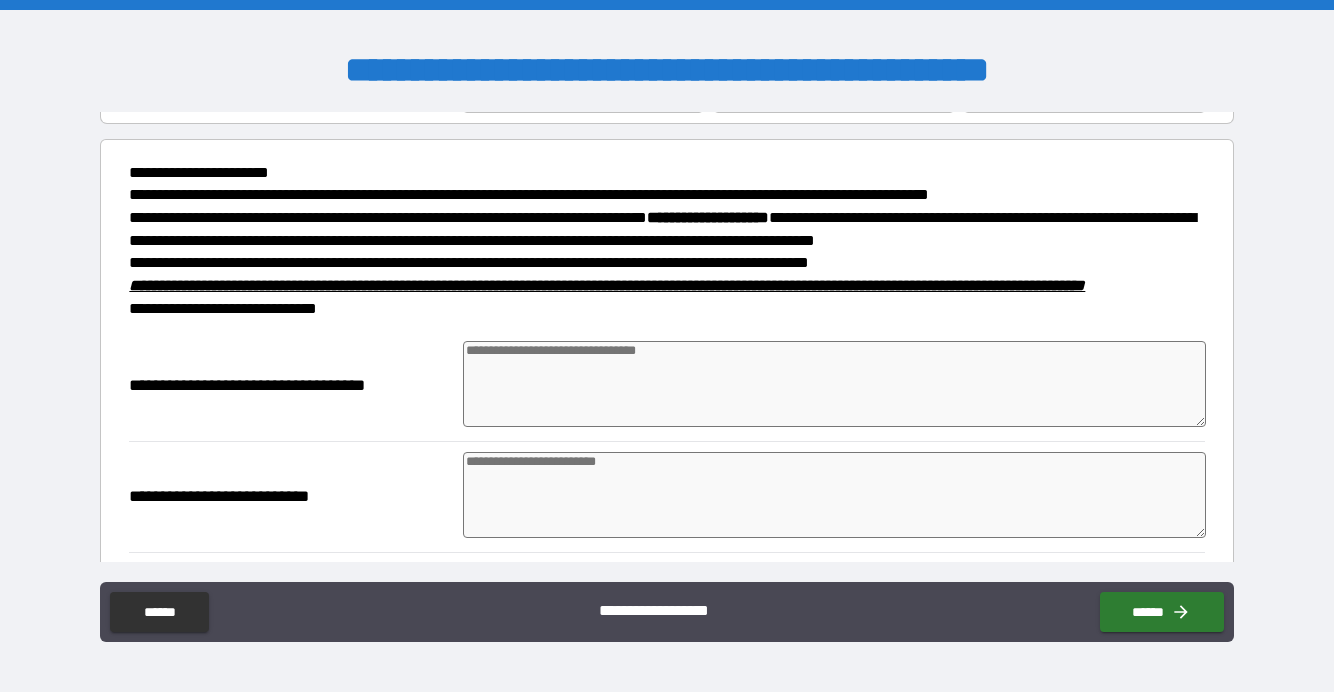 click at bounding box center (834, 384) 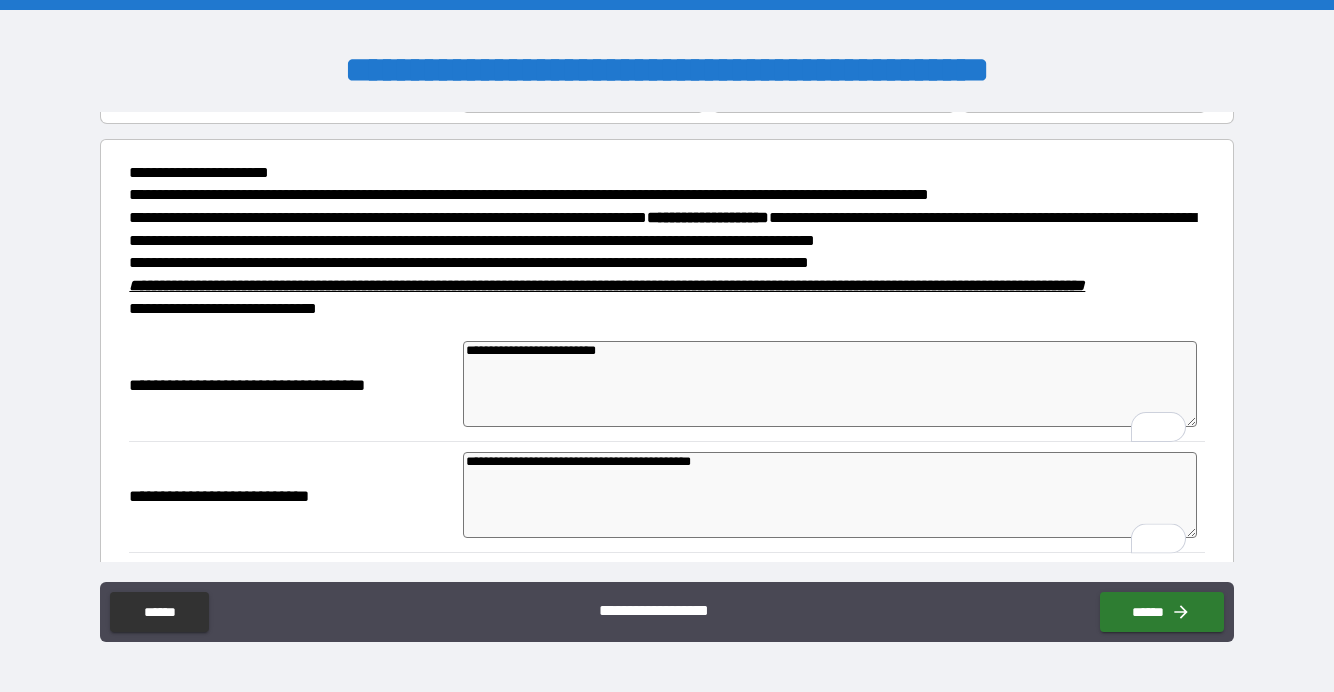 click on "**********" at bounding box center [830, 495] 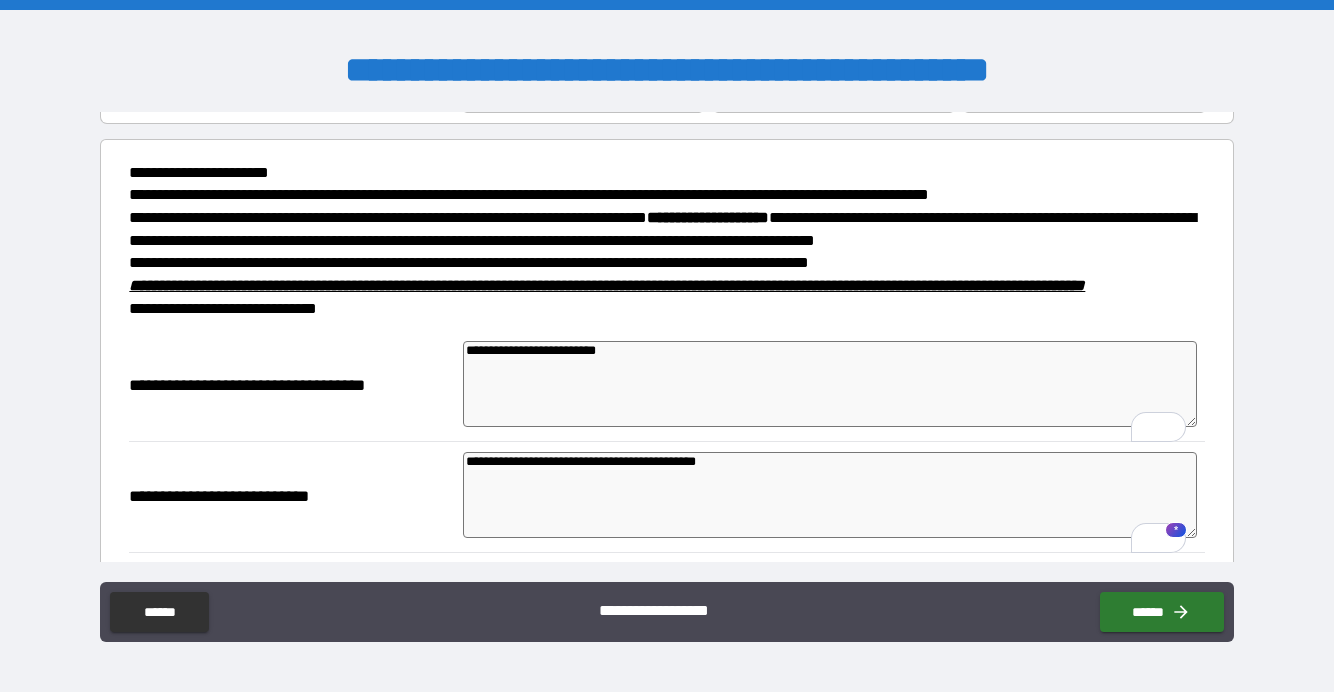 scroll, scrollTop: 165, scrollLeft: 0, axis: vertical 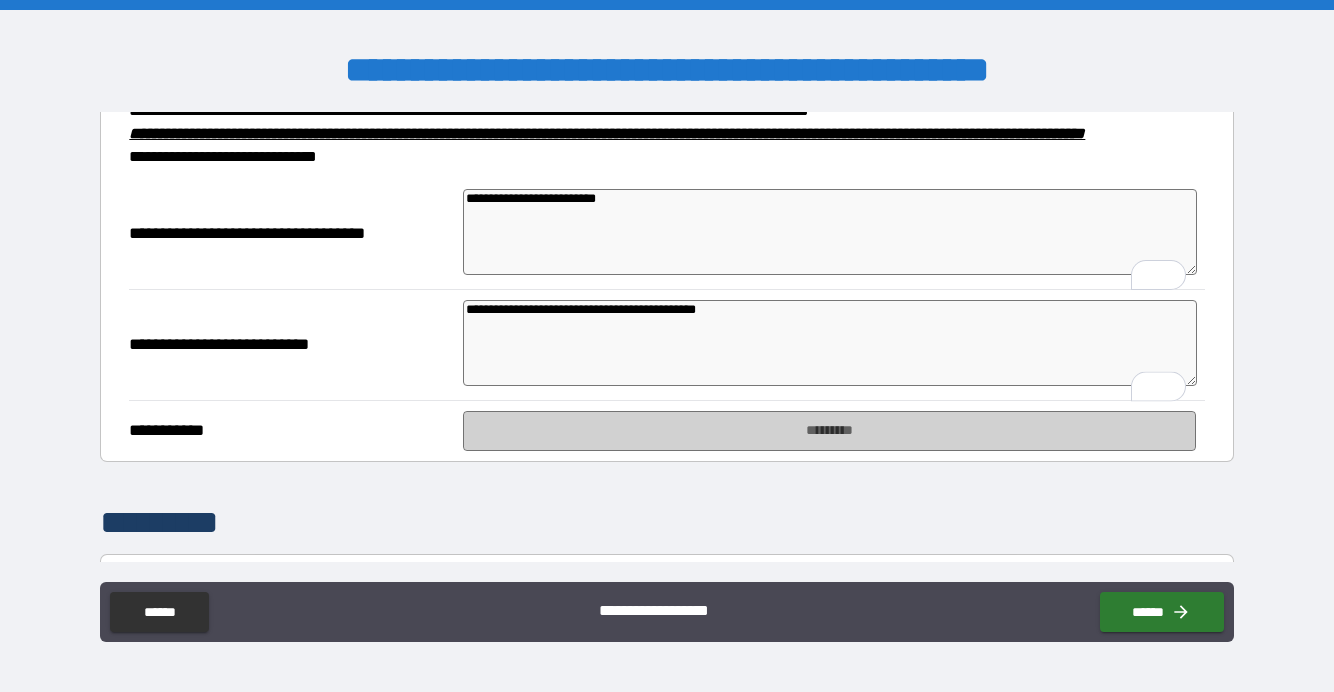 click on "*********" at bounding box center [830, 431] 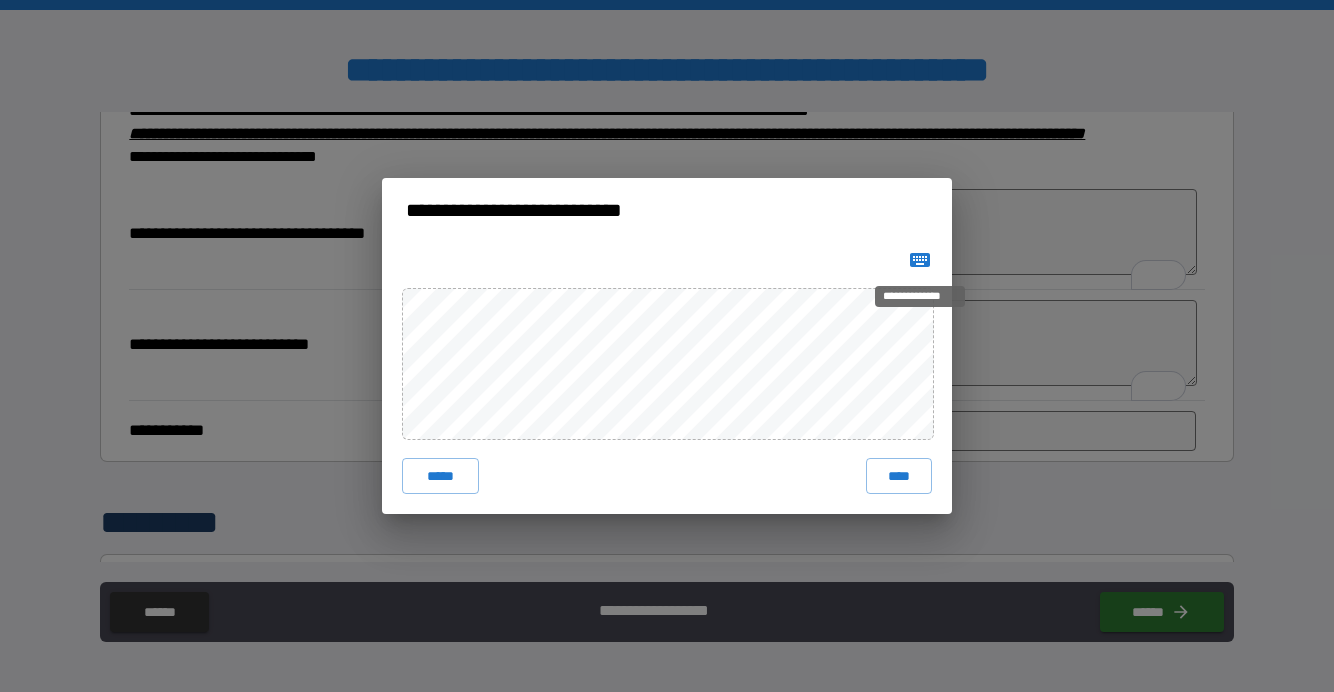 click 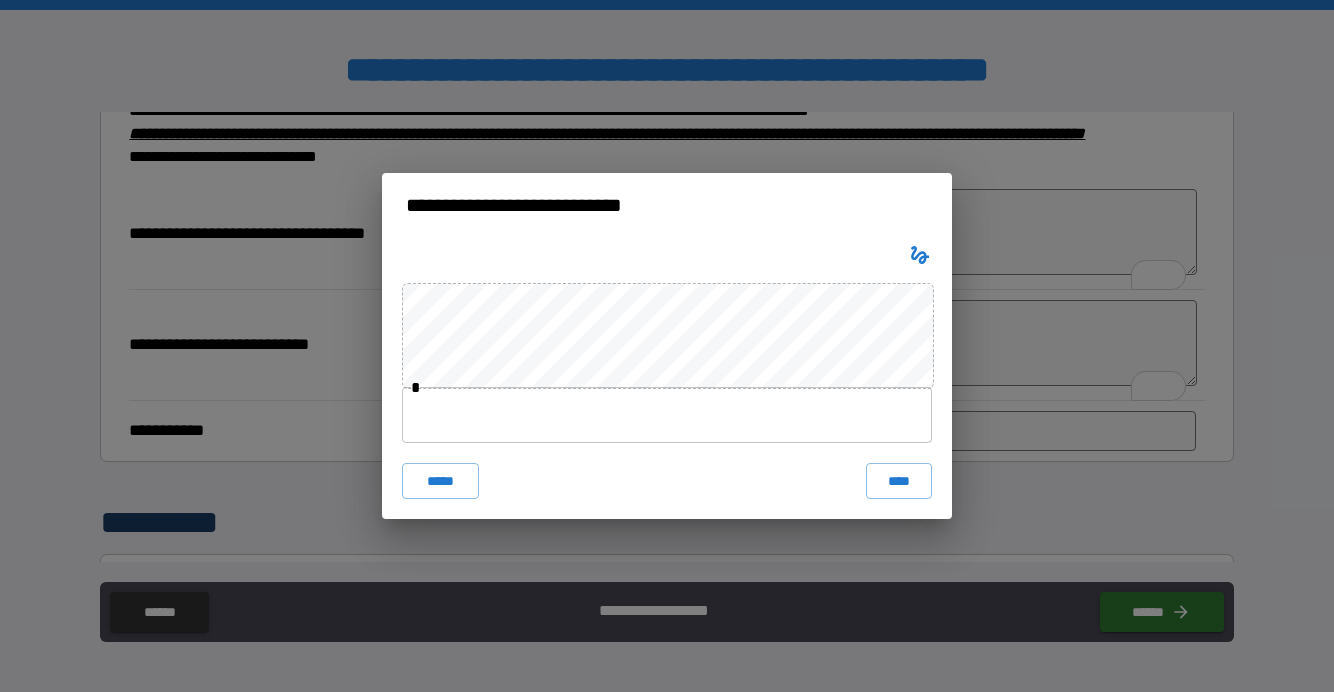 click at bounding box center [667, 415] 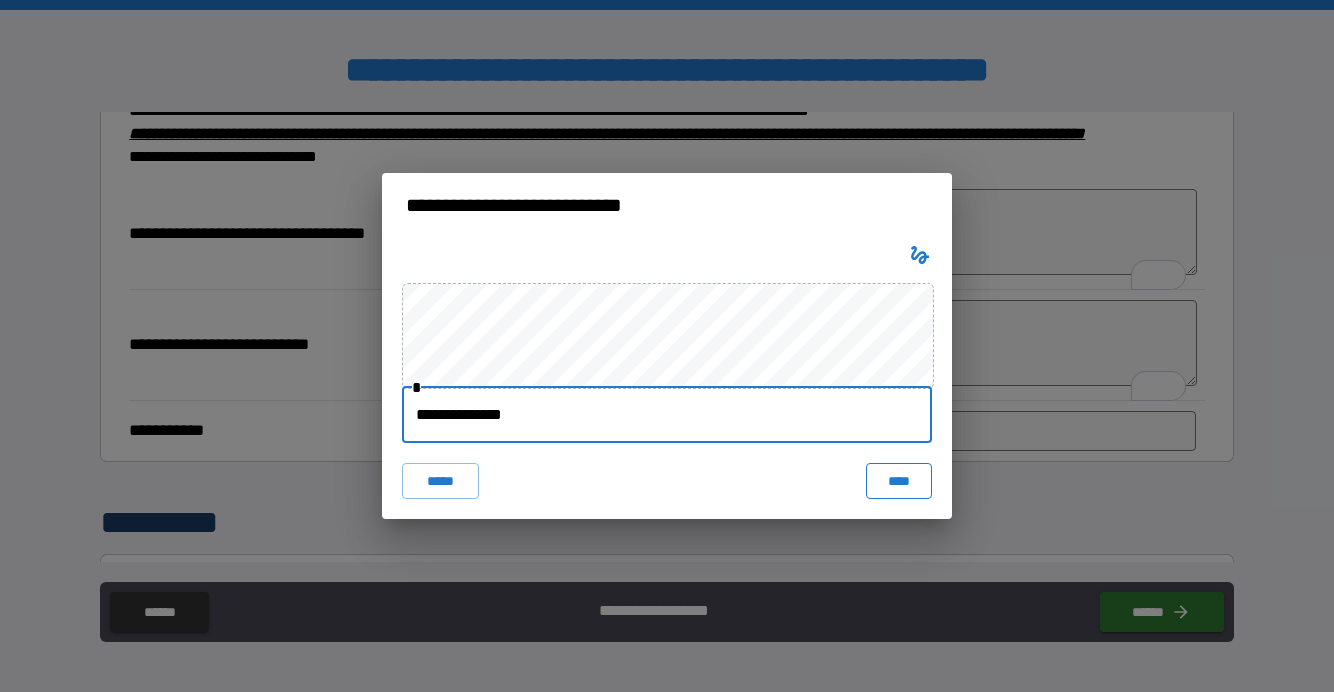 click on "****" at bounding box center [899, 481] 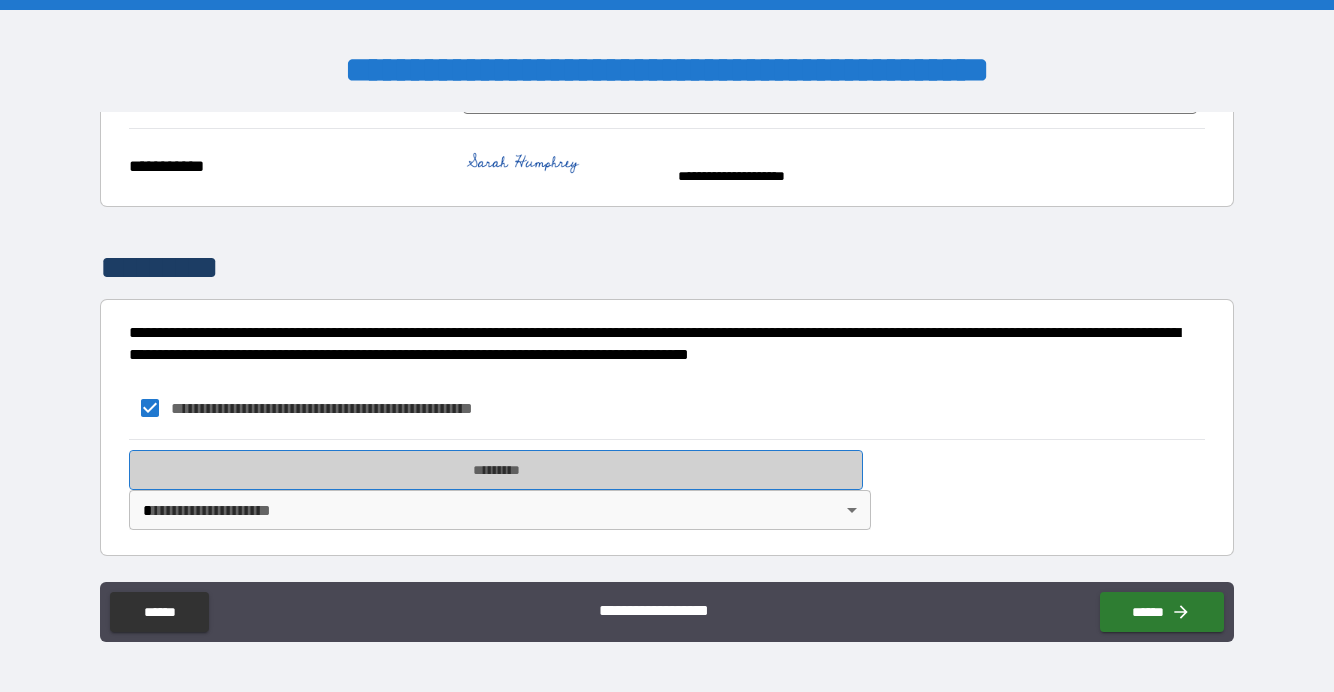 click on "*********" at bounding box center [496, 470] 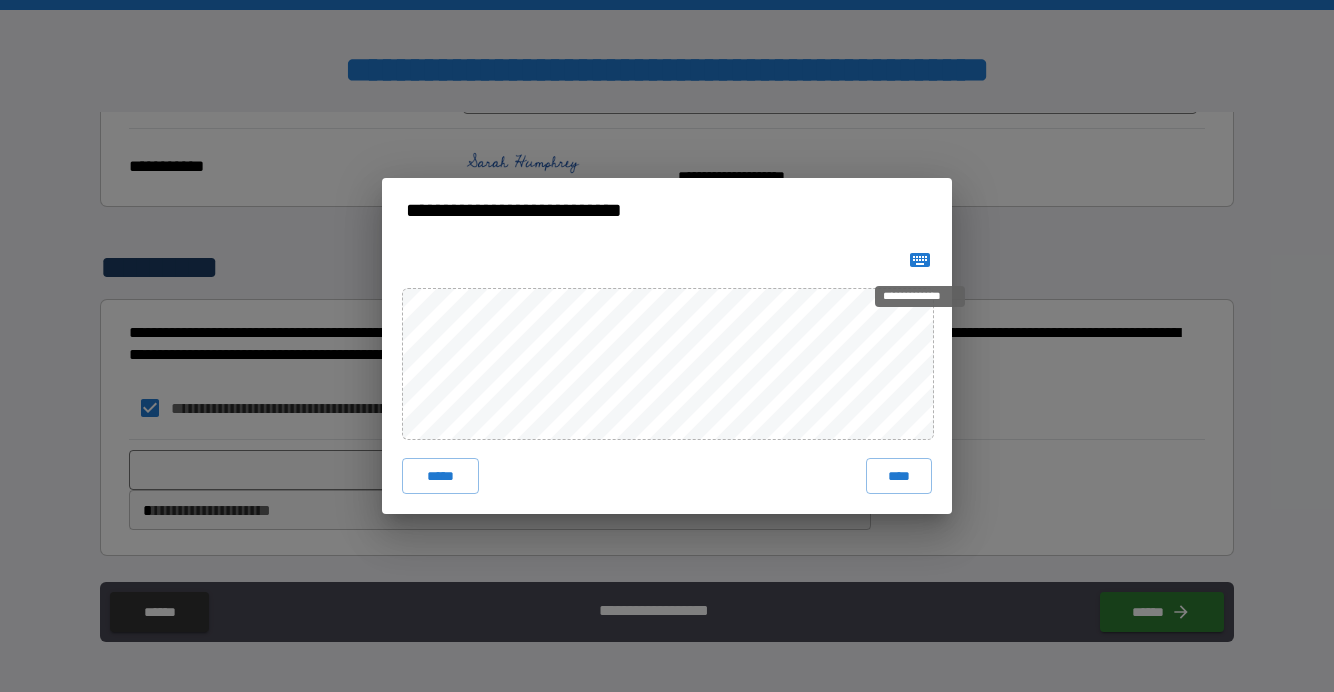 click 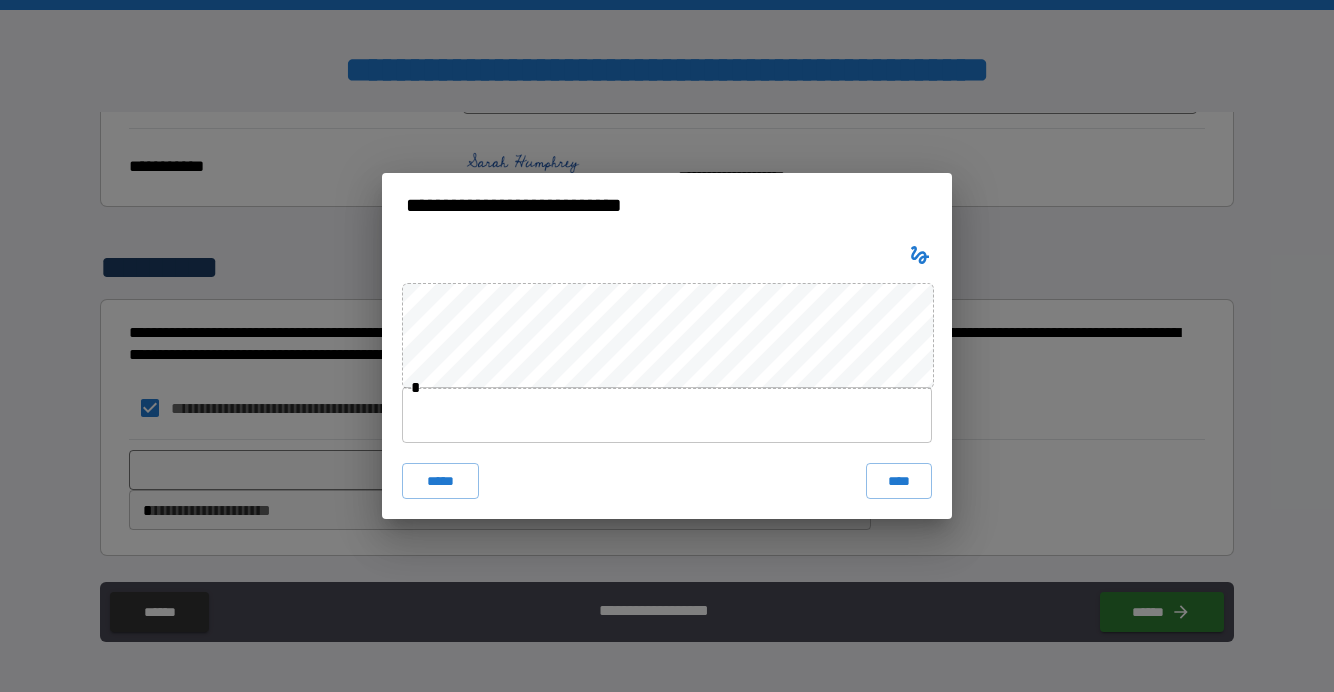 click at bounding box center [667, 415] 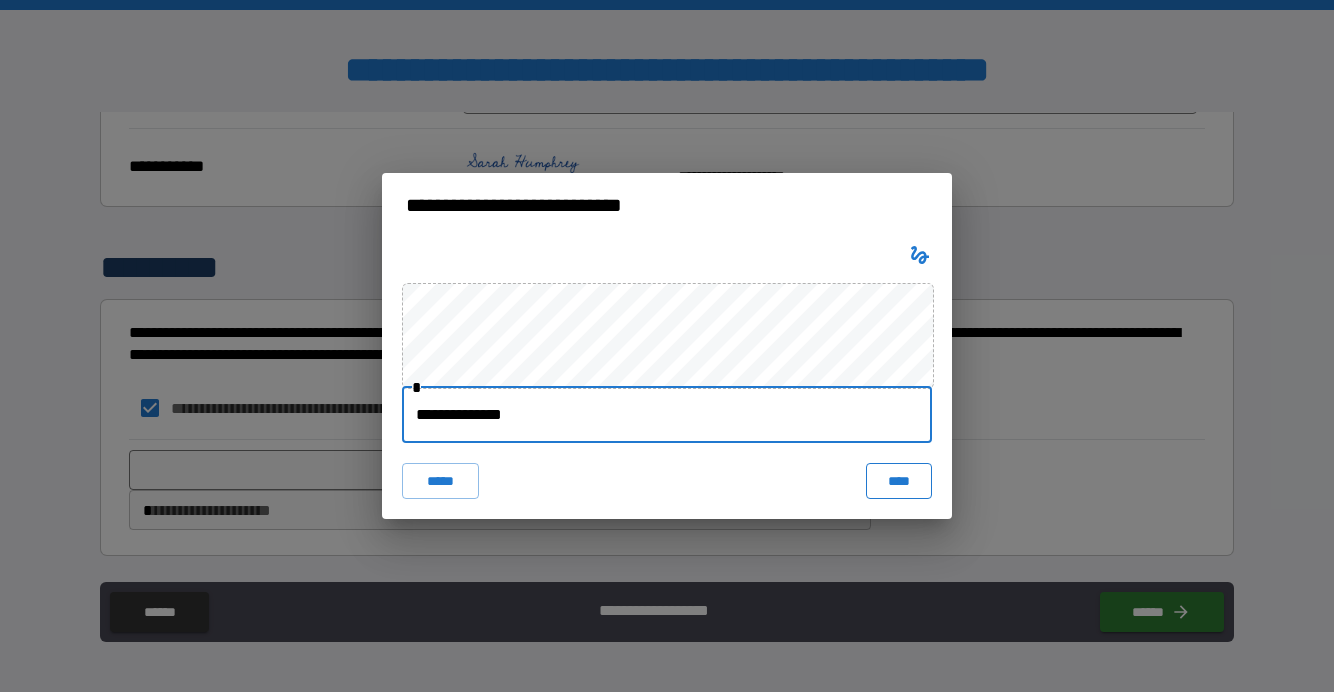 click on "****" at bounding box center [899, 481] 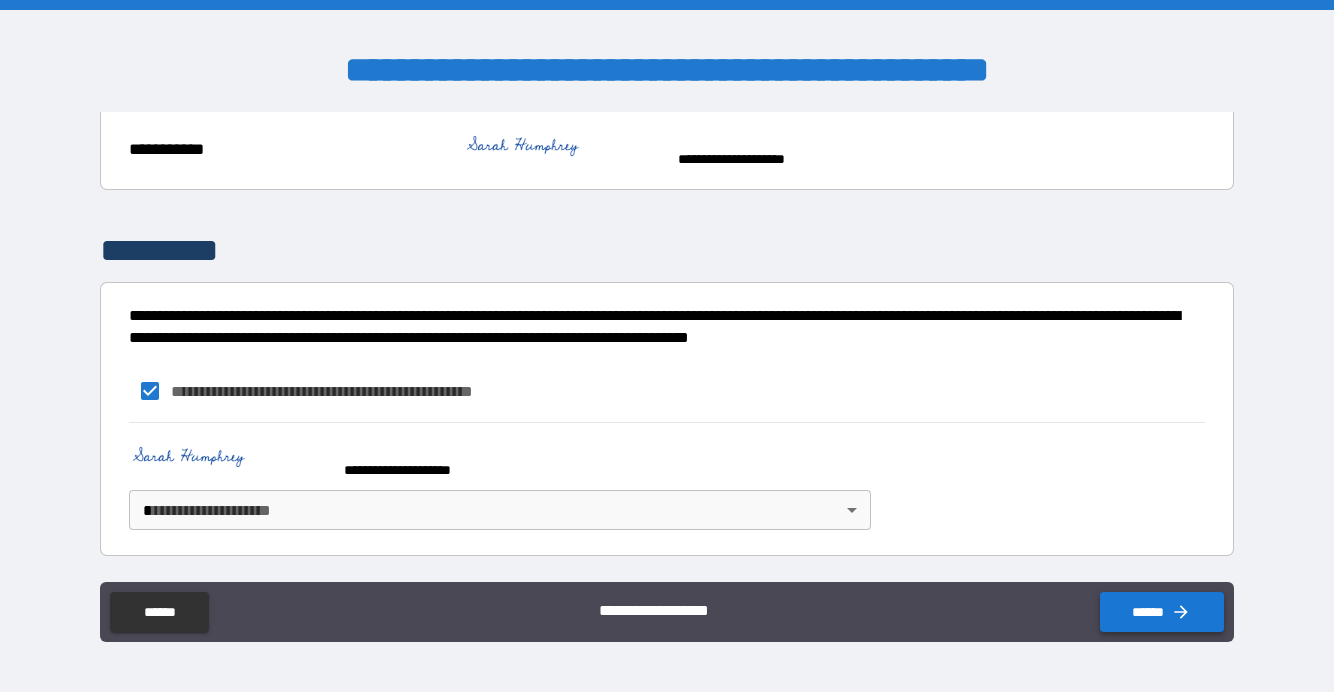 click on "******" at bounding box center [1162, 612] 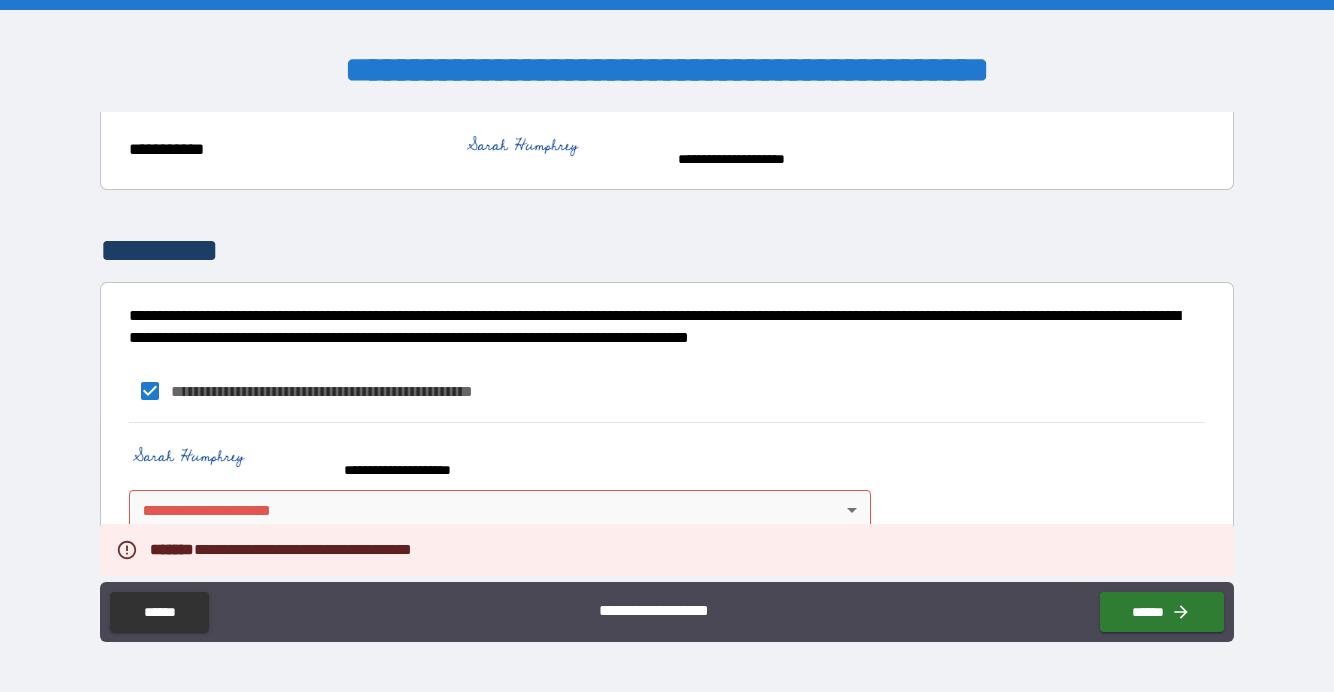 click on "**********" at bounding box center (667, 346) 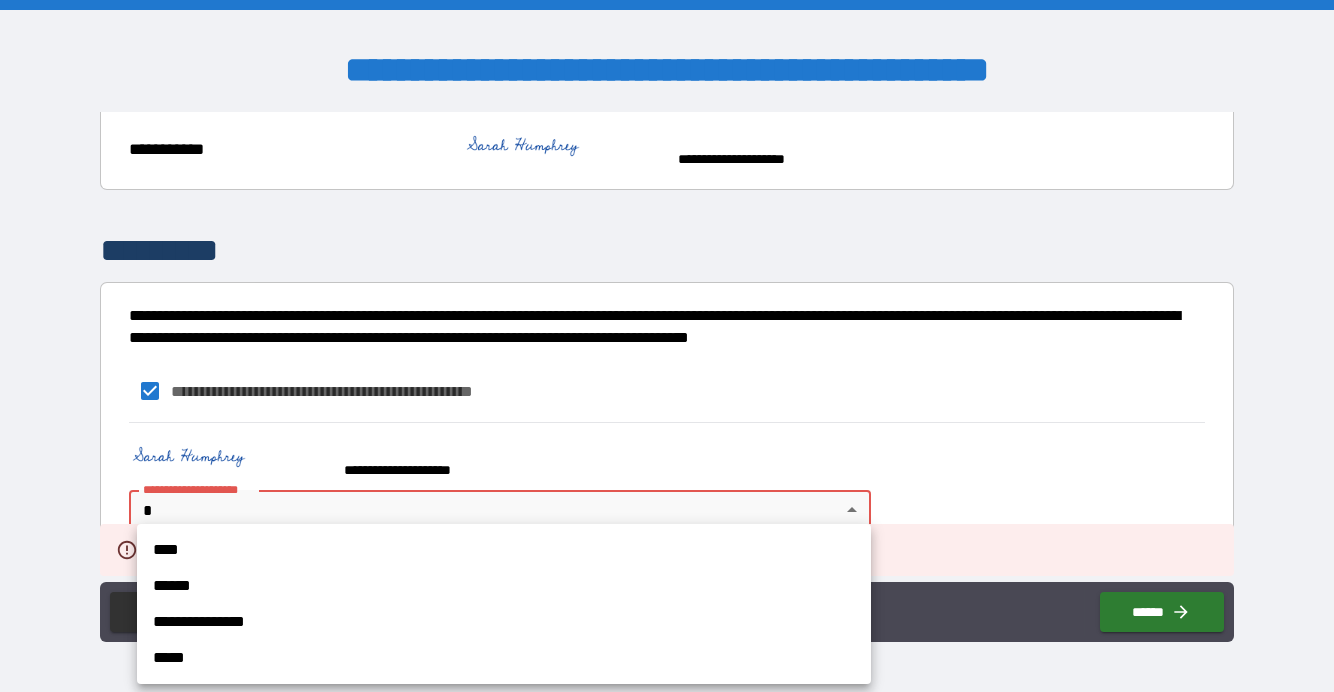 click on "****" at bounding box center (504, 550) 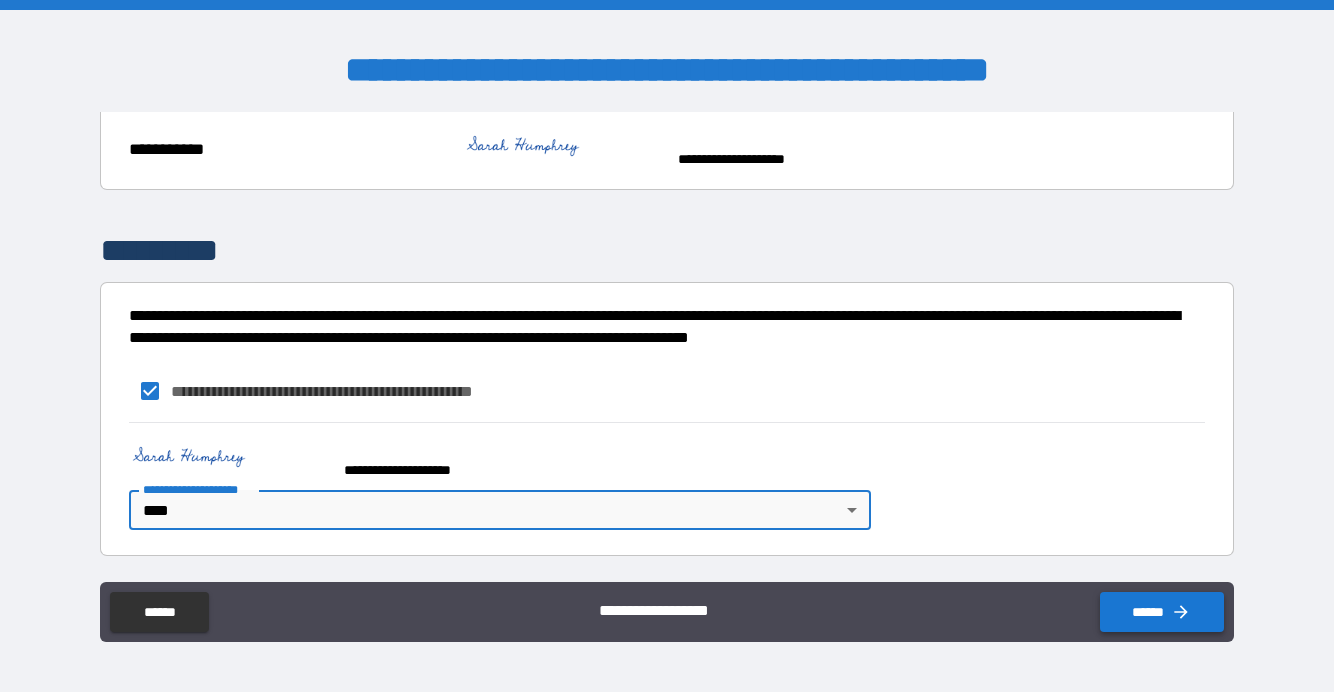 click on "******" at bounding box center (1162, 612) 